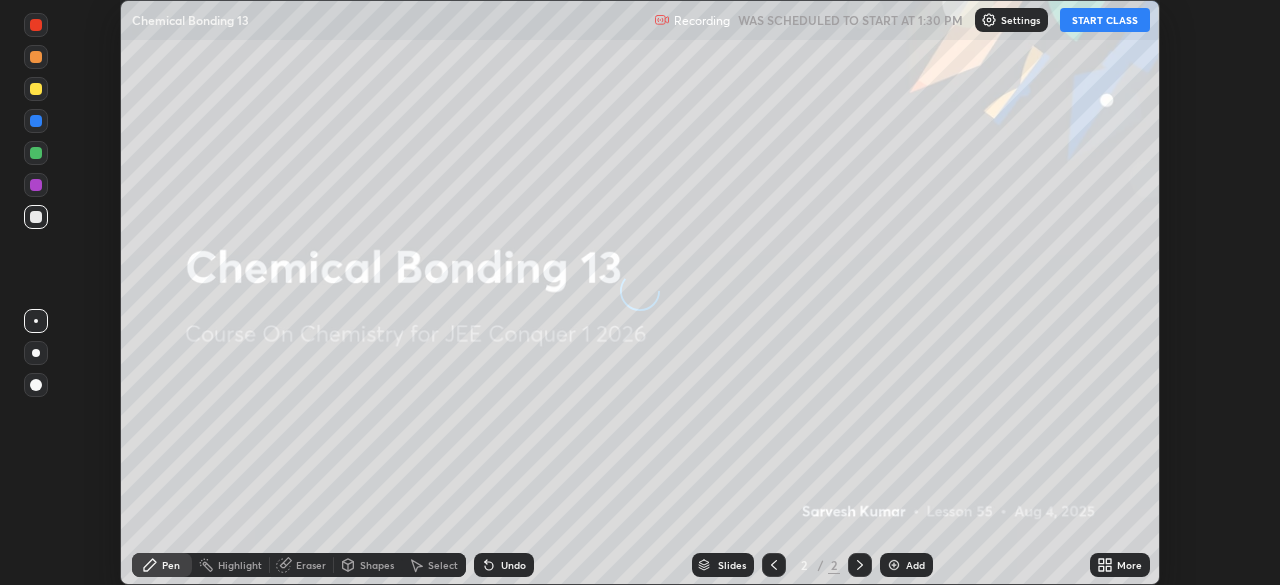 scroll, scrollTop: 0, scrollLeft: 0, axis: both 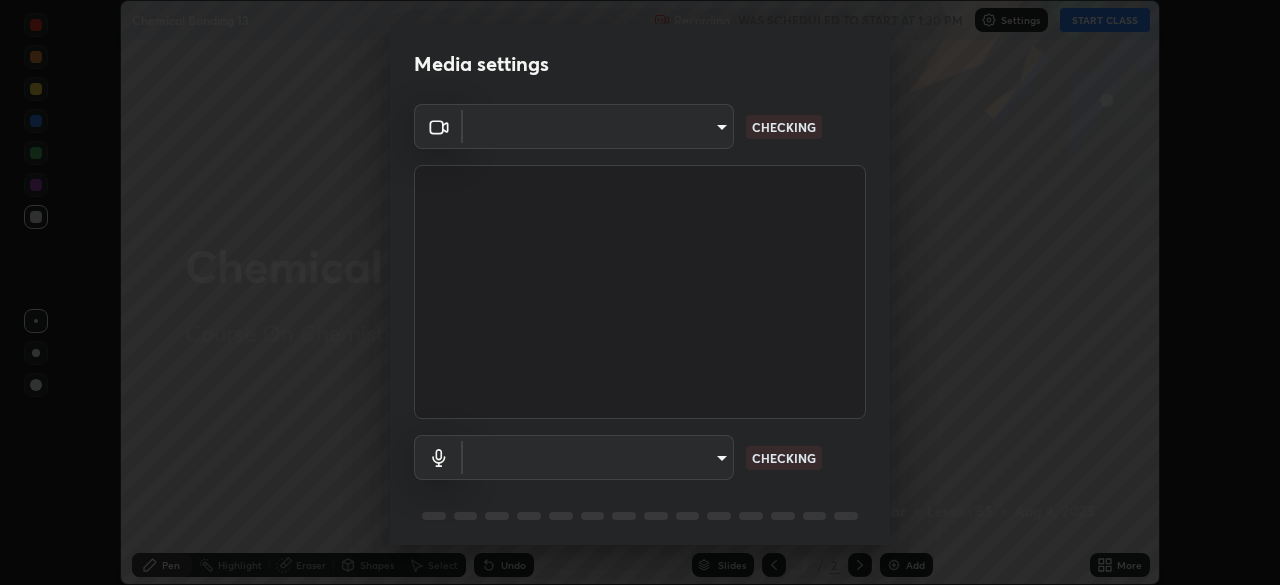 type on "14b787caa3234b54c591ffd1cb0d0a7c9d8495057a62f752d7397f13ea7eb8b5" 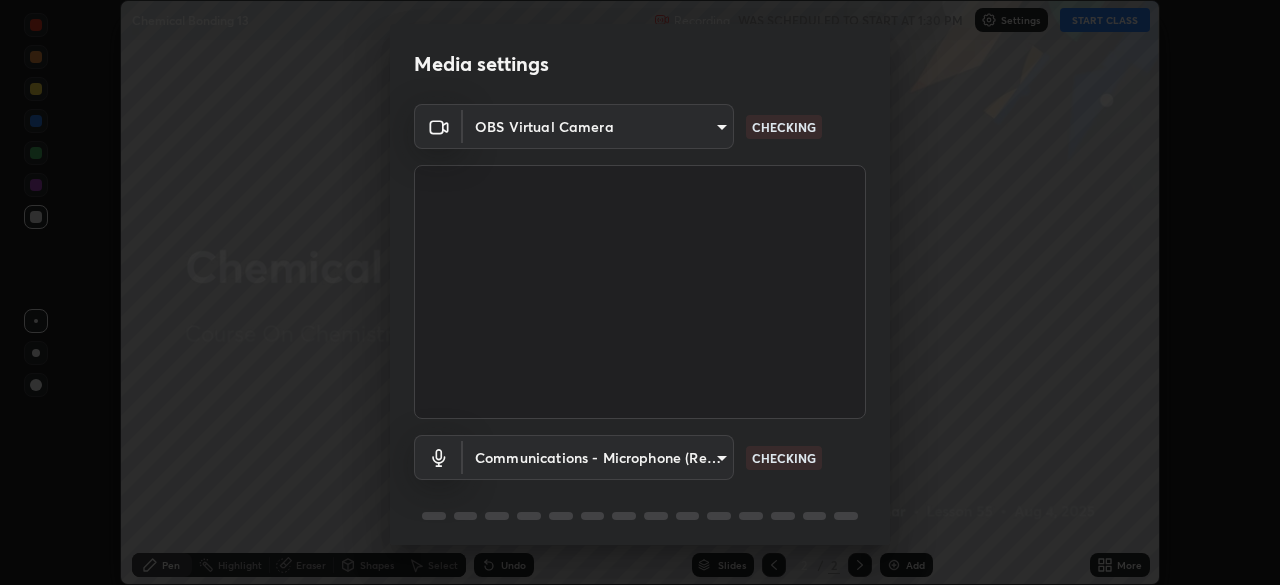 click on "Erase all Chemical Bonding 13 Recording WAS SCHEDULED TO START AT  1:30 PM Settings START CLASS Setting up your live class Chemical Bonding 13 • L55 of Course On Chemistry for JEE Conquer 1 2026 [FIRST] [LAST] Pen Highlight Eraser Shapes Select Undo Slides 2 / 2 Add More No doubts shared Encourage your learners to ask a doubt for better clarity Report an issue Reason for reporting Buffering Chat not working Audio - Video sync issue Educator video quality low ​ Attach an image Report Media settings OBS Virtual Camera 14b787caa3234b54c591ffd1cb0d0a7c9d8495057a62f752d7397f13ea7eb8b5 CHECKING Communications - Microphone (Realtek High Definition Audio) communications CHECKING 1 / 5 Next" at bounding box center (640, 292) 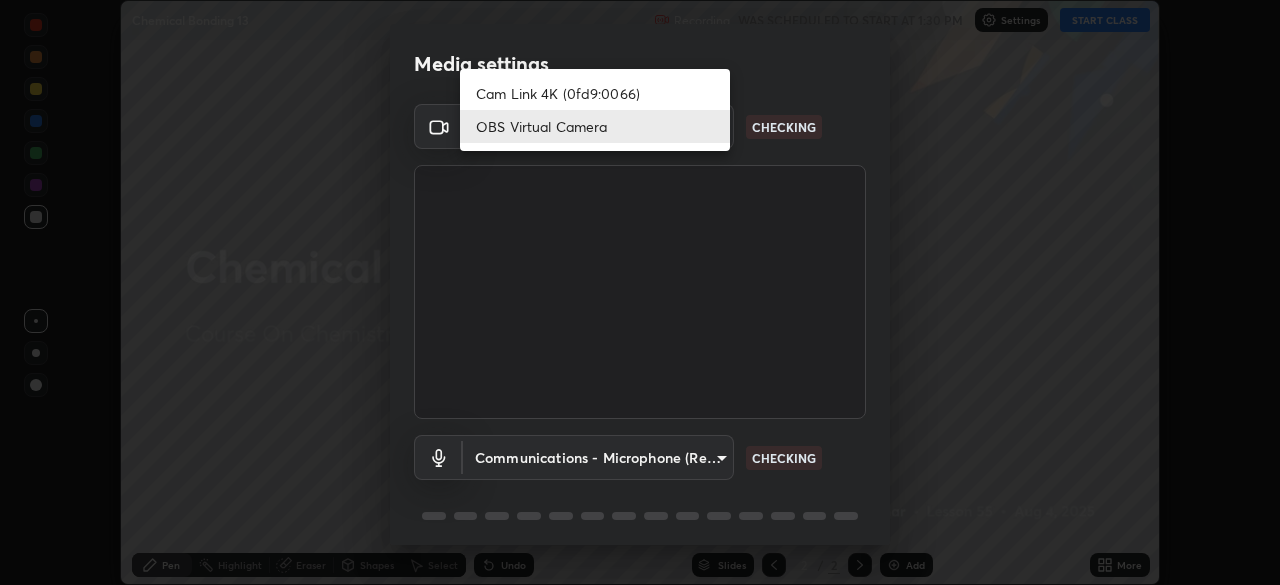 click on "Cam Link 4K (0fd9:0066)" at bounding box center [595, 93] 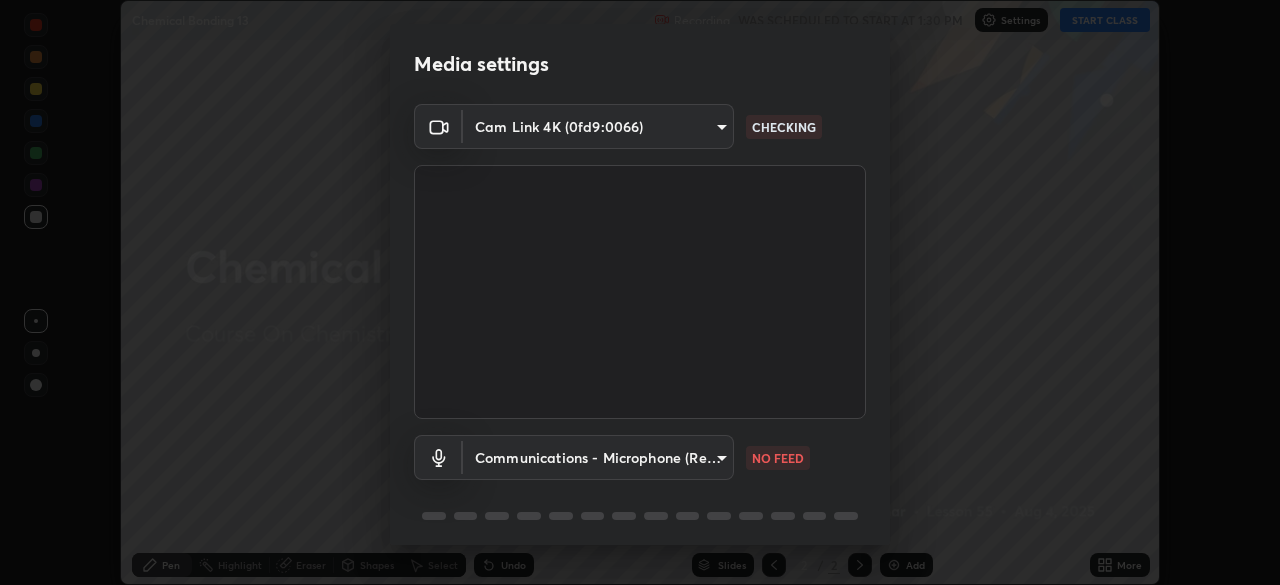 click on "Erase all Chemical Bonding 13 Recording WAS SCHEDULED TO START AT  1:30 PM Settings START CLASS Setting up your live class Chemical Bonding 13 • L55 of Course On Chemistry for JEE Conquer 1 2026 [FIRST] [LAST] Pen Highlight Eraser Shapes Select Undo Slides 2 / 2 Add More No doubts shared Encourage your learners to ask a doubt for better clarity Report an issue Reason for reporting Buffering Chat not working Audio - Video sync issue Educator video quality low ​ Attach an image Report Media settings Cam Link 4K (0fd9:0066) f04acf7c418fcbd409857388d4f74555dd323d93c237caa359b6790022157f9c CHECKING Communications - Microphone (Realtek High Definition Audio) communications NO FEED 1 / 5 Next" at bounding box center (640, 292) 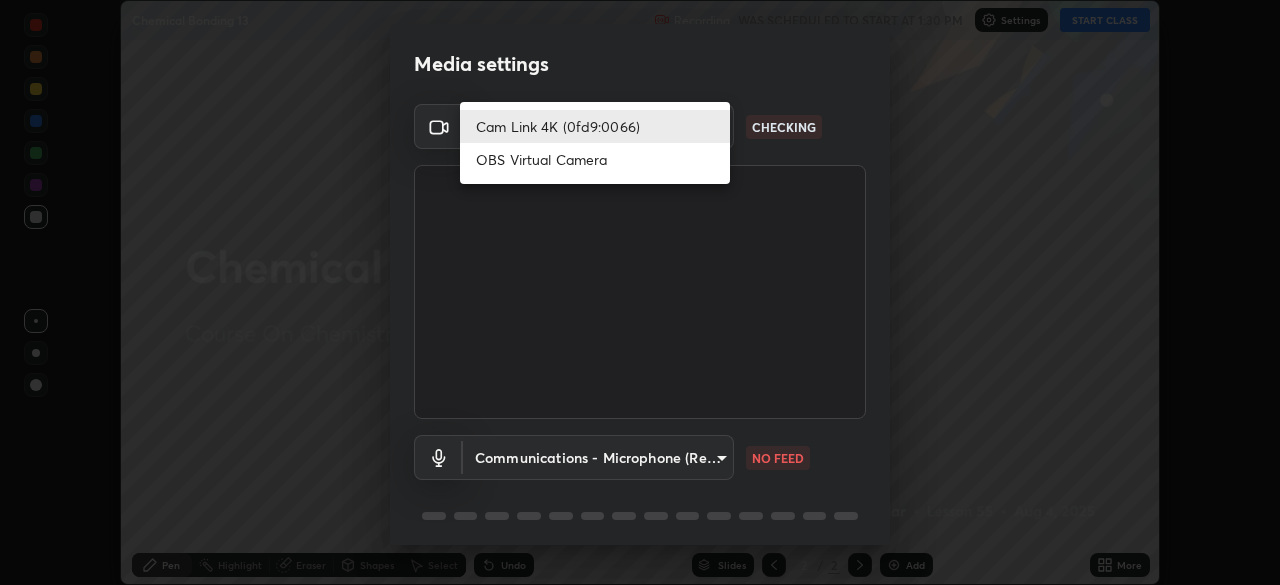 click on "OBS Virtual Camera" at bounding box center [595, 159] 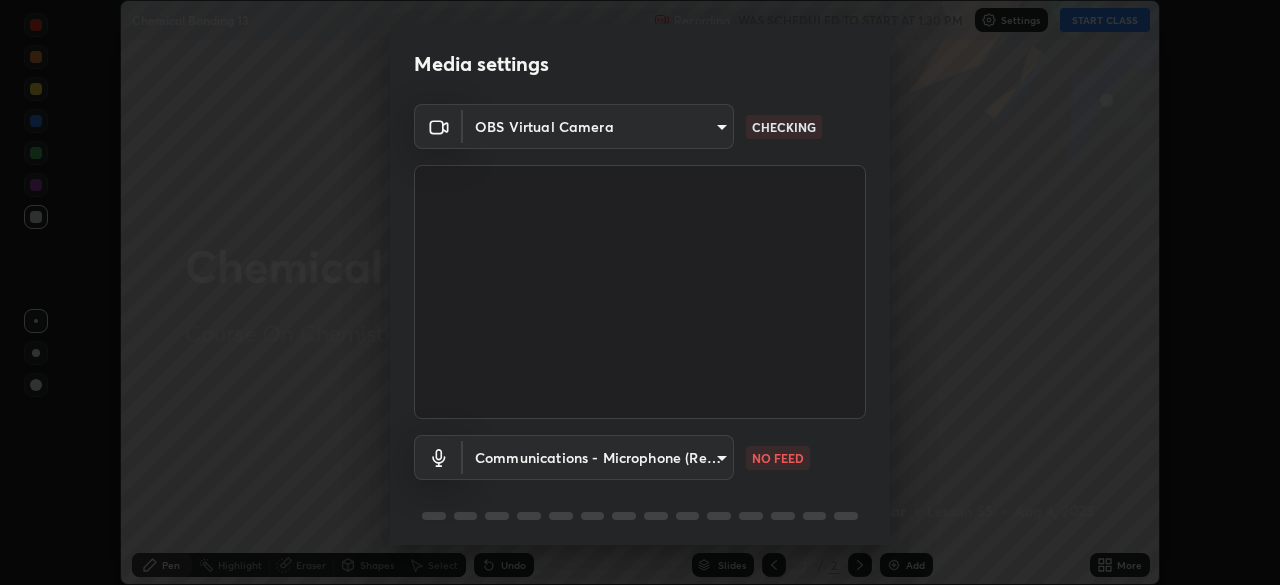 click on "Erase all Chemical Bonding 13 Recording WAS SCHEDULED TO START AT  1:30 PM Settings START CLASS Setting up your live class Chemical Bonding 13 • L55 of Course On Chemistry for JEE Conquer 1 2026 [FIRST] [LAST] Pen Highlight Eraser Shapes Select Undo Slides 2 / 2 Add More No doubts shared Encourage your learners to ask a doubt for better clarity Report an issue Reason for reporting Buffering Chat not working Audio - Video sync issue Educator video quality low ​ Attach an image Report Media settings OBS Virtual Camera 14b787caa3234b54c591ffd1cb0d0a7c9d8495057a62f752d7397f13ea7eb8b5 CHECKING Communications - Microphone (Realtek High Definition Audio) communications NO FEED 1 / 5 Next" at bounding box center (640, 292) 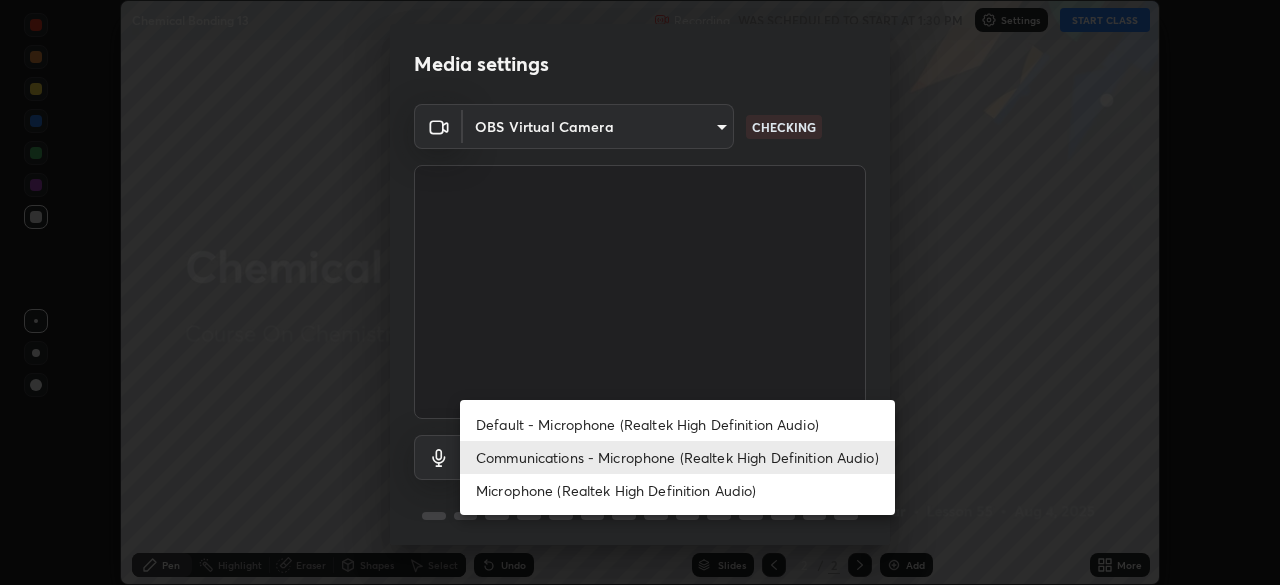 click on "Default - Microphone (Realtek High Definition Audio)" at bounding box center (677, 424) 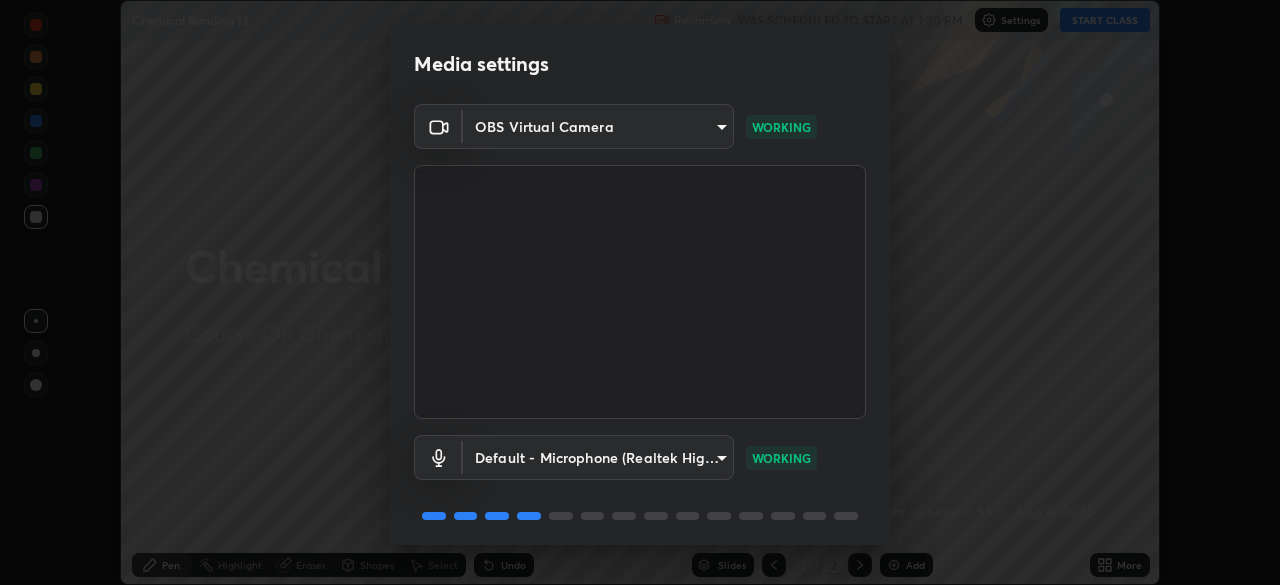 scroll, scrollTop: 71, scrollLeft: 0, axis: vertical 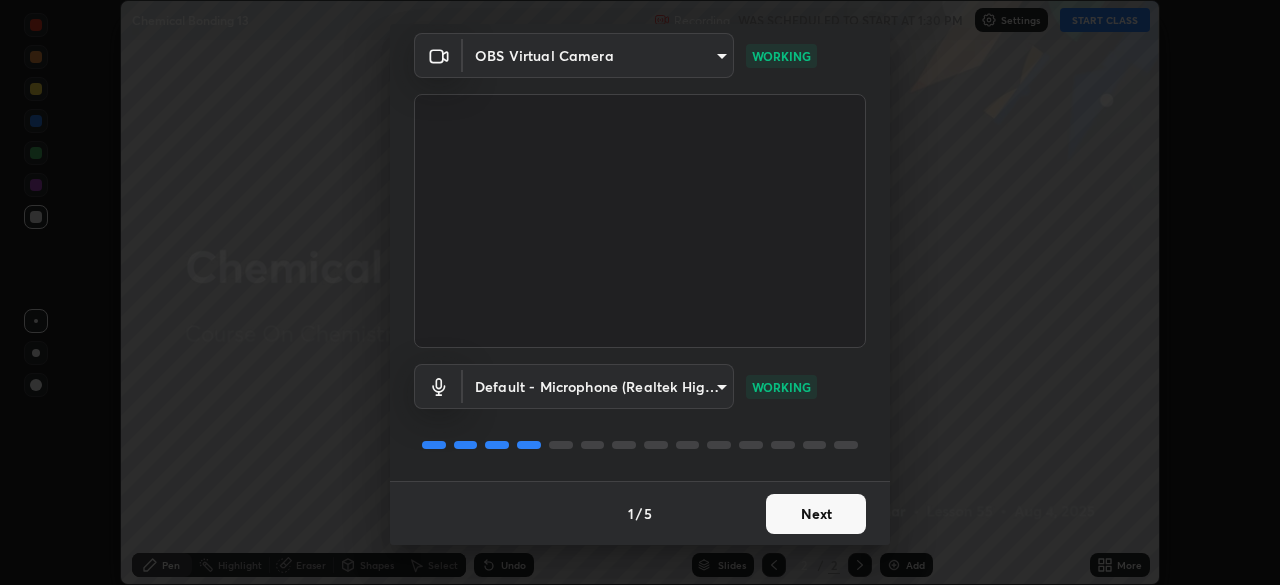 click on "Next" at bounding box center (816, 514) 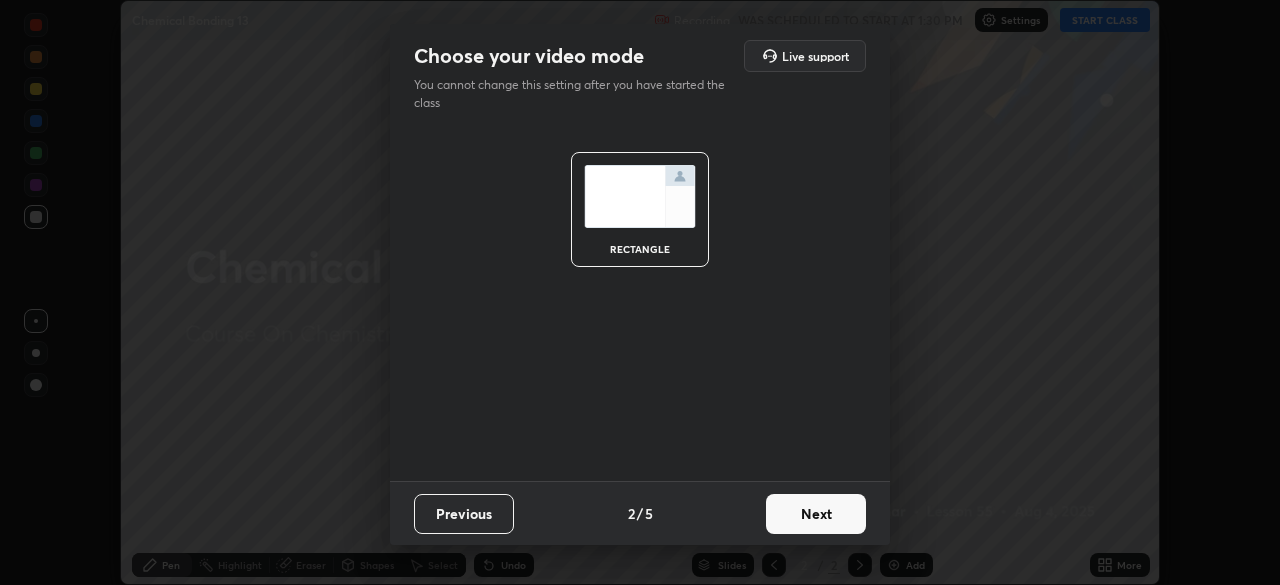 scroll, scrollTop: 0, scrollLeft: 0, axis: both 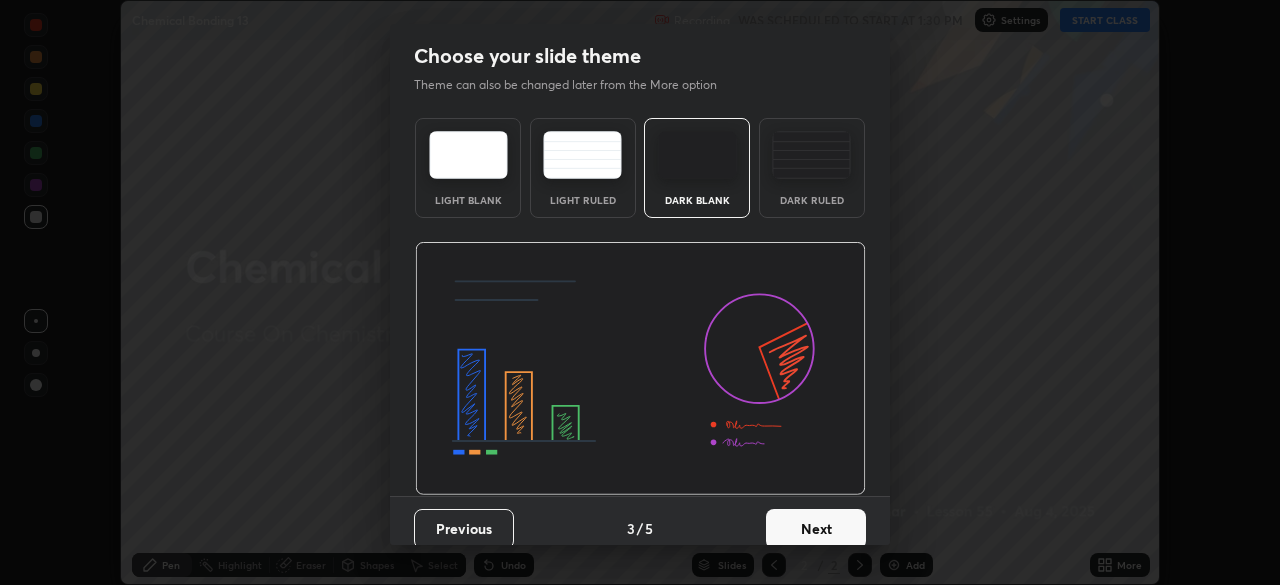 click on "Next" at bounding box center [816, 529] 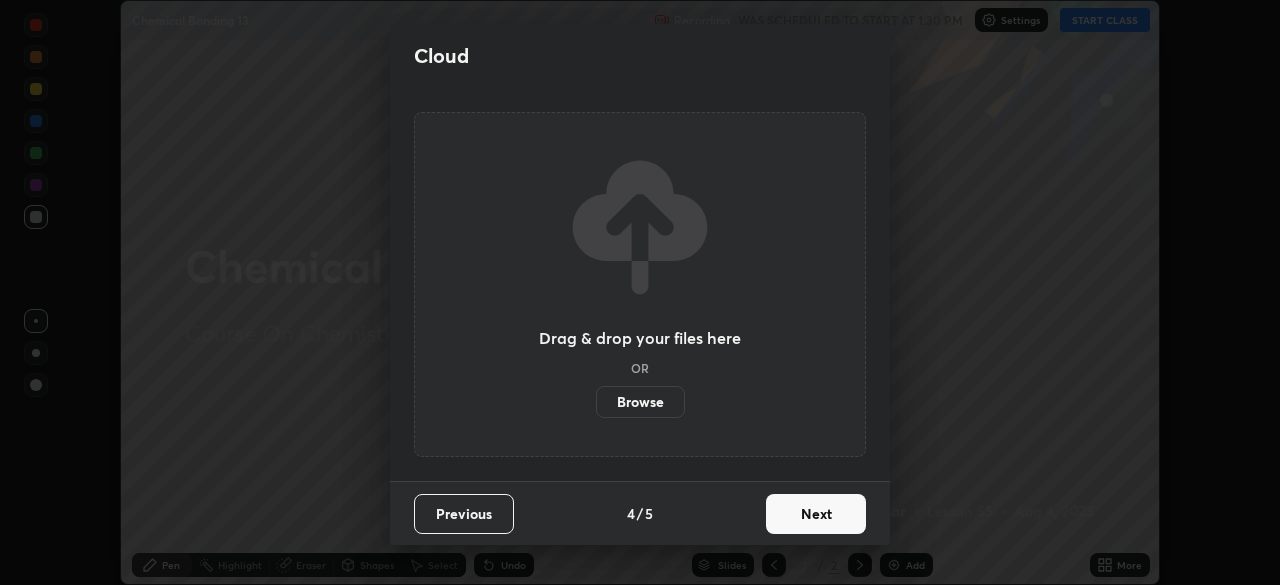 click on "Next" at bounding box center (816, 514) 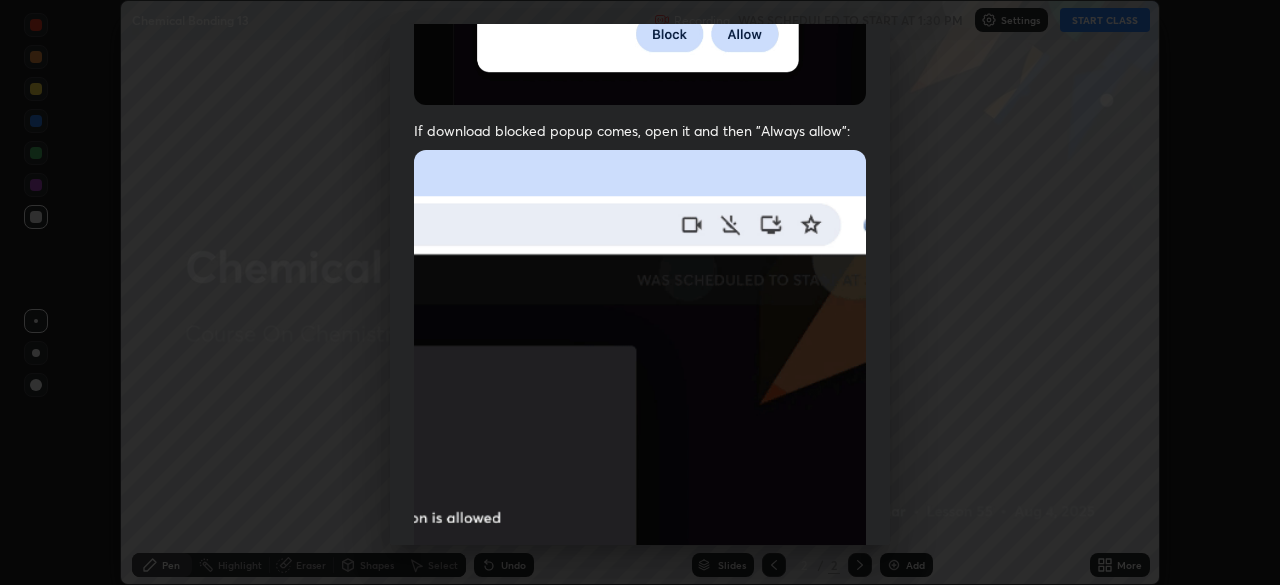 scroll, scrollTop: 479, scrollLeft: 0, axis: vertical 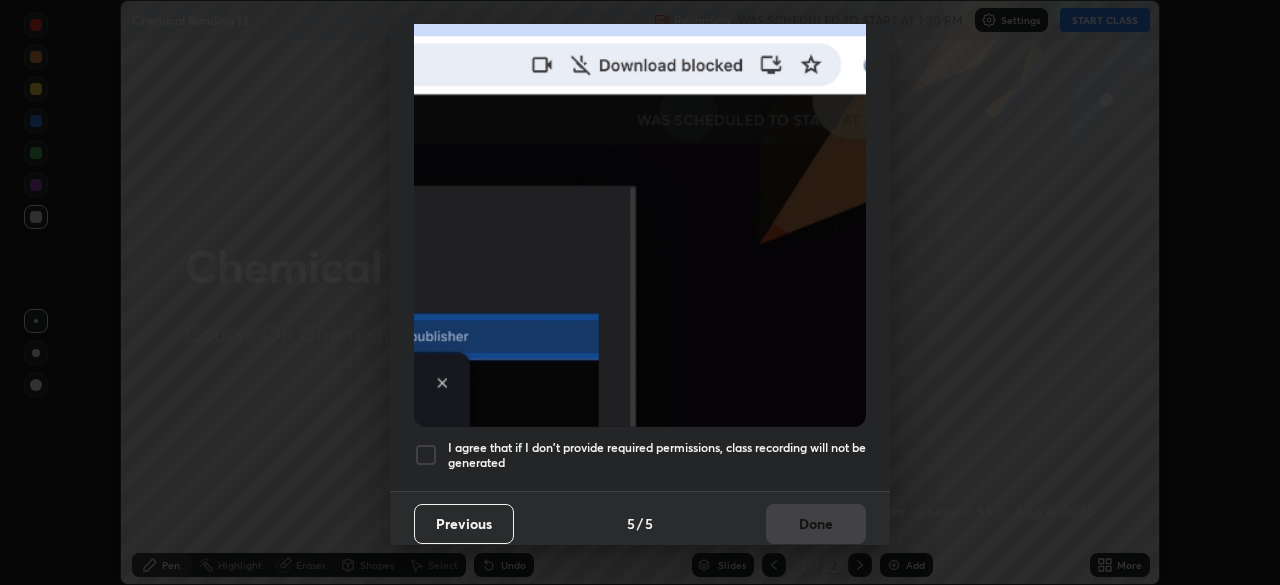 click at bounding box center (426, 455) 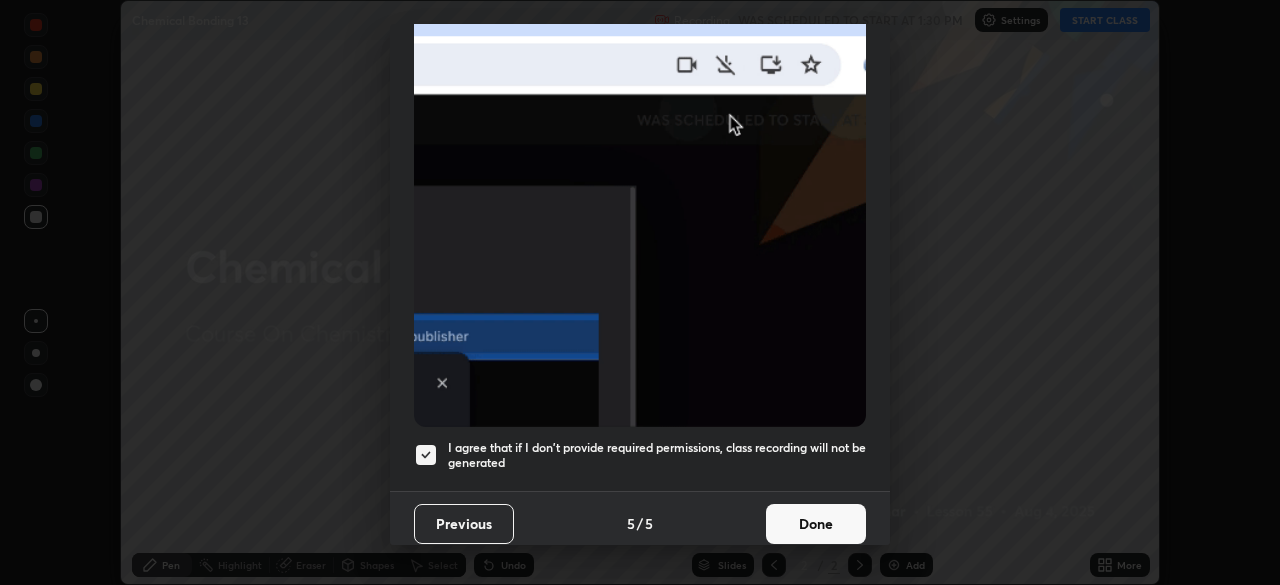 click on "Done" at bounding box center (816, 524) 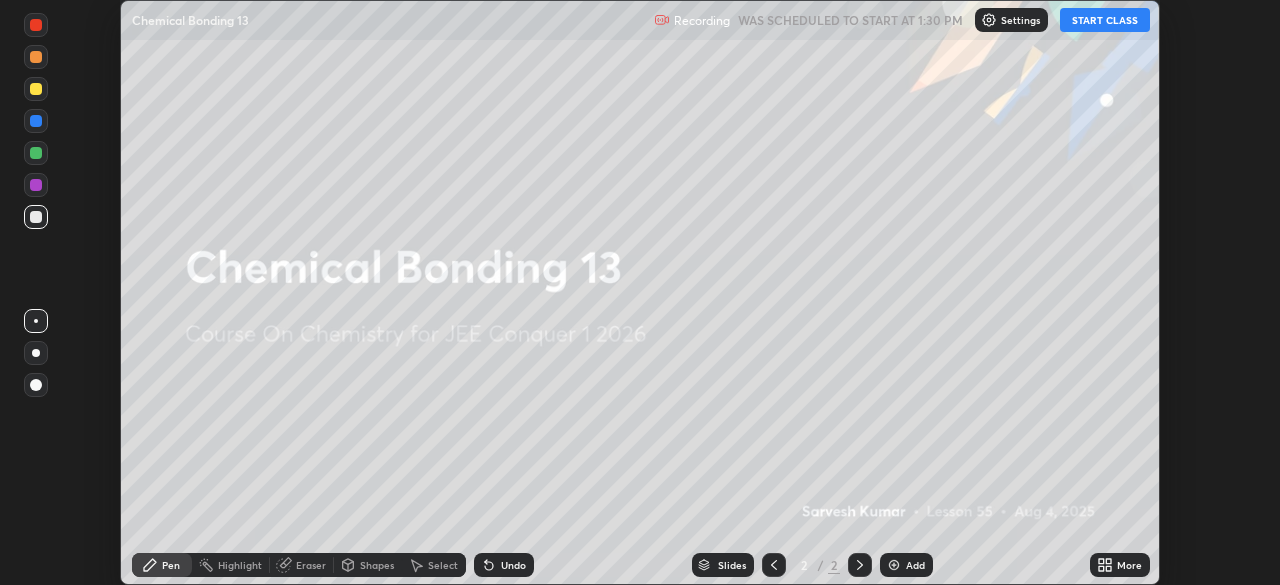 click on "START CLASS" at bounding box center [1105, 20] 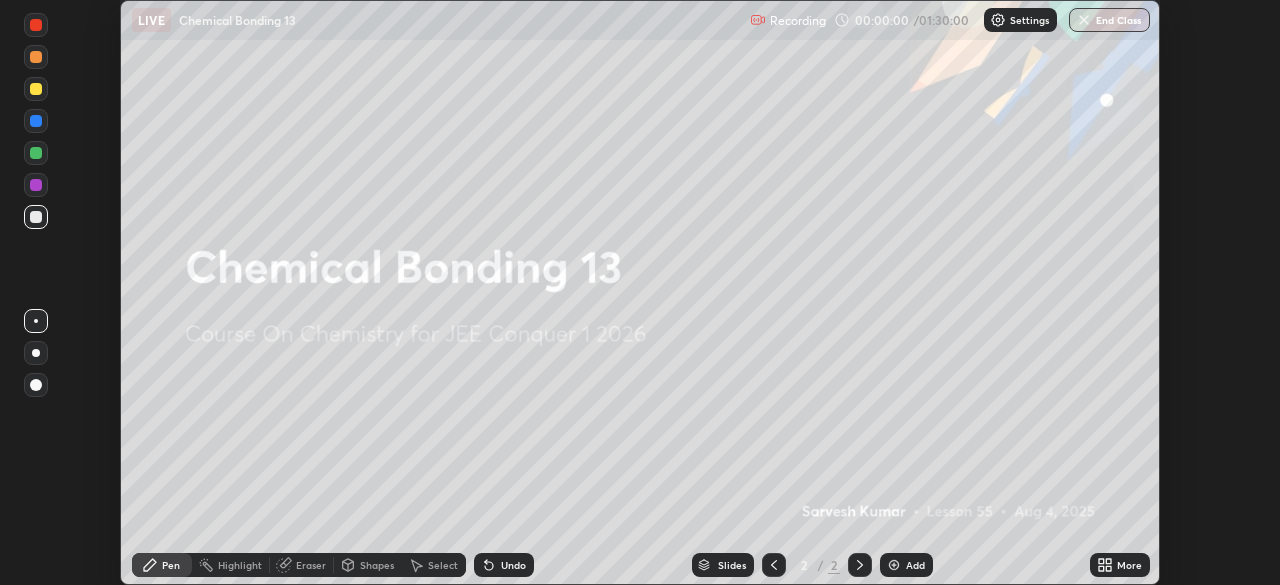 click 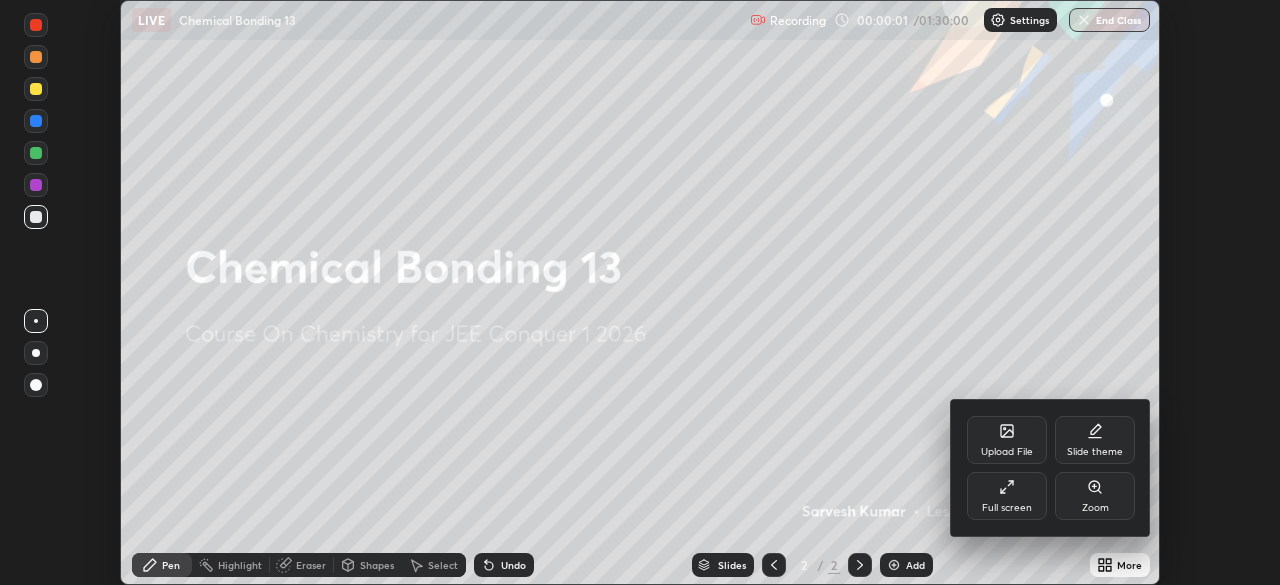 click on "Upload File" at bounding box center (1007, 440) 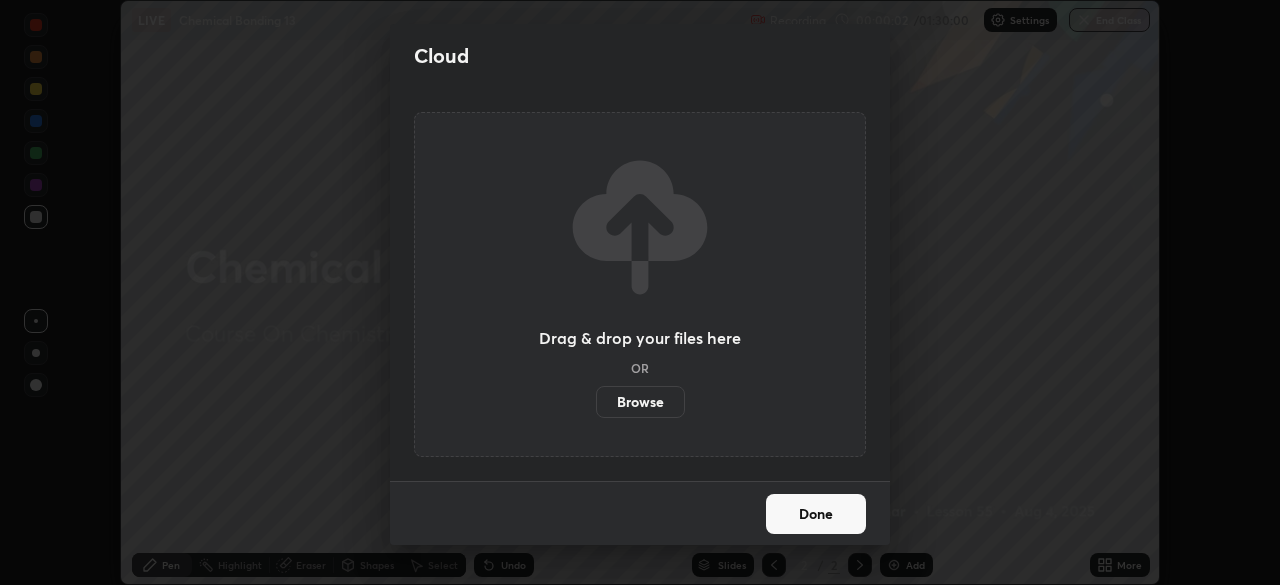 click on "Browse" at bounding box center [640, 402] 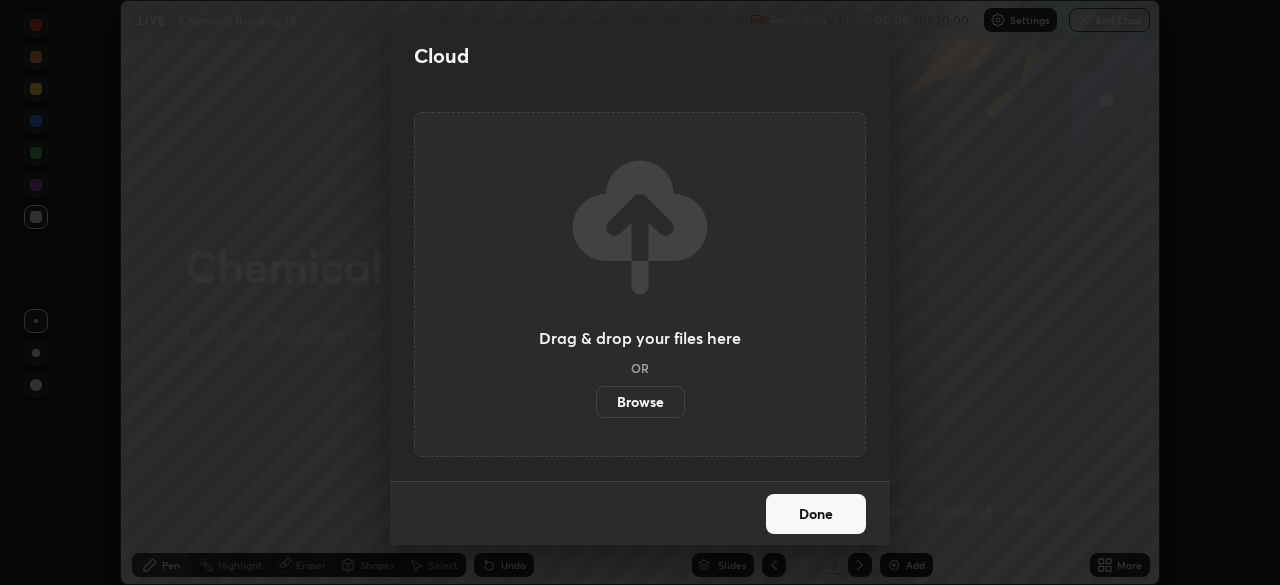 click on "Done" at bounding box center [816, 514] 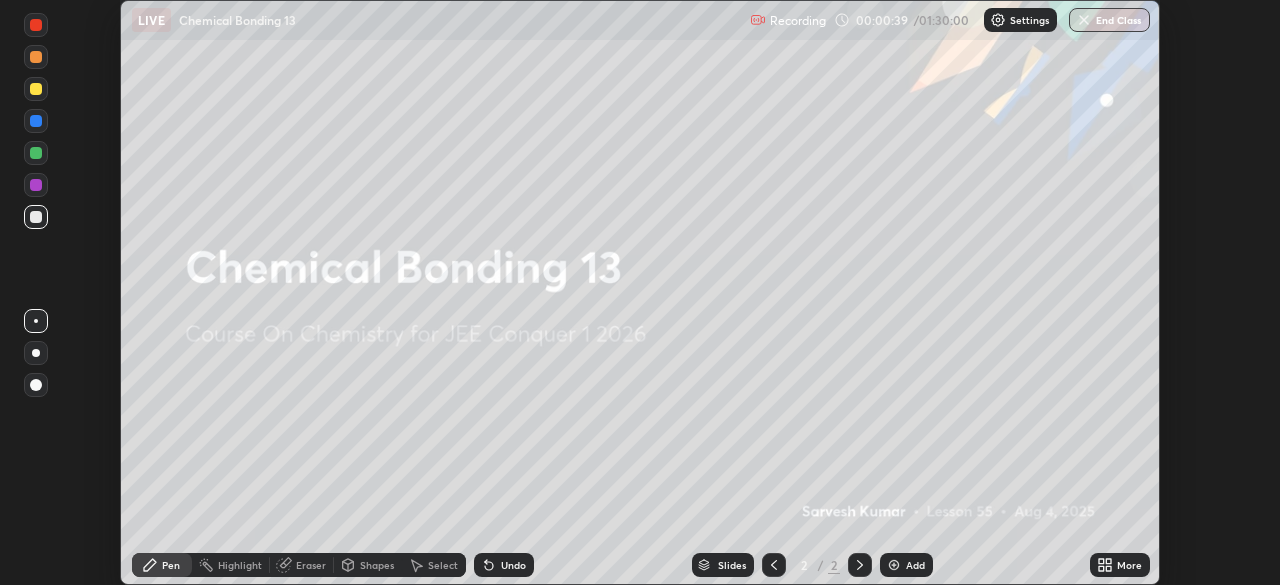 click 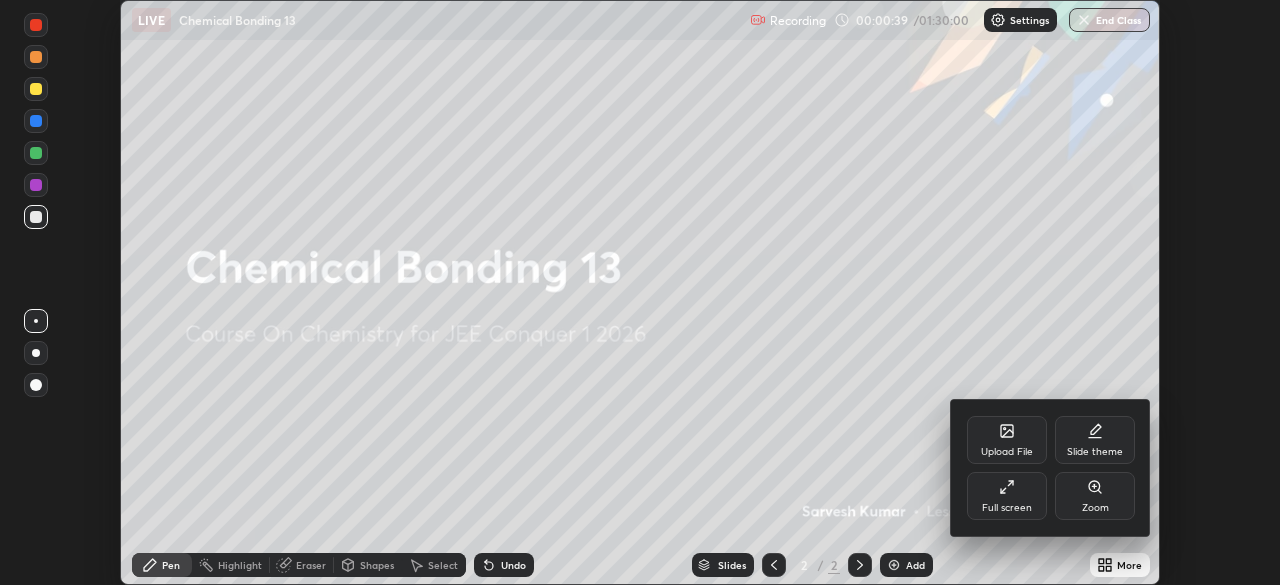 click on "Upload File" at bounding box center [1007, 440] 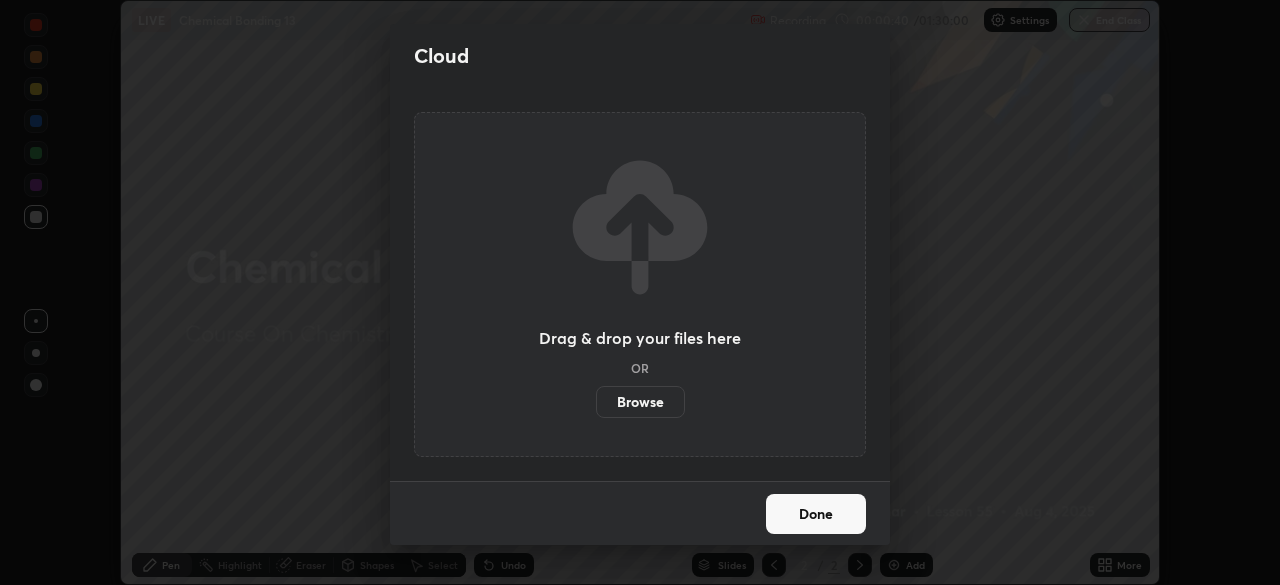 click on "Browse" at bounding box center [640, 402] 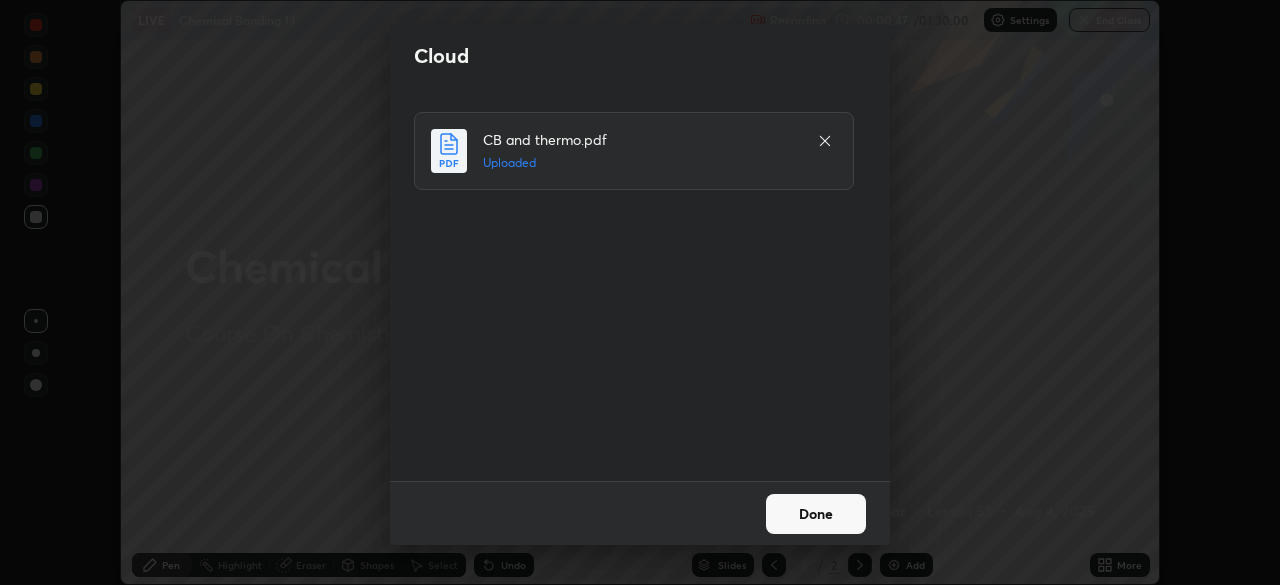click on "Done" at bounding box center (816, 514) 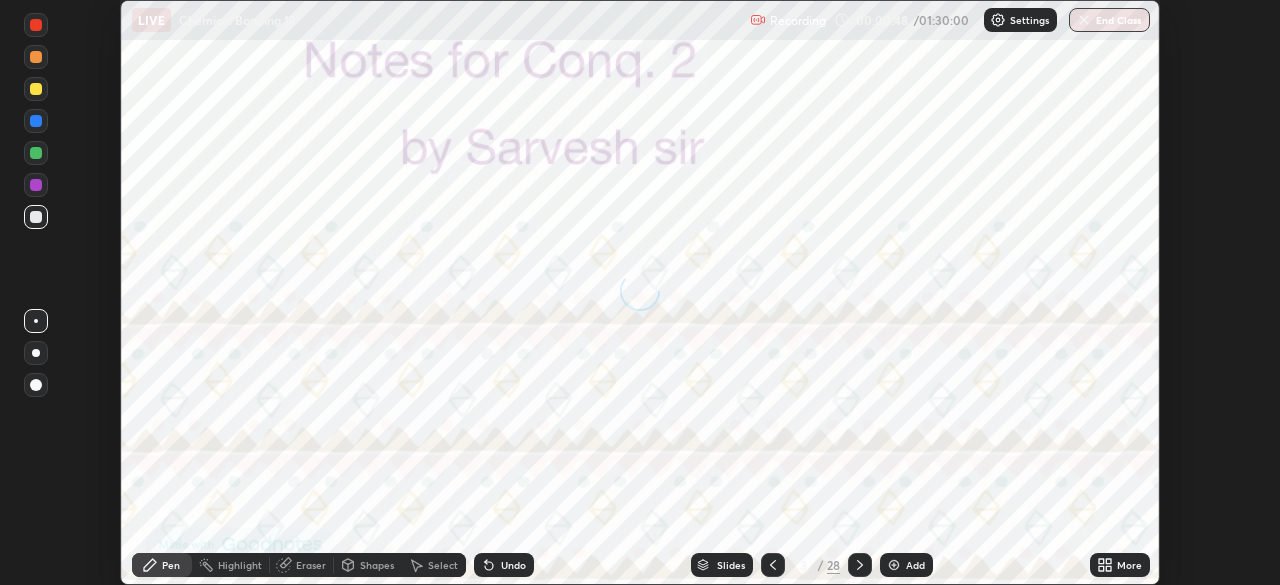 click on "Slides" at bounding box center (731, 565) 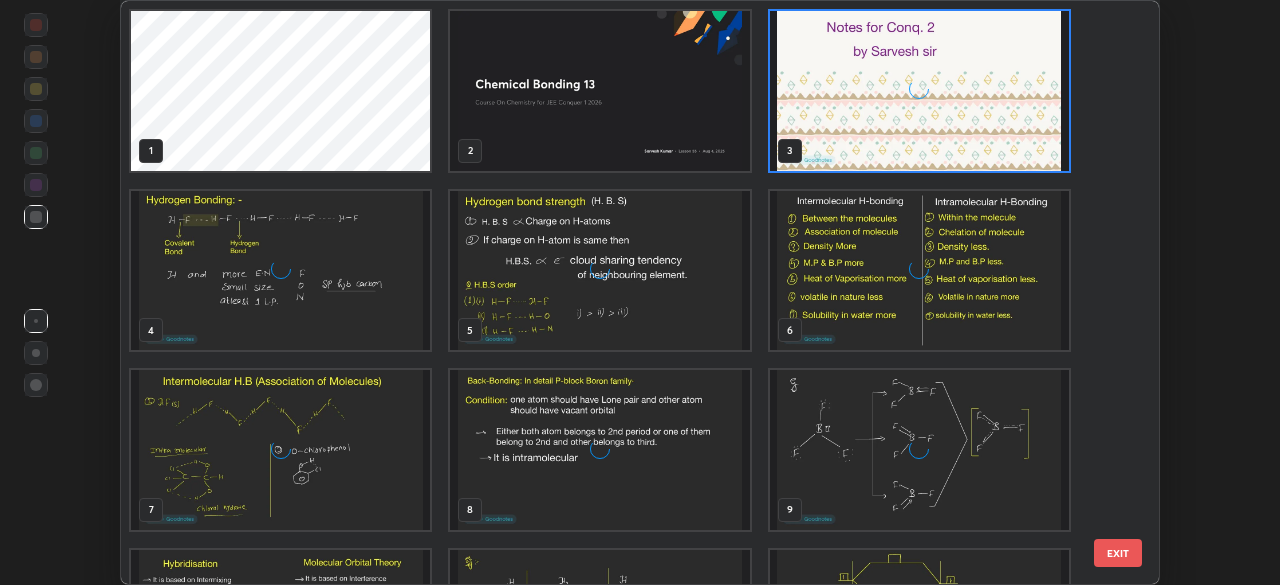 scroll, scrollTop: 7, scrollLeft: 11, axis: both 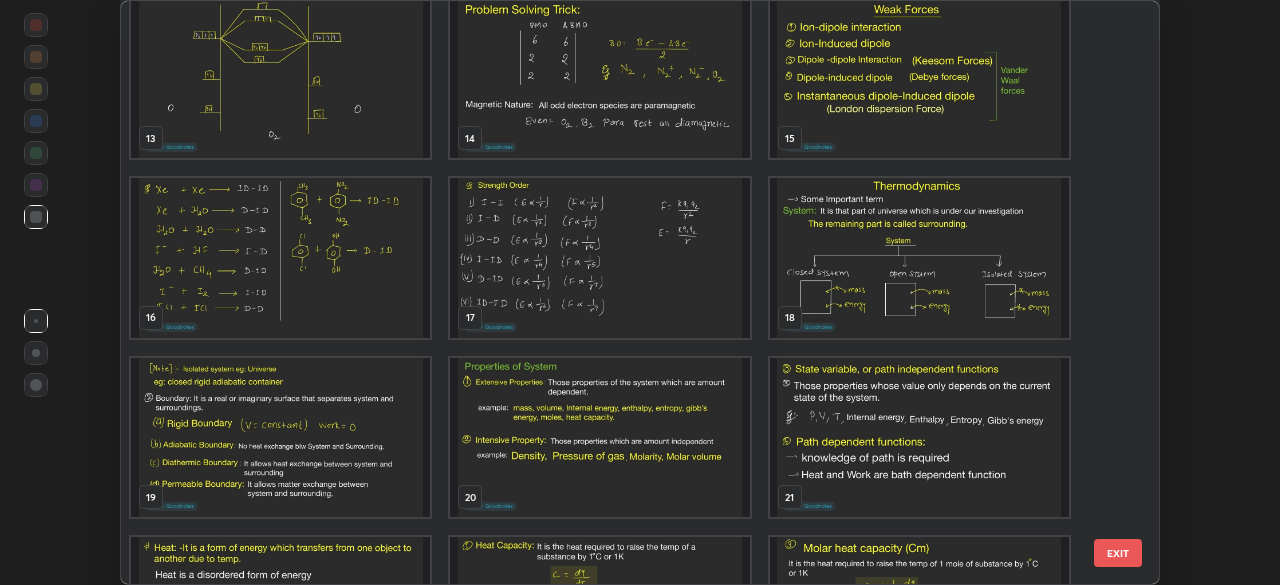 click at bounding box center (919, 258) 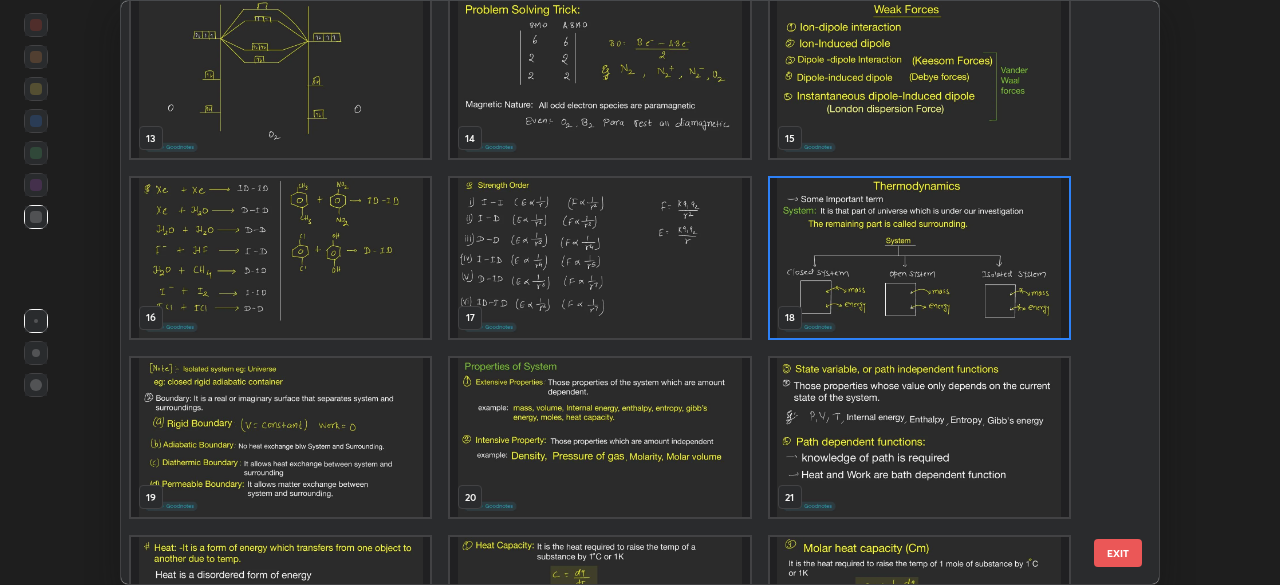 click at bounding box center (919, 258) 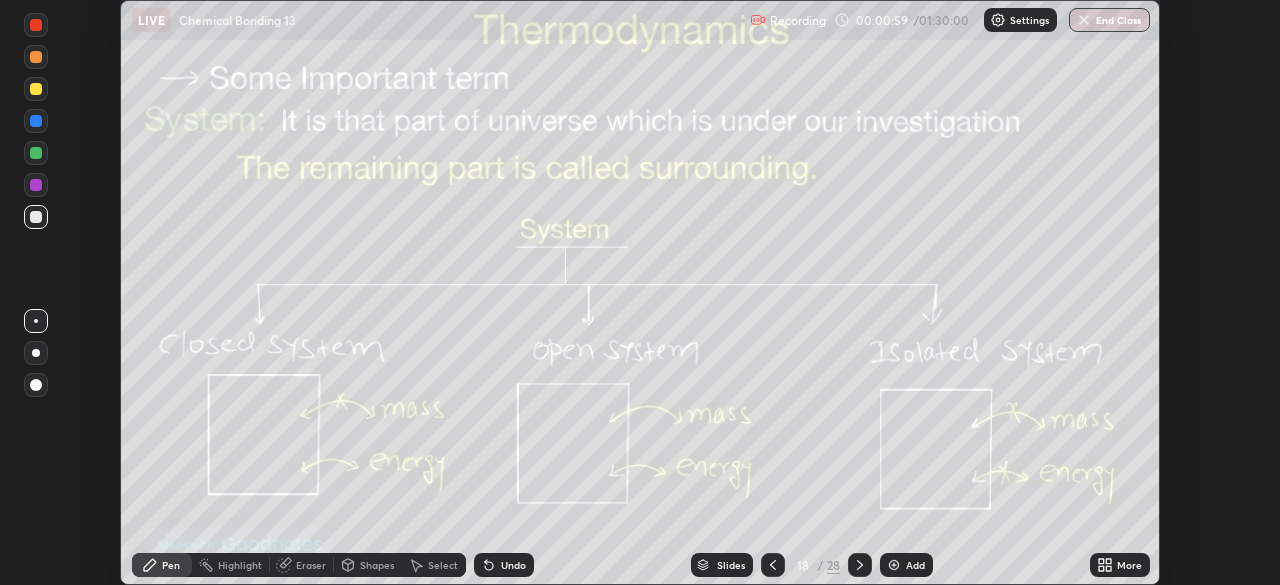 click 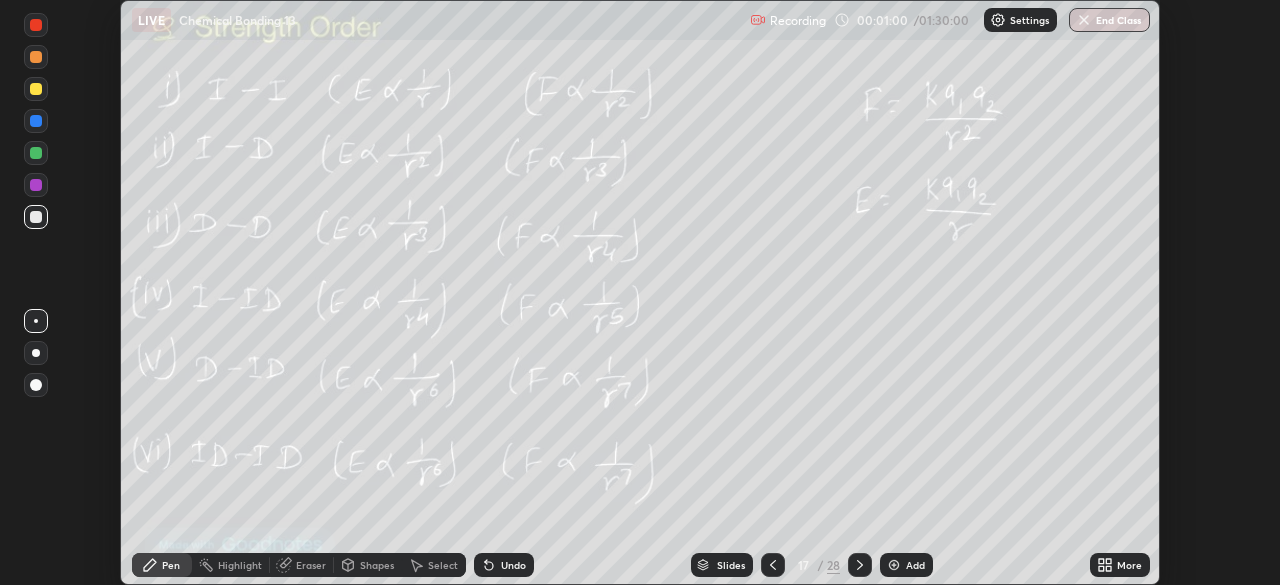 click 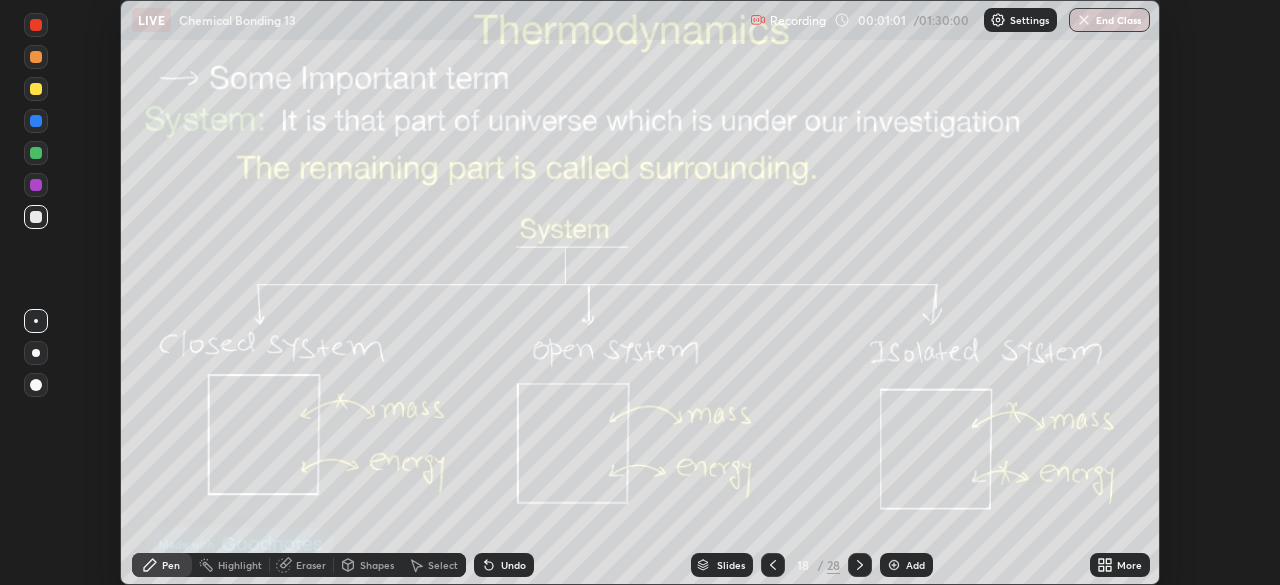 click 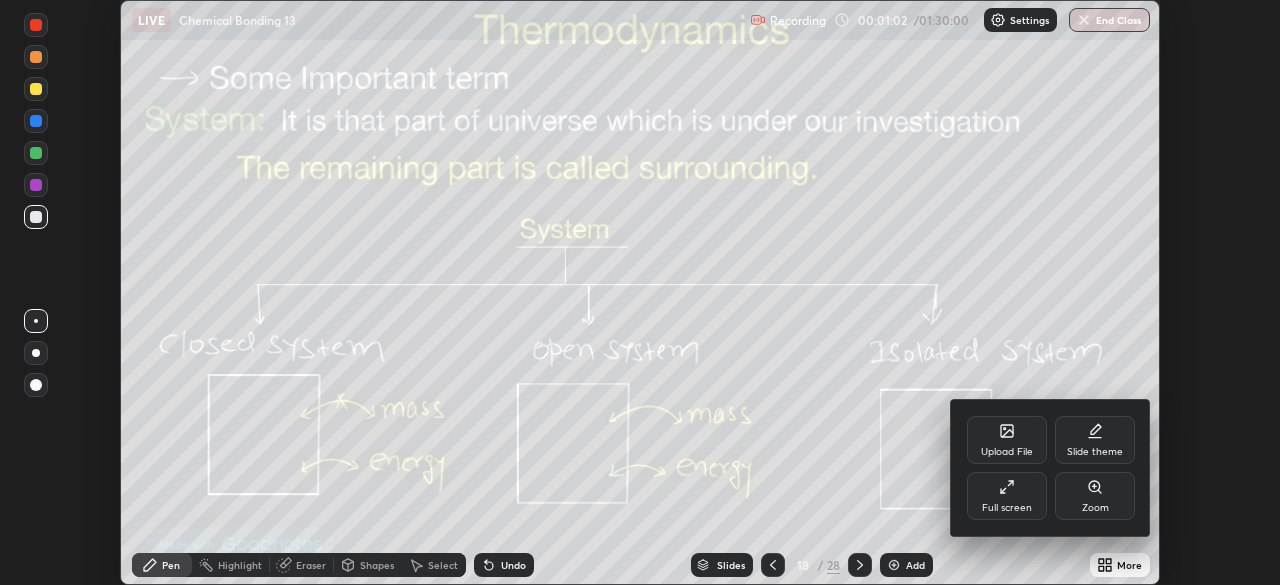 click on "Full screen" at bounding box center (1007, 496) 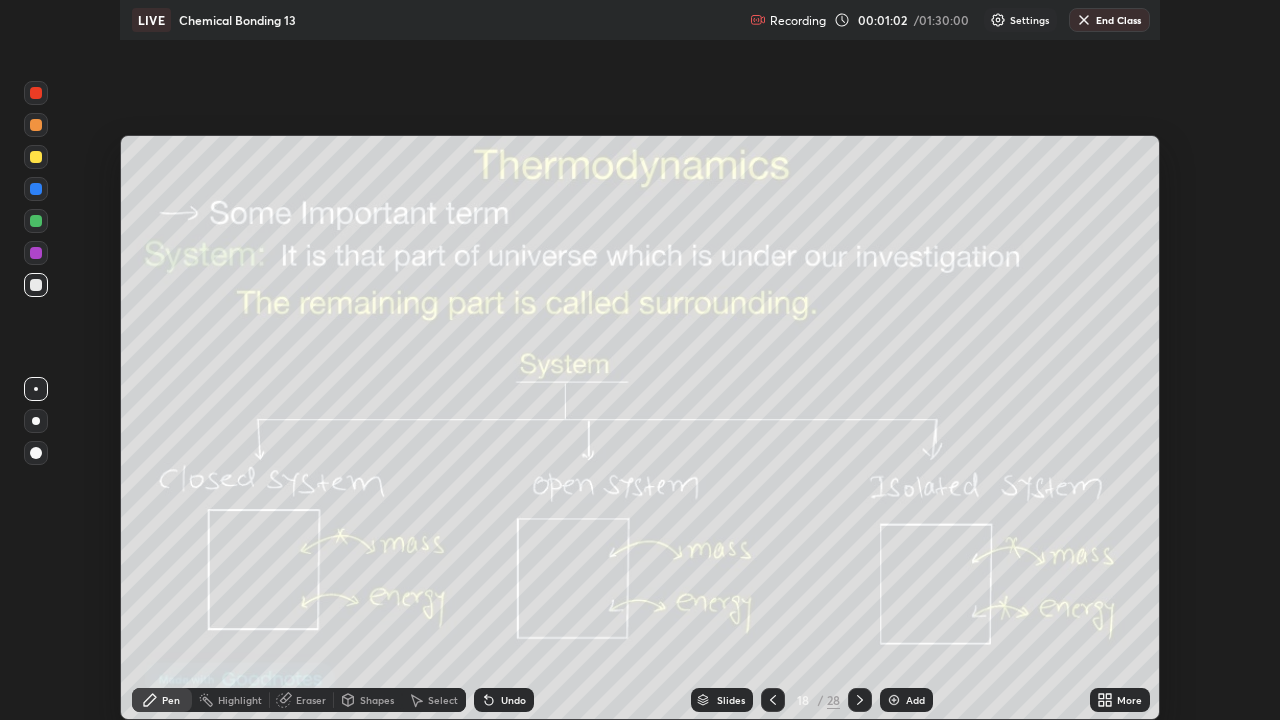 scroll, scrollTop: 99280, scrollLeft: 98720, axis: both 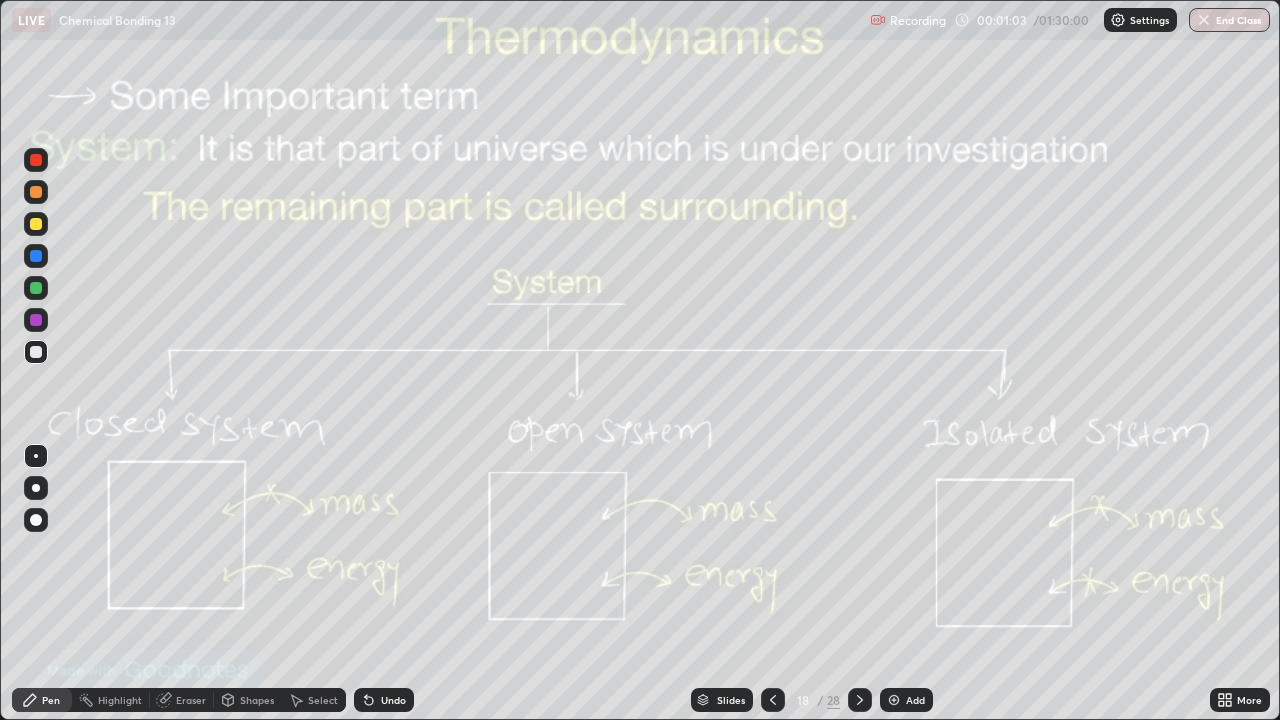click 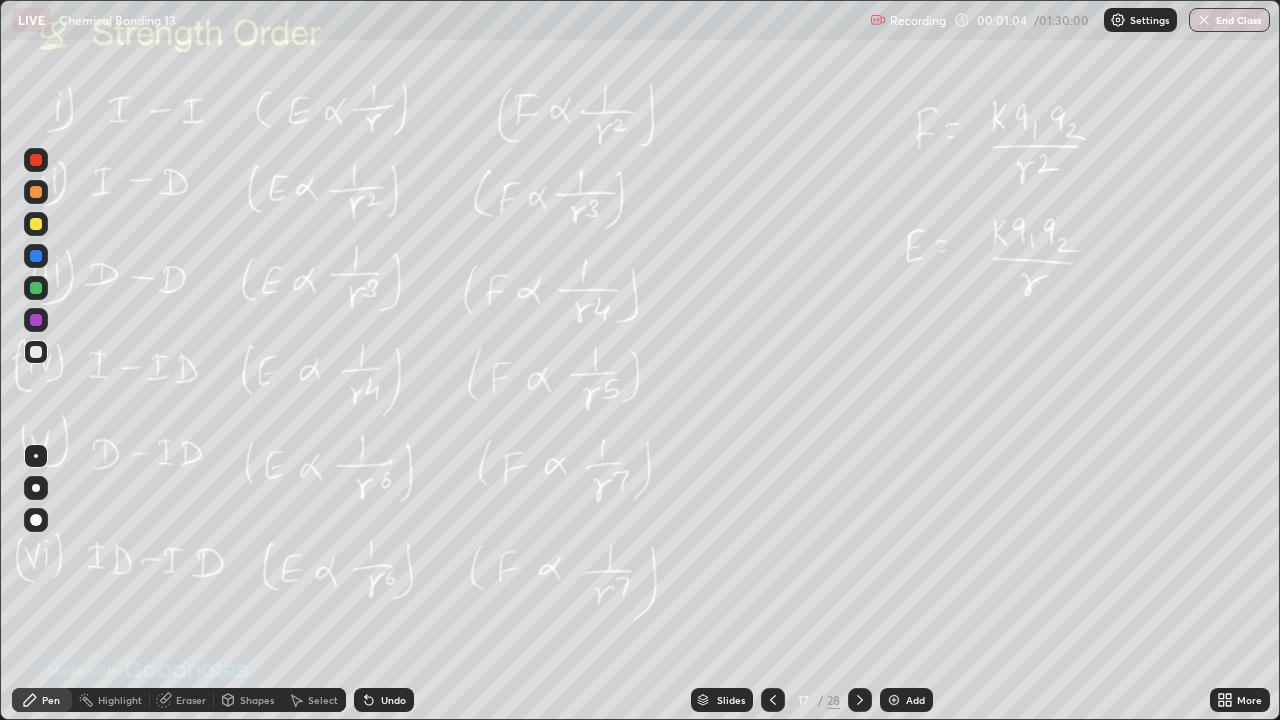 click on "Add" at bounding box center [915, 700] 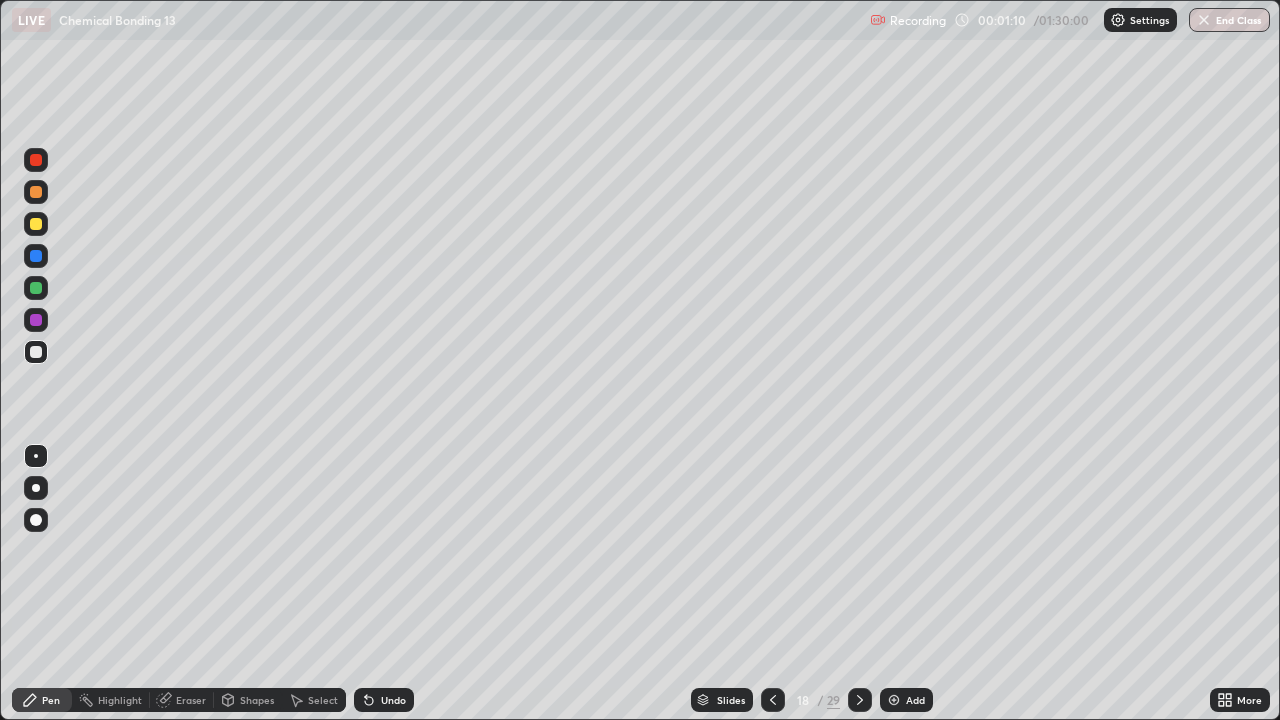 click at bounding box center (36, 352) 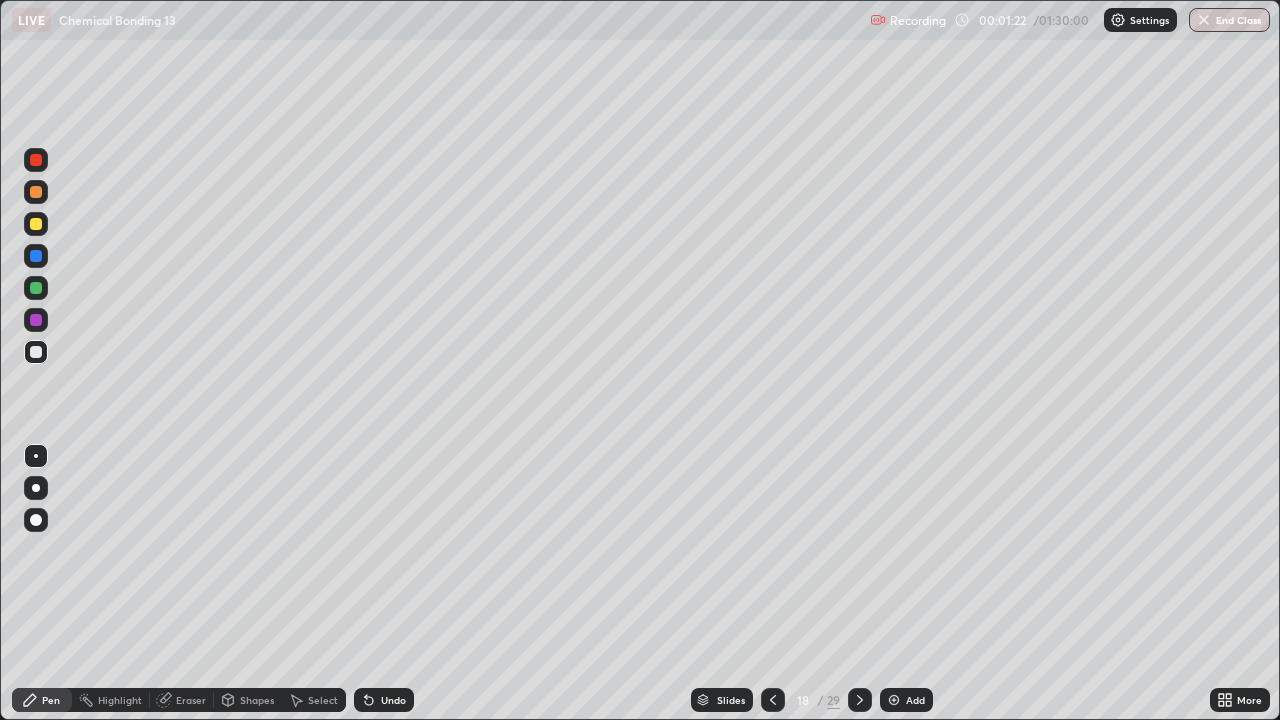 click at bounding box center [36, 192] 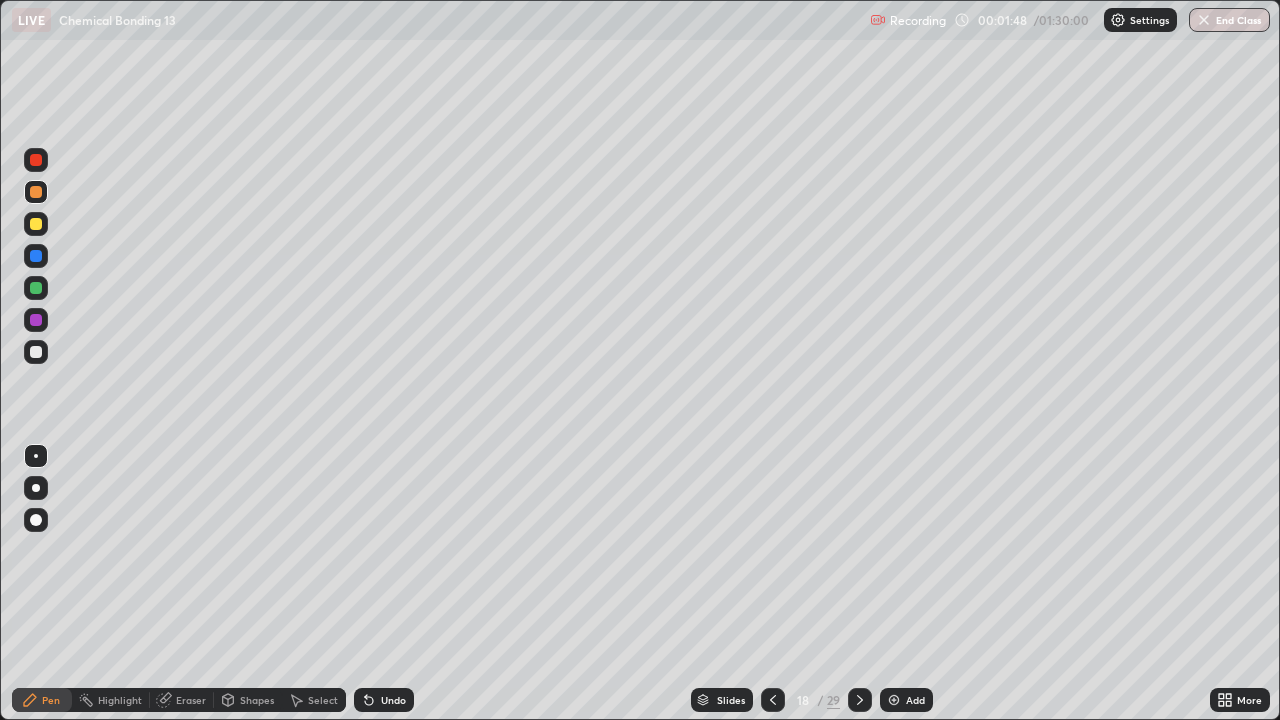 click at bounding box center (36, 224) 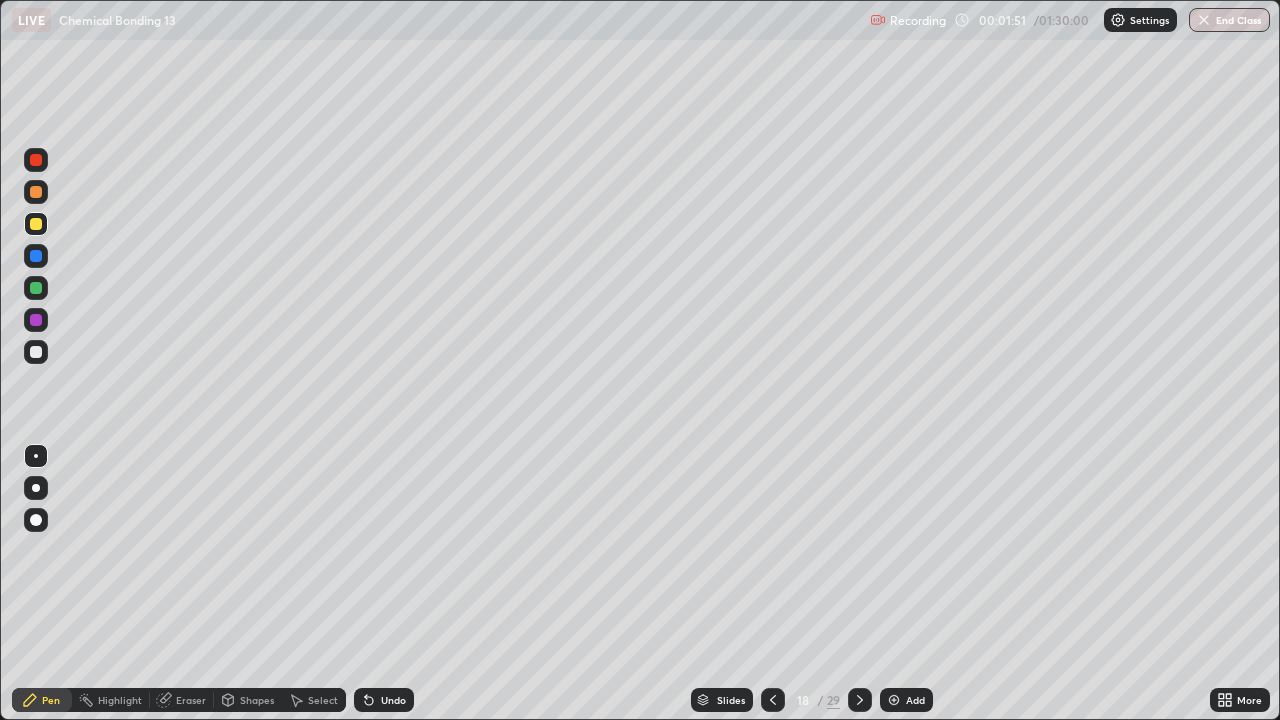 click 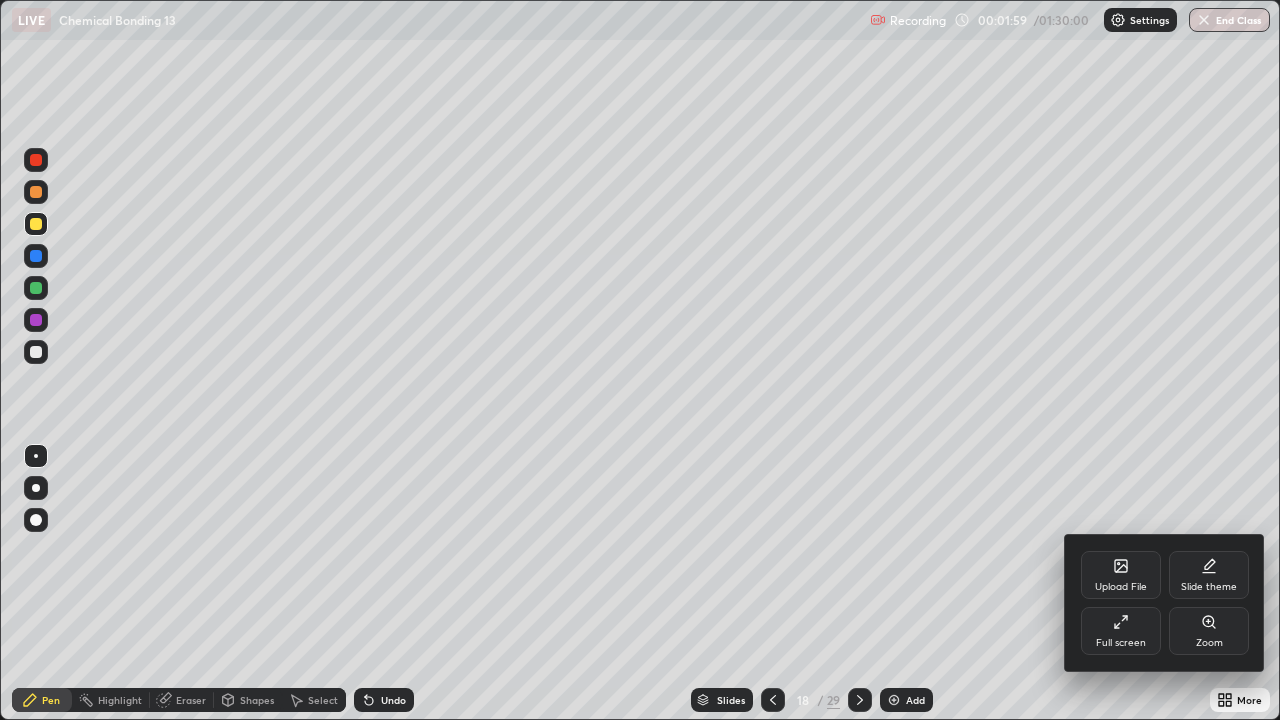 click 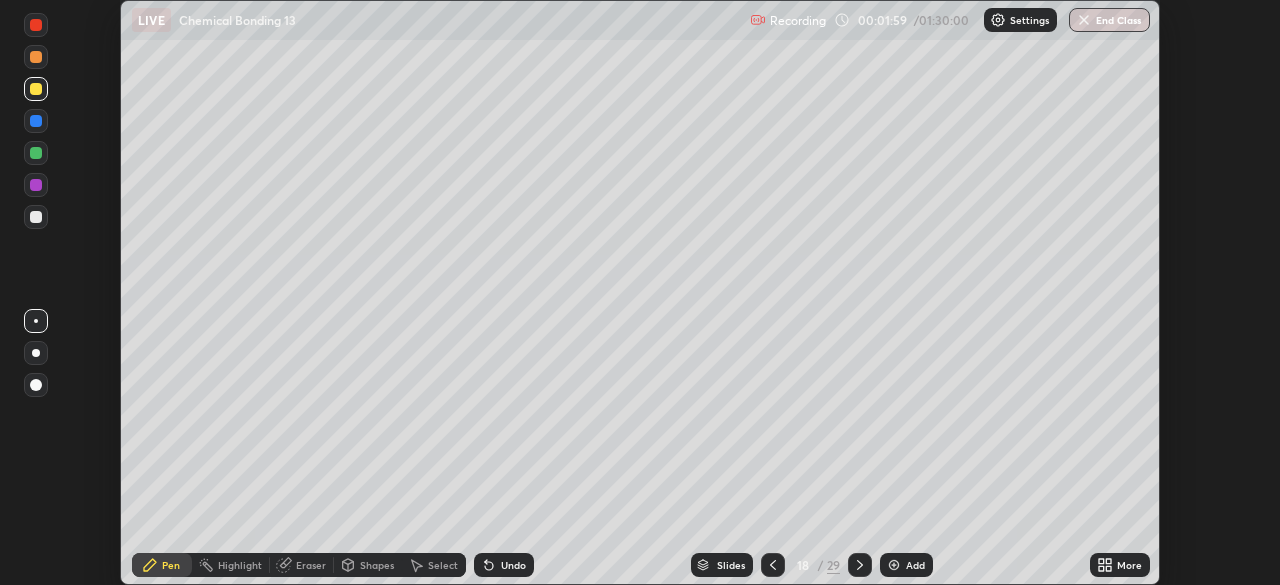 scroll, scrollTop: 585, scrollLeft: 1280, axis: both 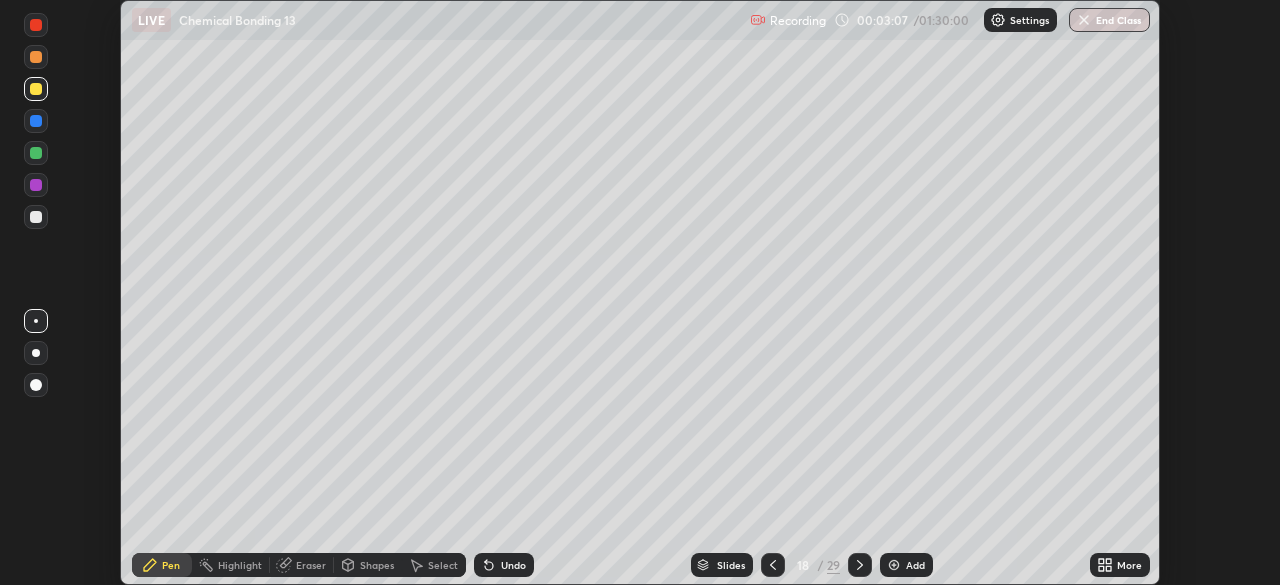click on "Eraser" at bounding box center [311, 565] 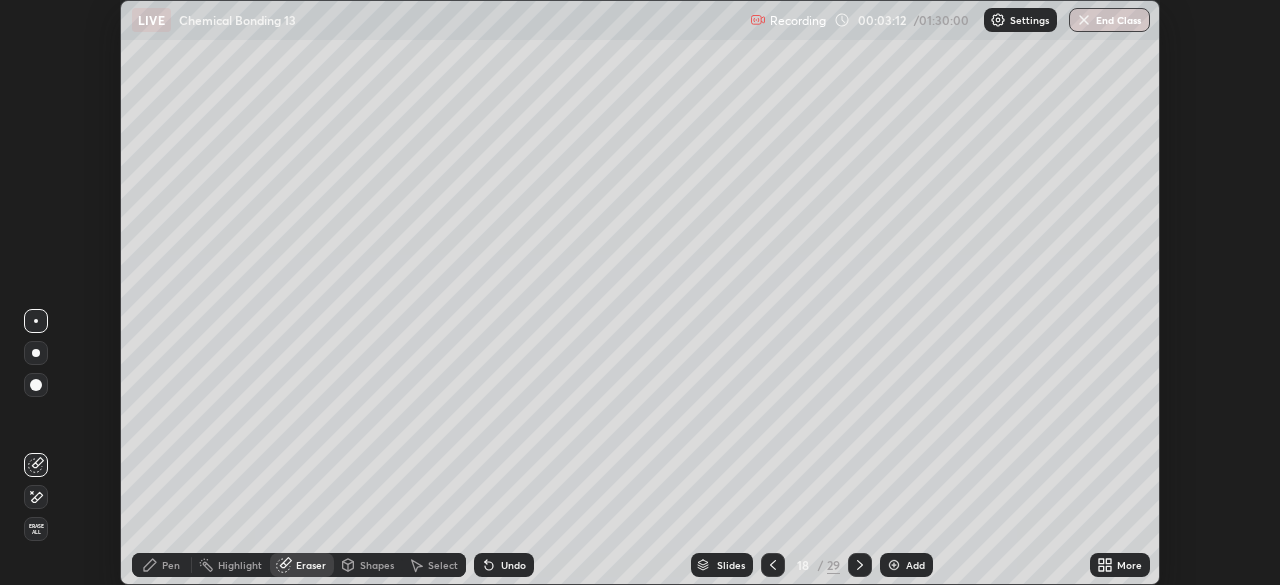 click 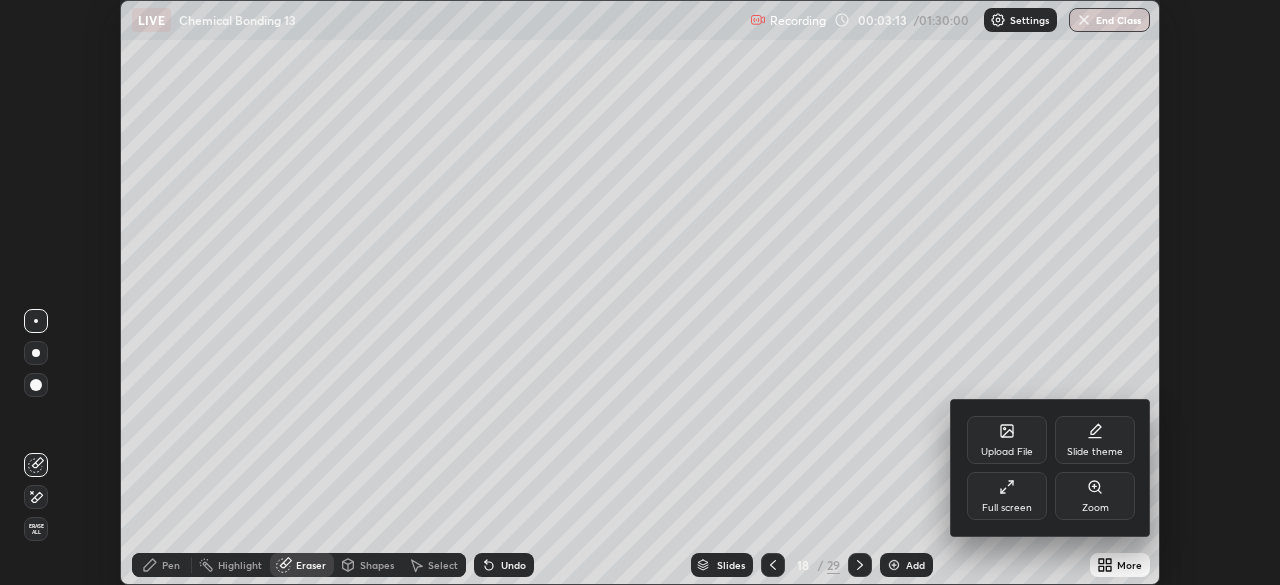 click on "Full screen" at bounding box center (1007, 508) 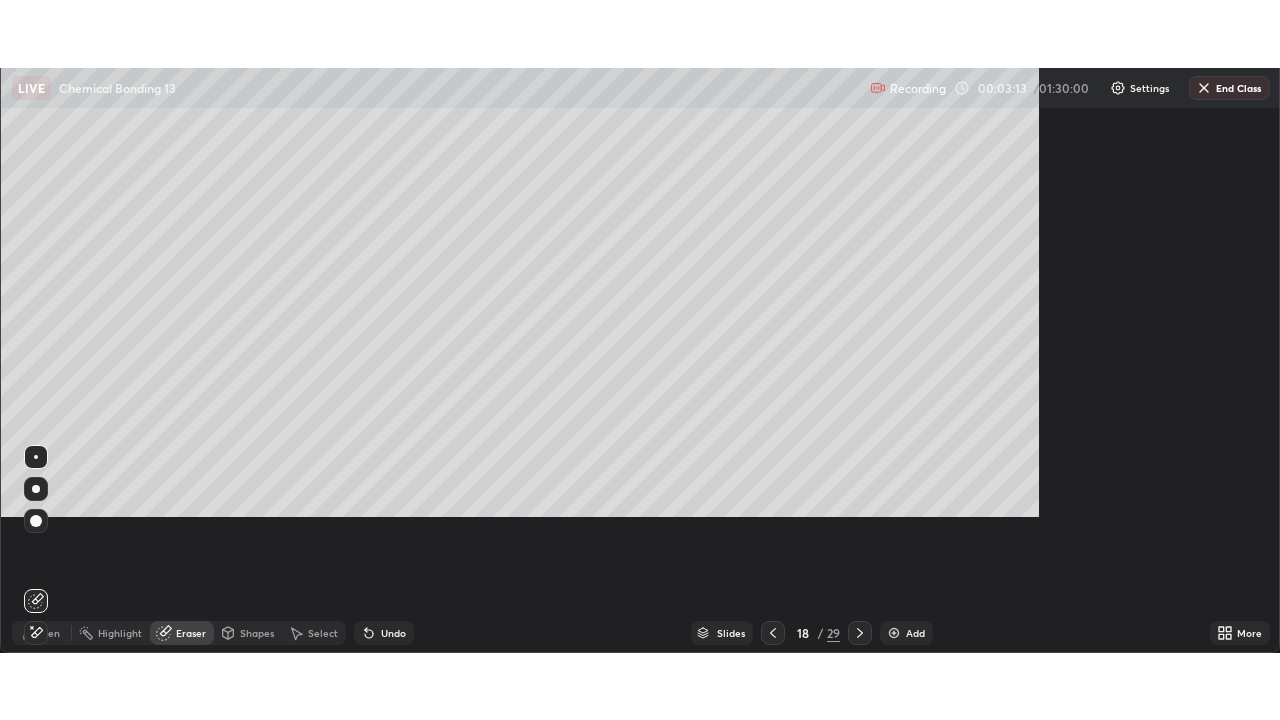 scroll, scrollTop: 99280, scrollLeft: 98720, axis: both 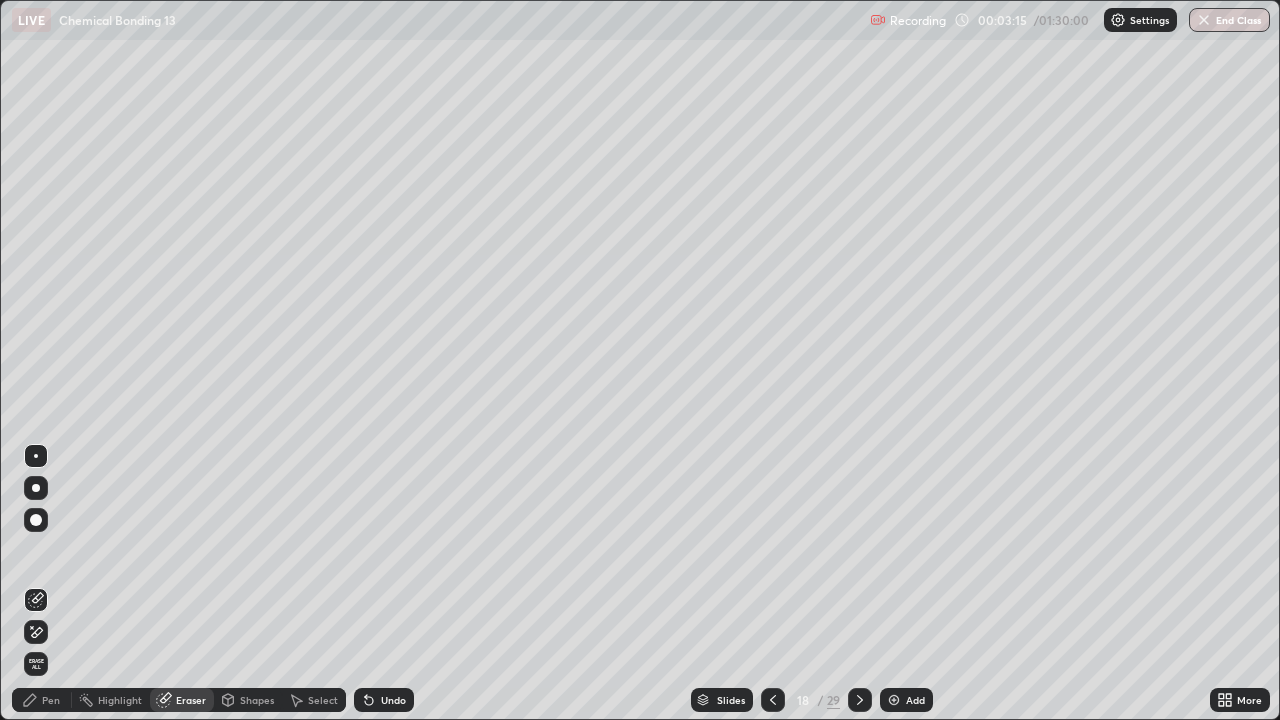 click on "Pen" at bounding box center (42, 700) 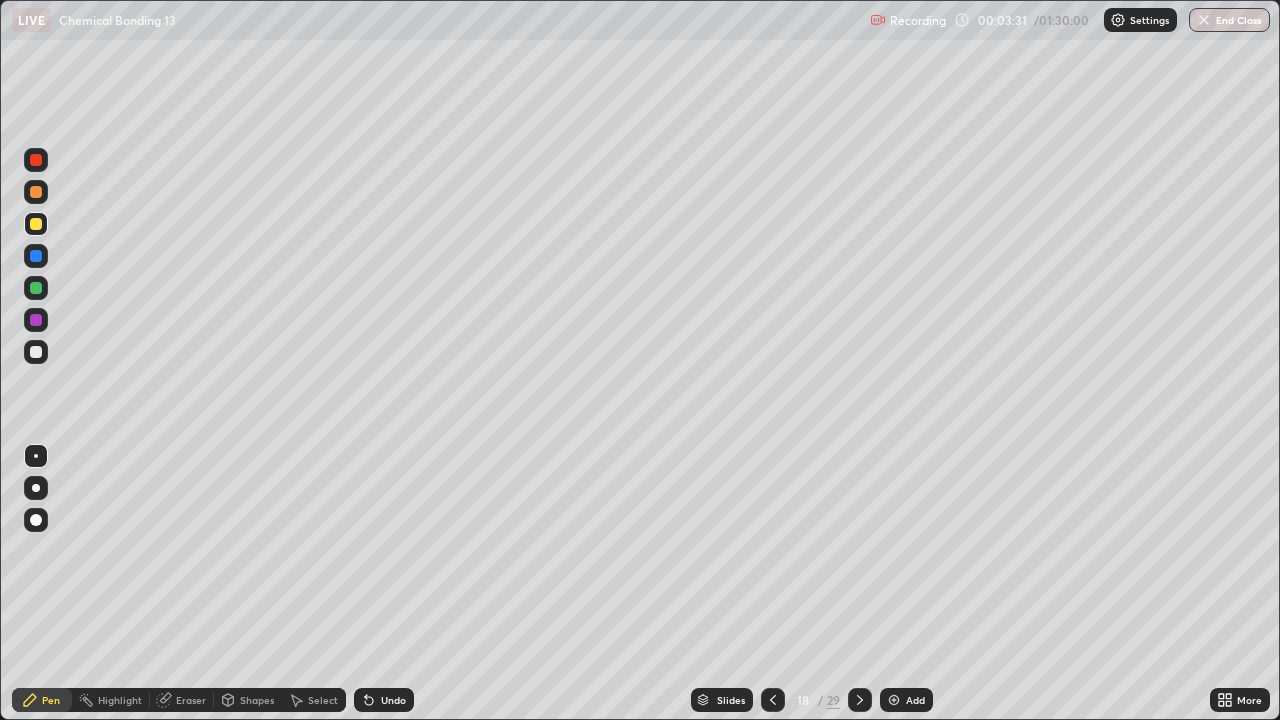 click at bounding box center (36, 352) 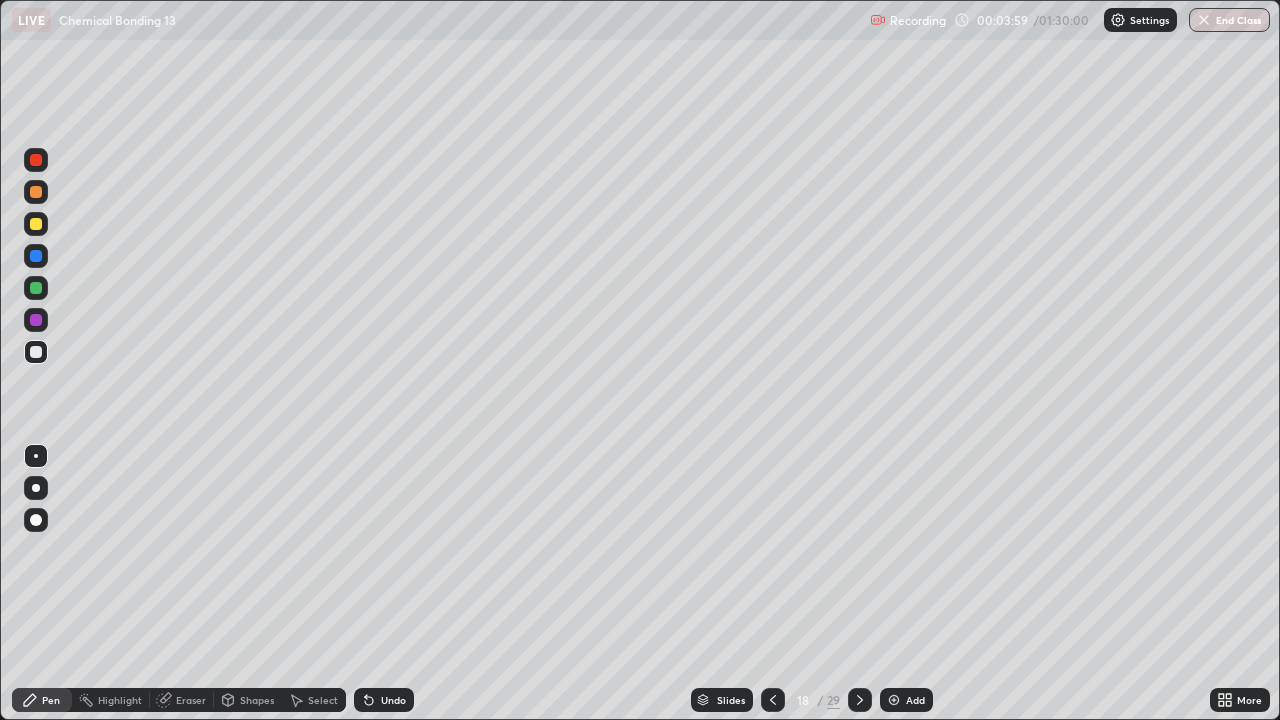 click at bounding box center (36, 192) 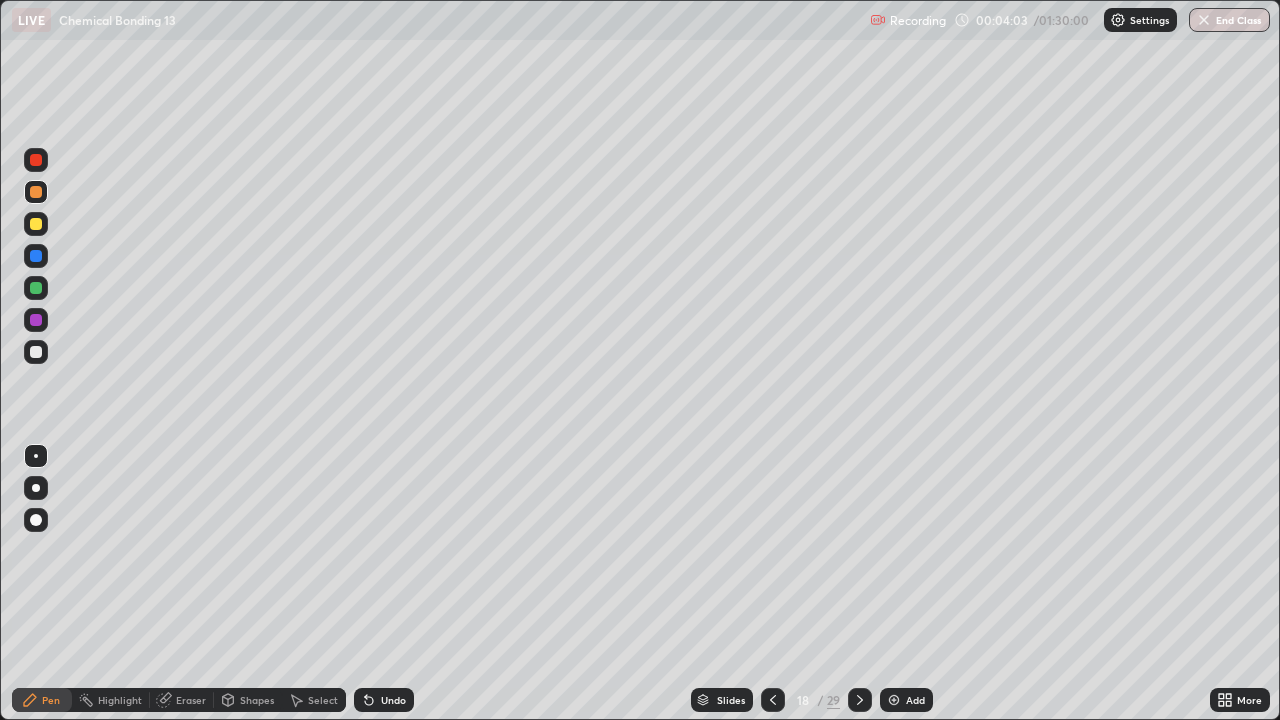 click at bounding box center (36, 352) 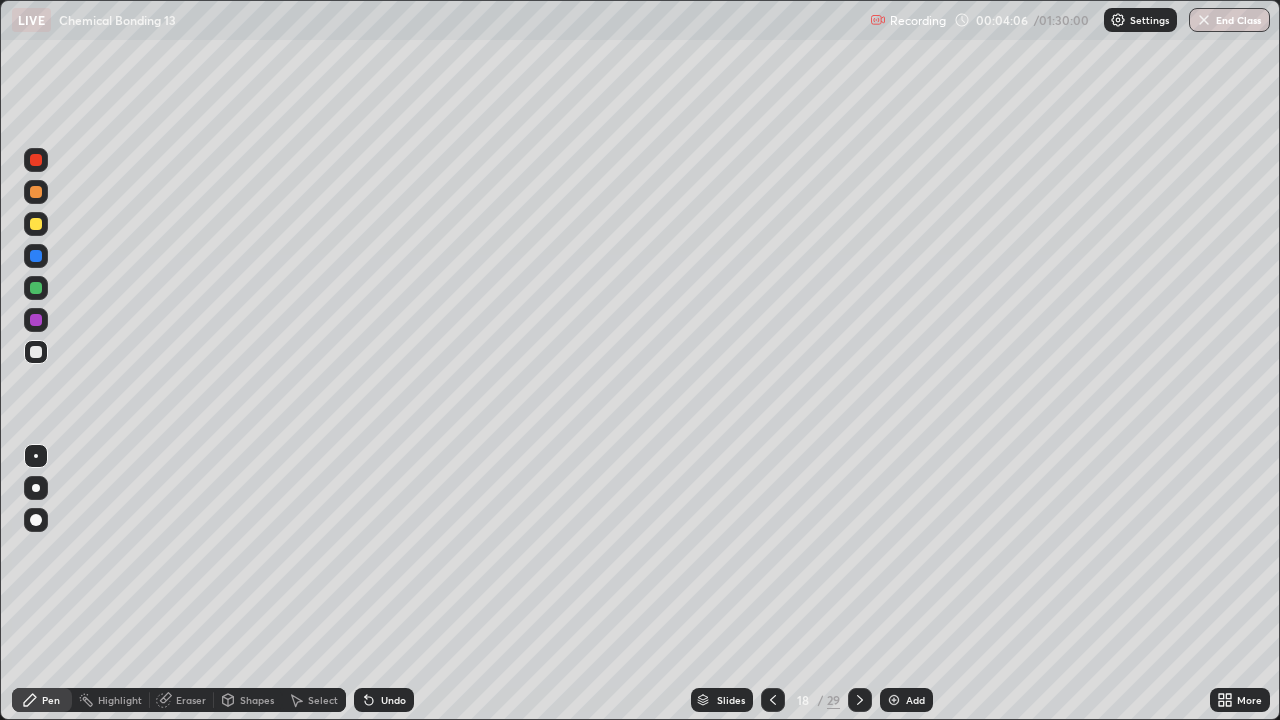 click 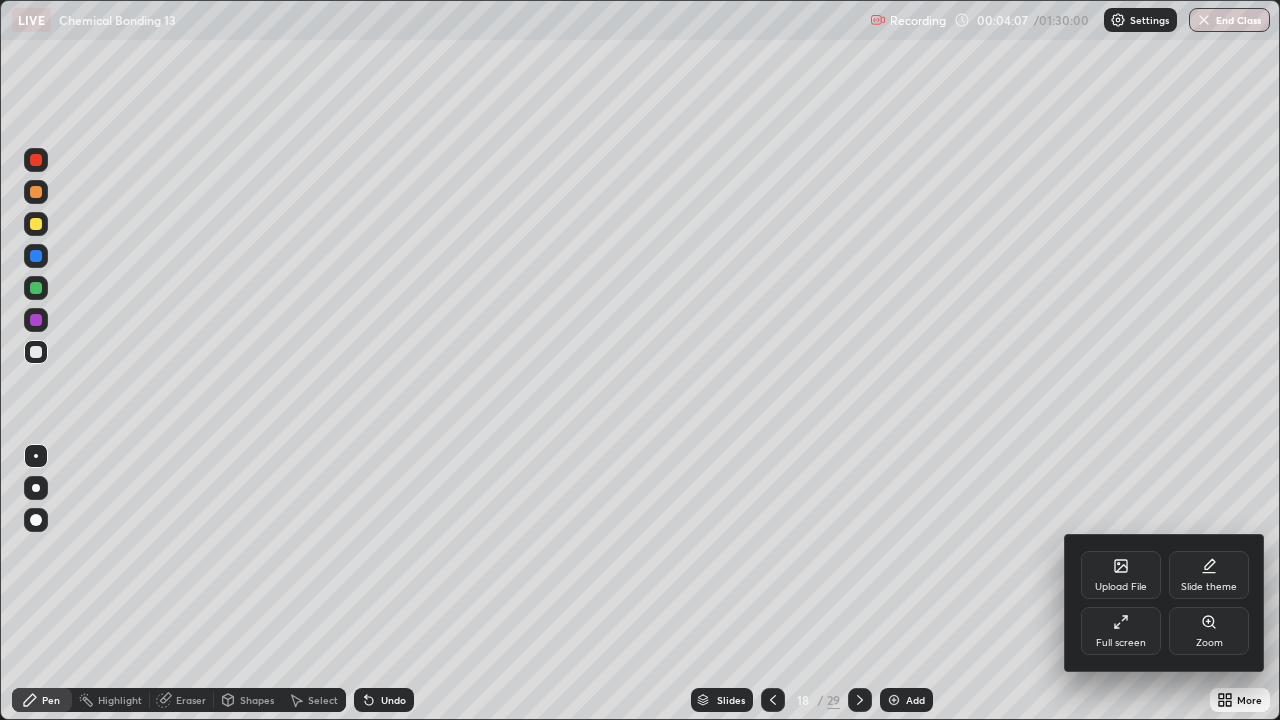 click on "Full screen" at bounding box center (1121, 631) 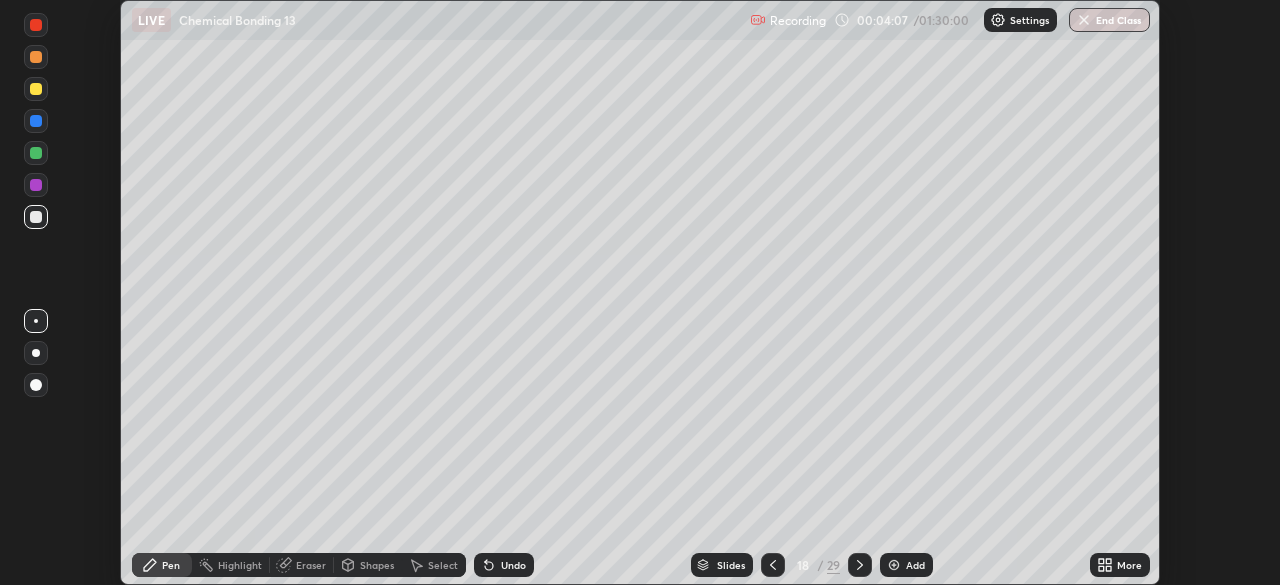 scroll, scrollTop: 585, scrollLeft: 1280, axis: both 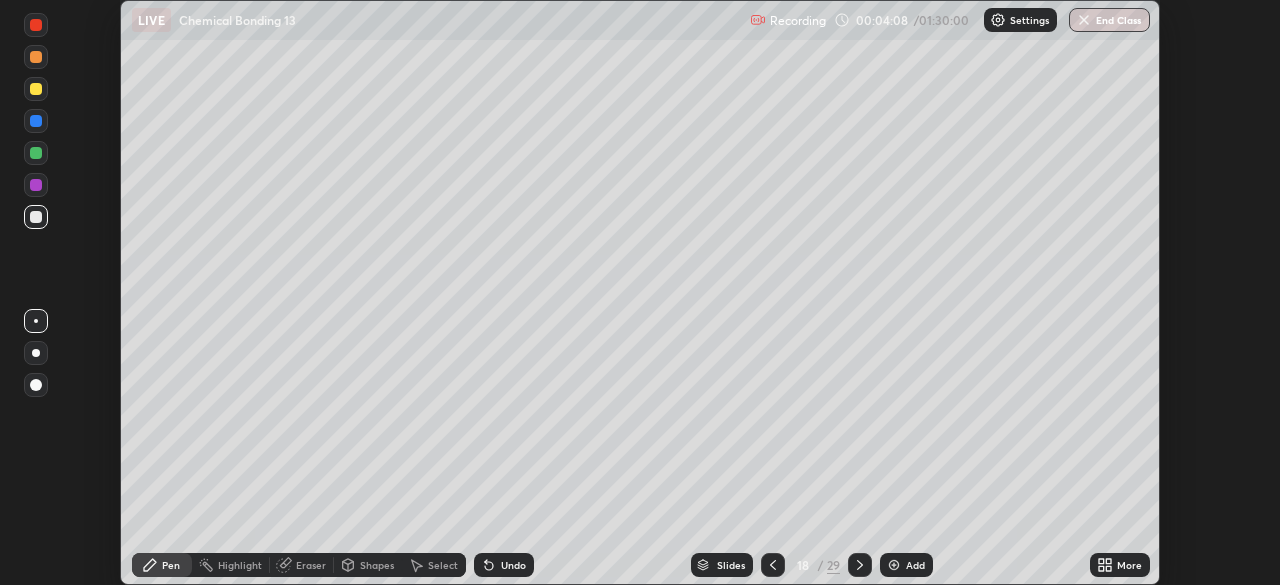 click on "More" at bounding box center [1120, 565] 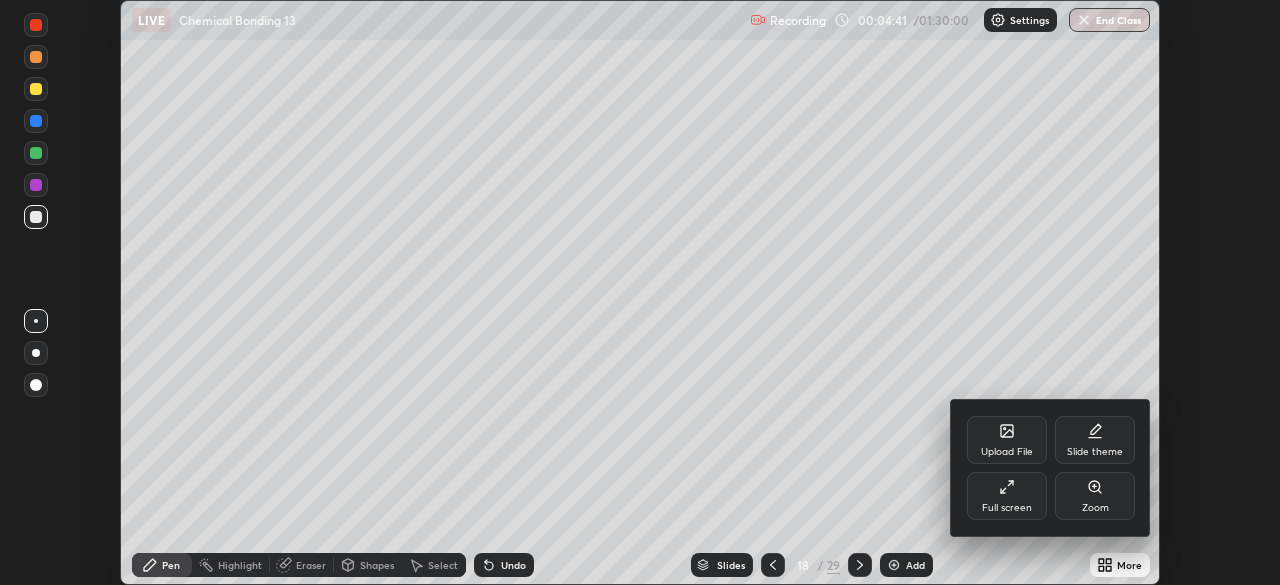 click at bounding box center (640, 292) 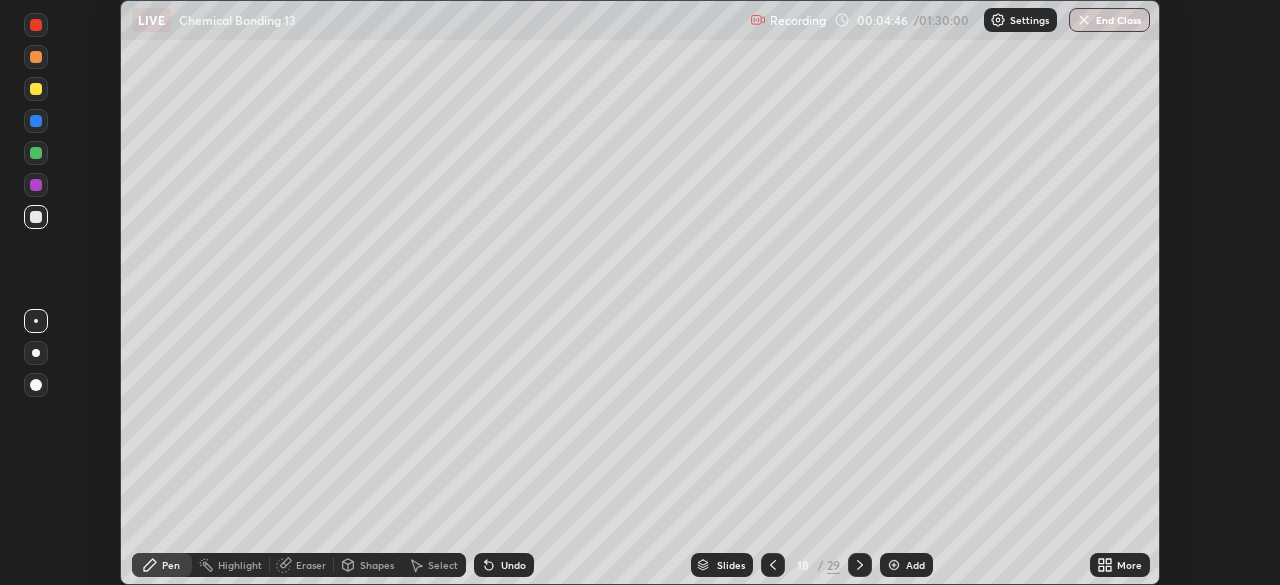 click 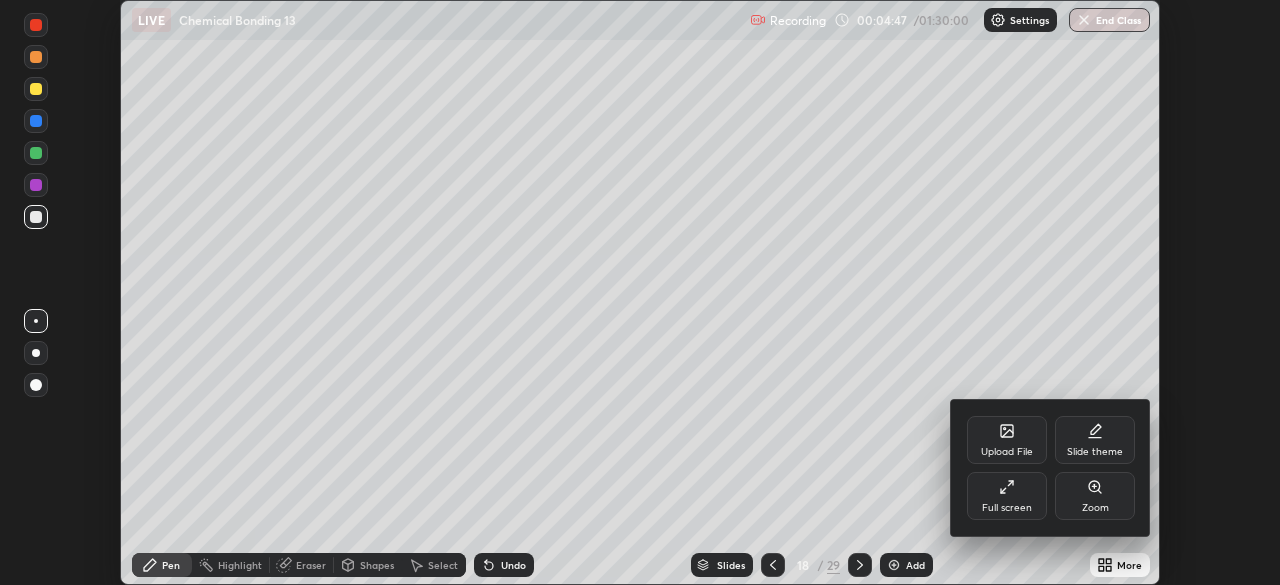 click on "Full screen" at bounding box center [1007, 496] 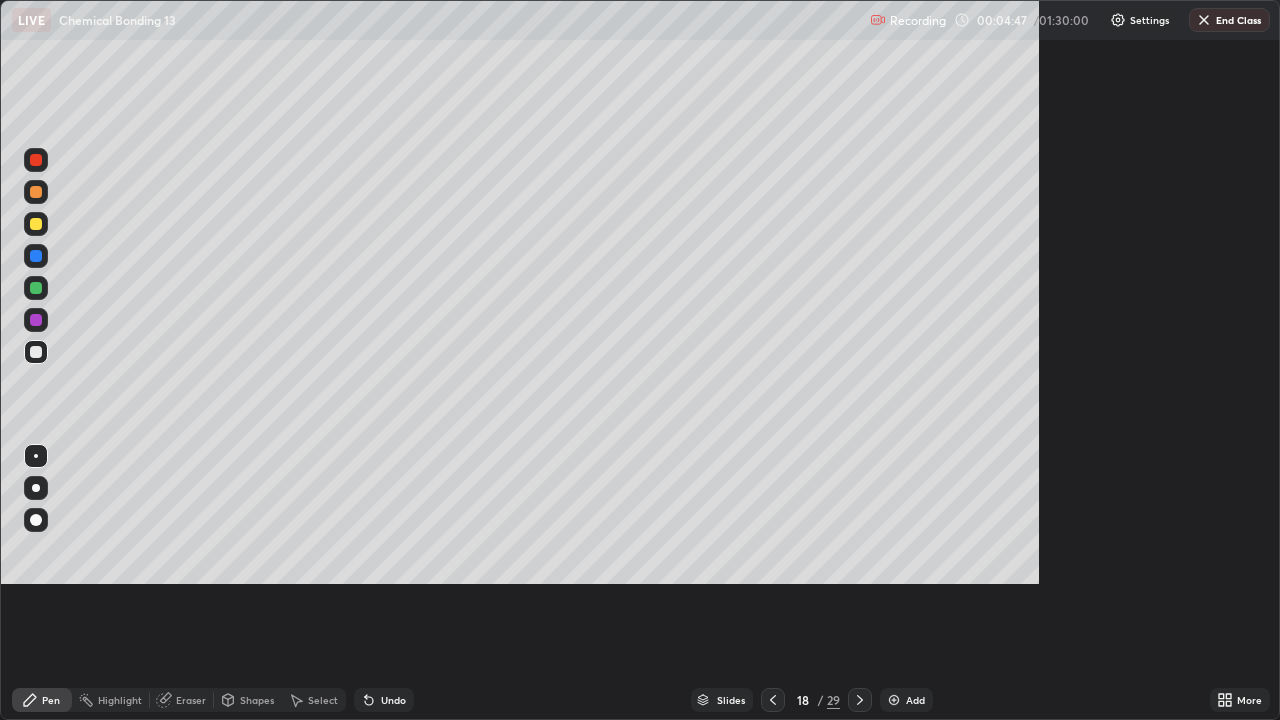 scroll, scrollTop: 99280, scrollLeft: 98720, axis: both 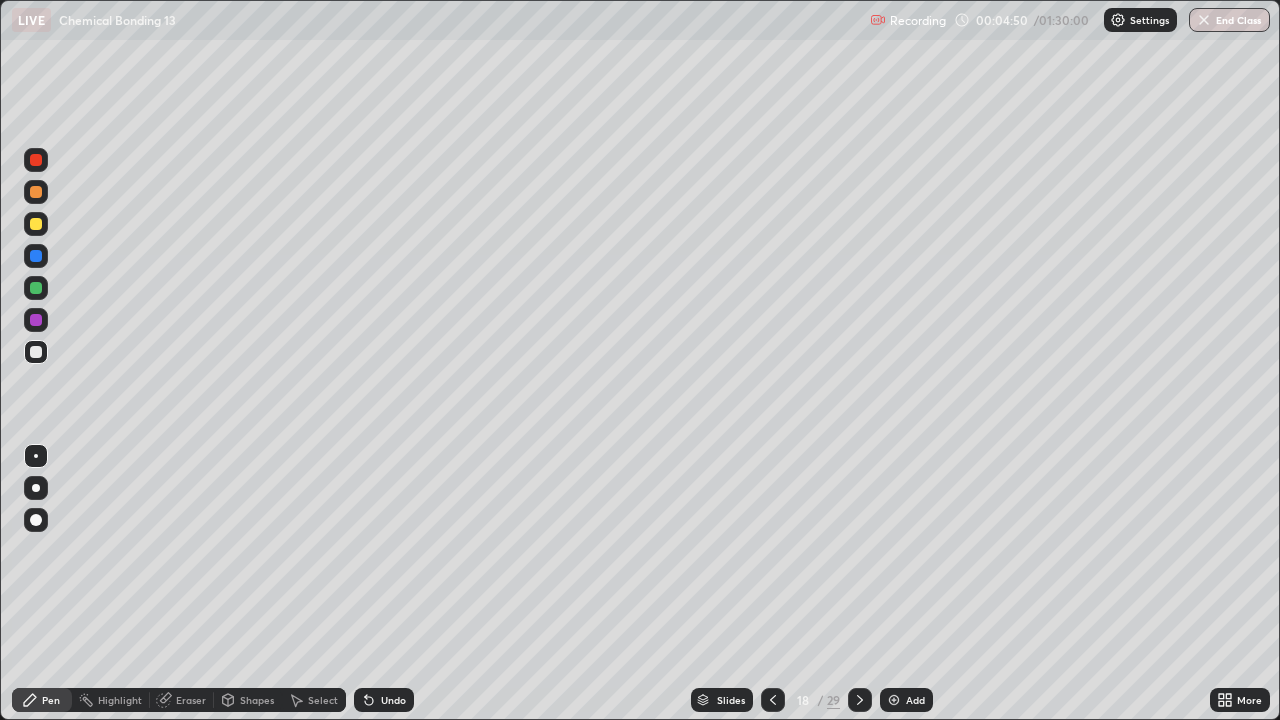 click at bounding box center (36, 224) 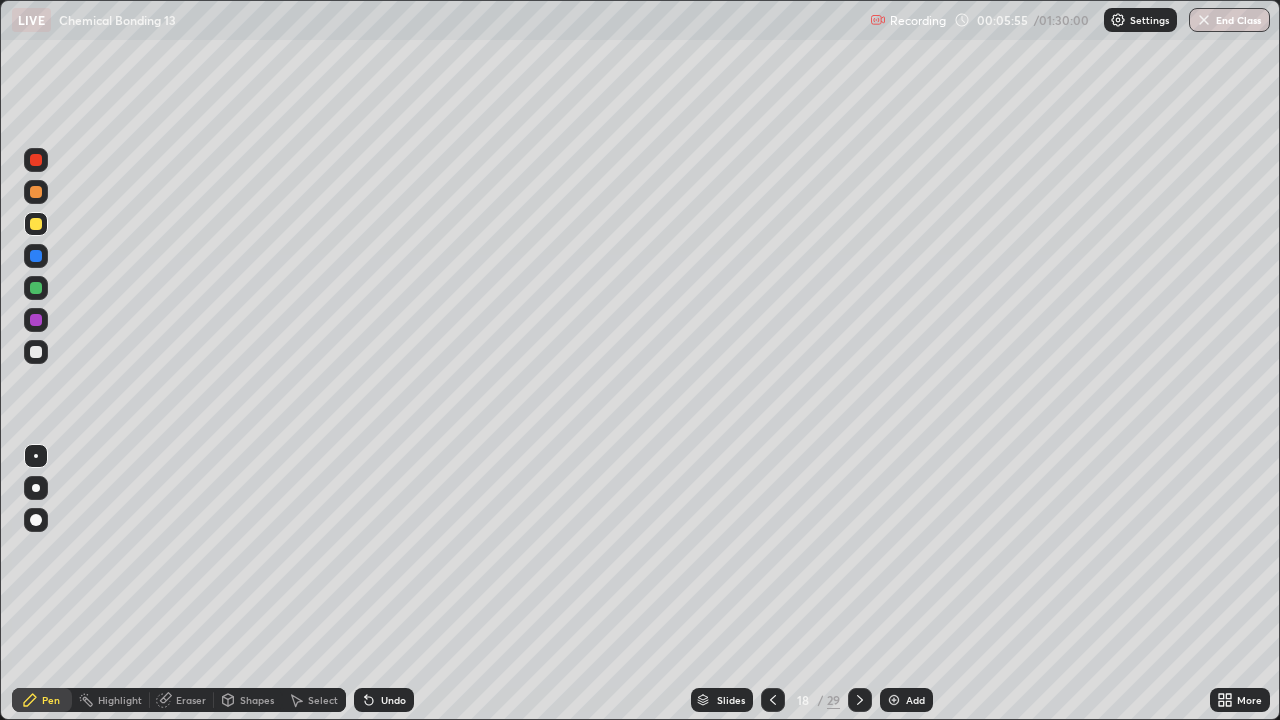 click 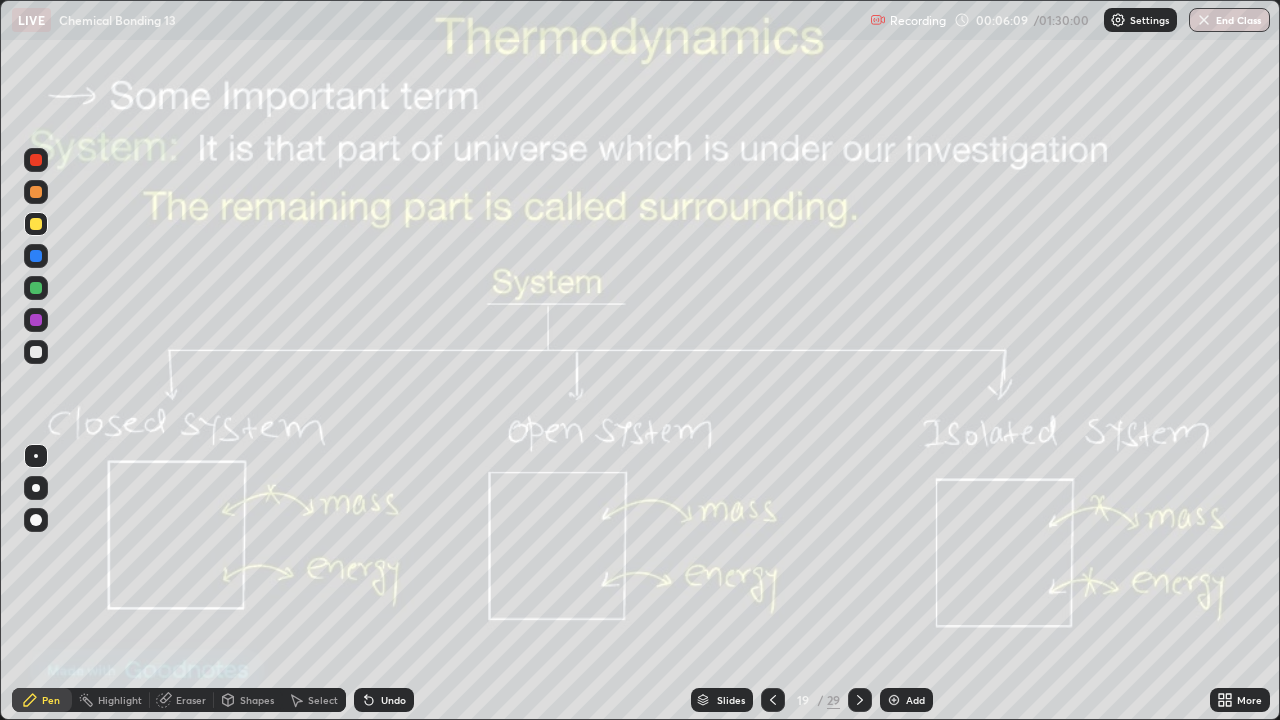 click at bounding box center (773, 700) 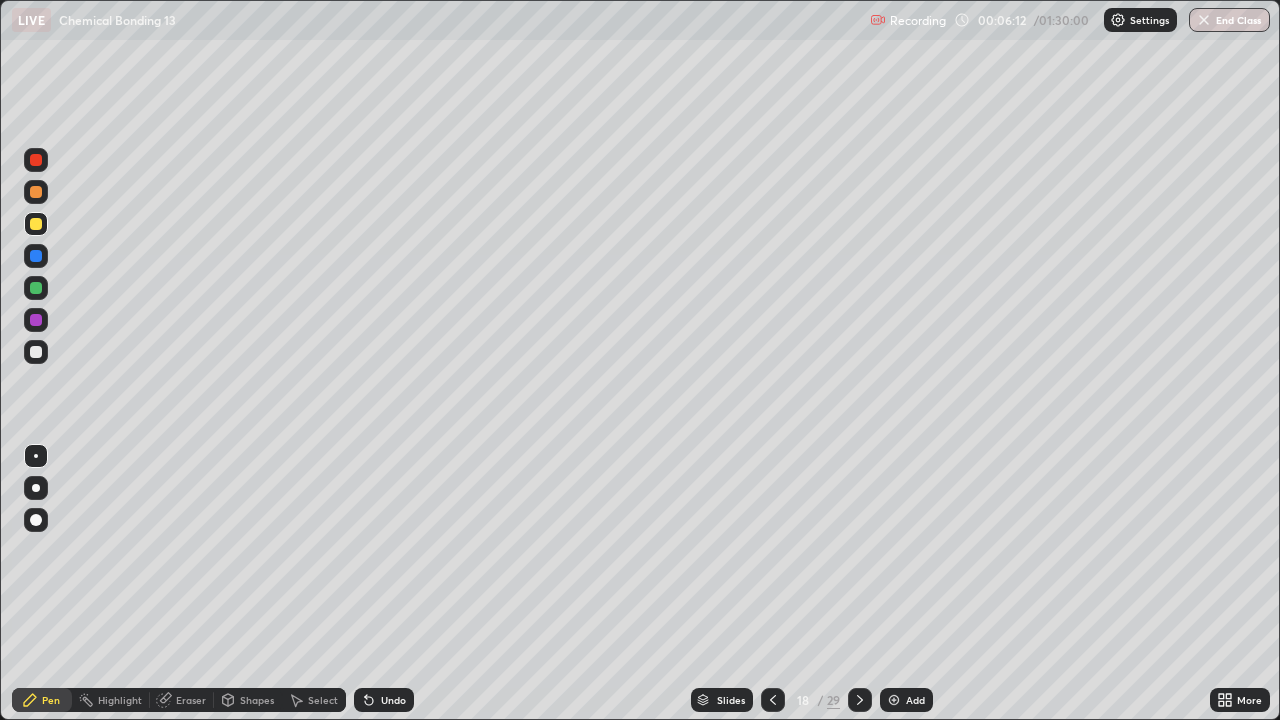 click at bounding box center [36, 352] 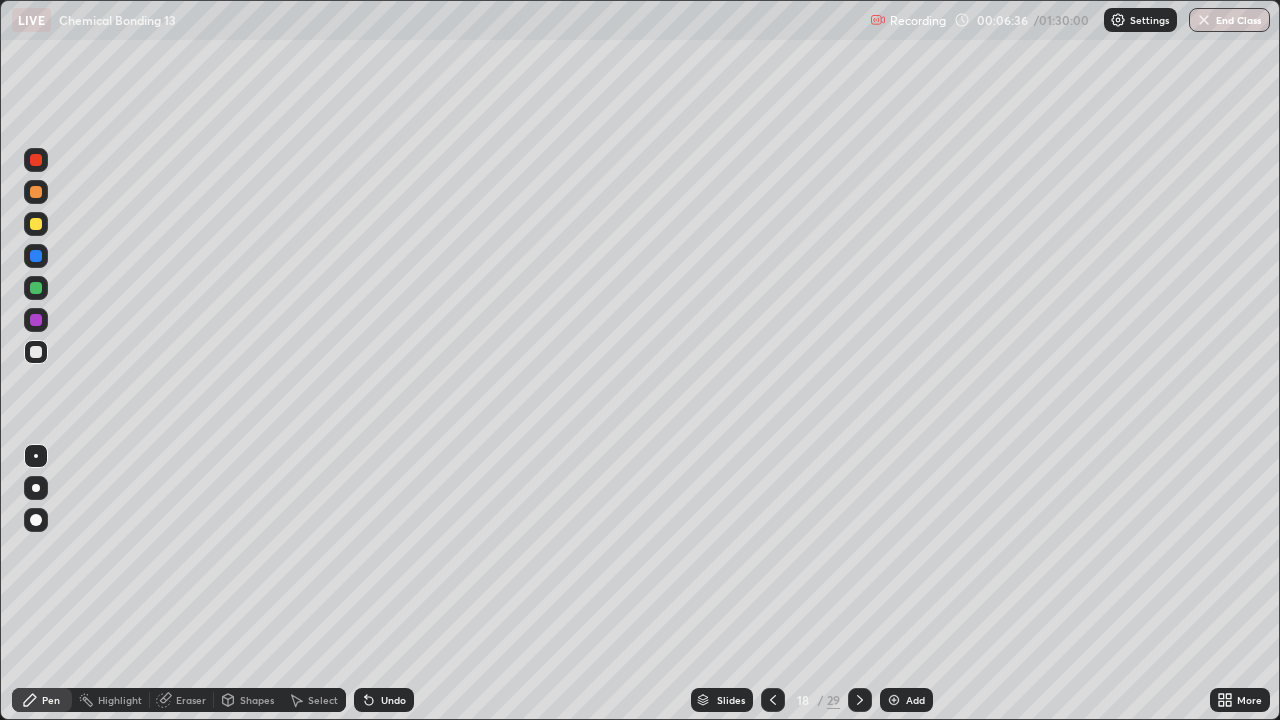 click at bounding box center [36, 288] 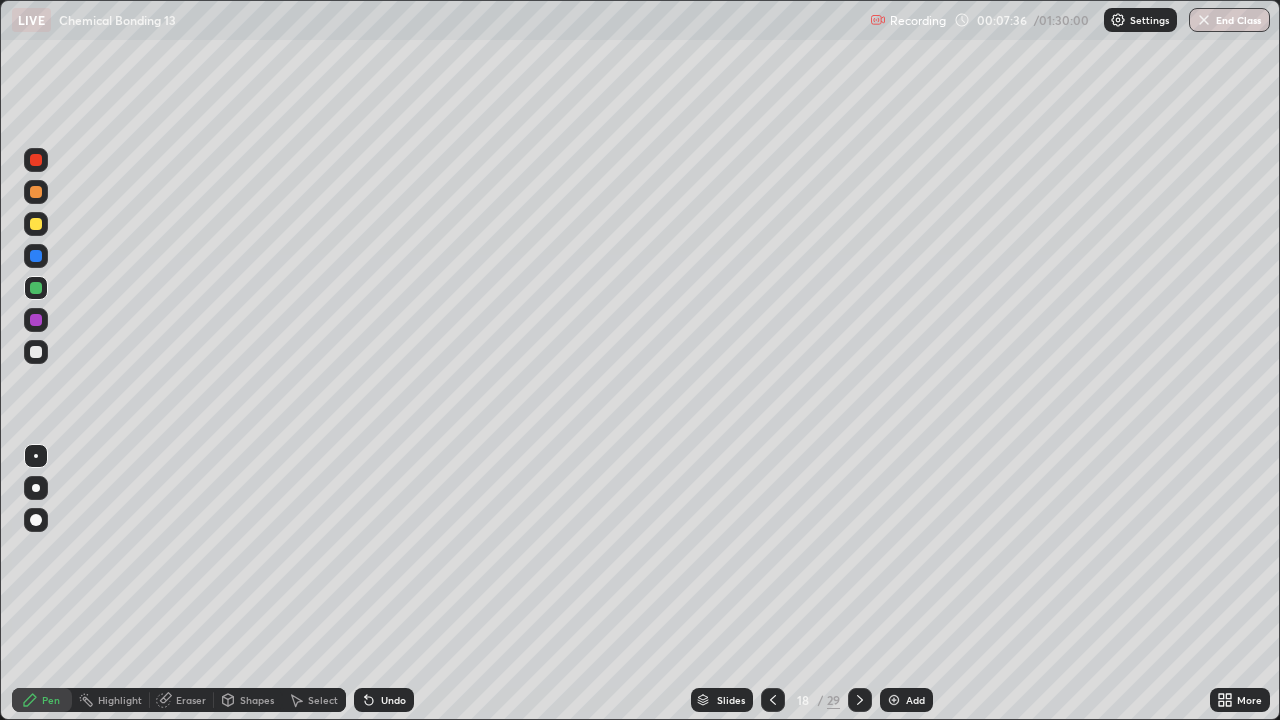 click on "Select" at bounding box center (323, 700) 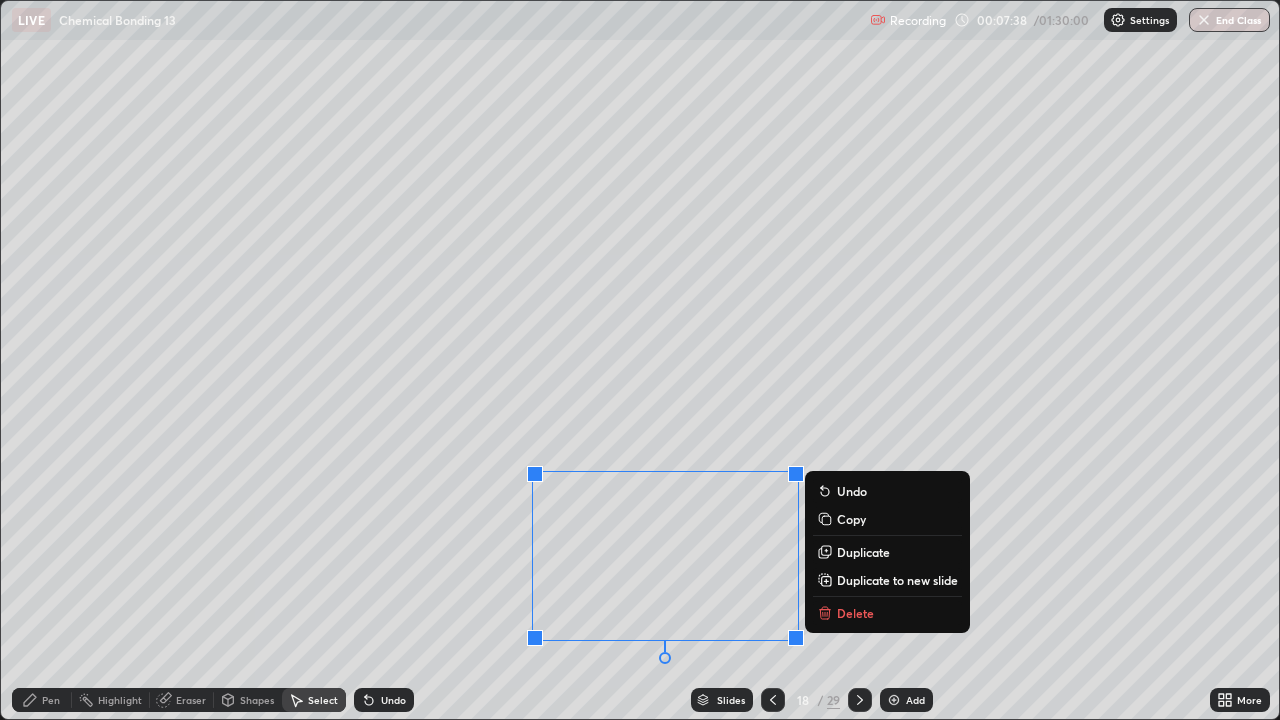 click on "Duplicate" at bounding box center (863, 552) 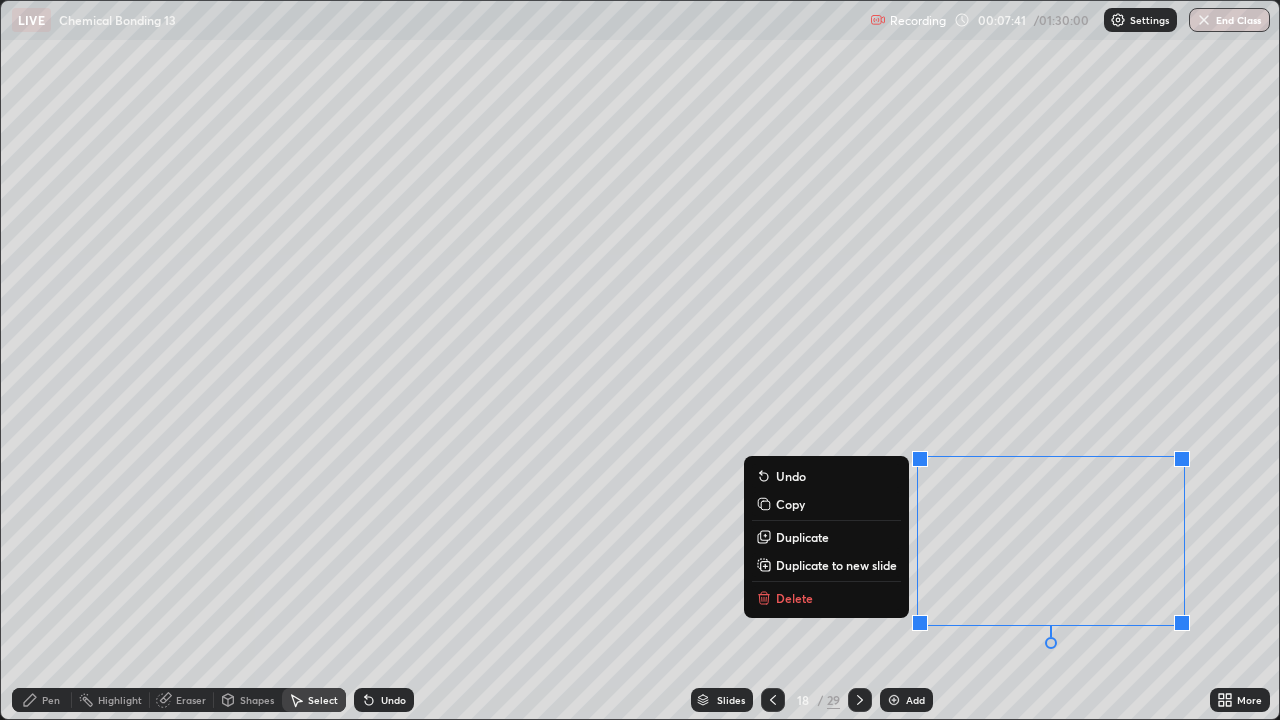click on "Pen" at bounding box center [42, 700] 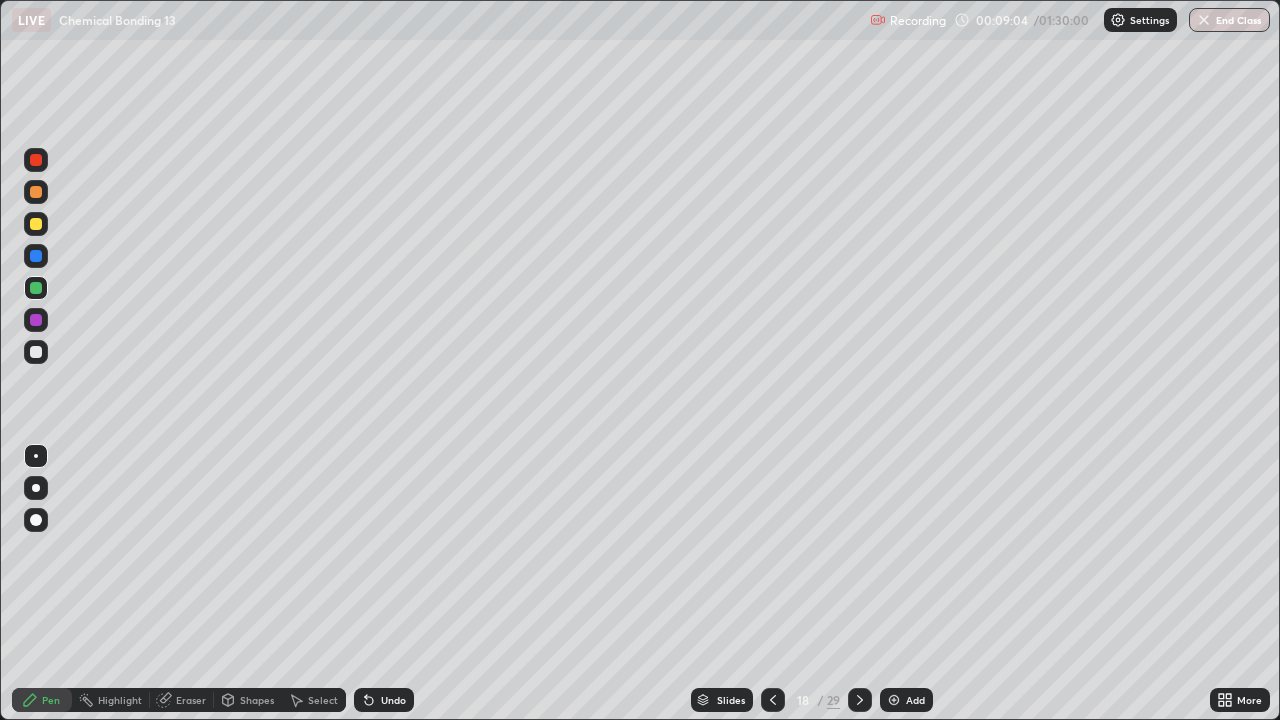click 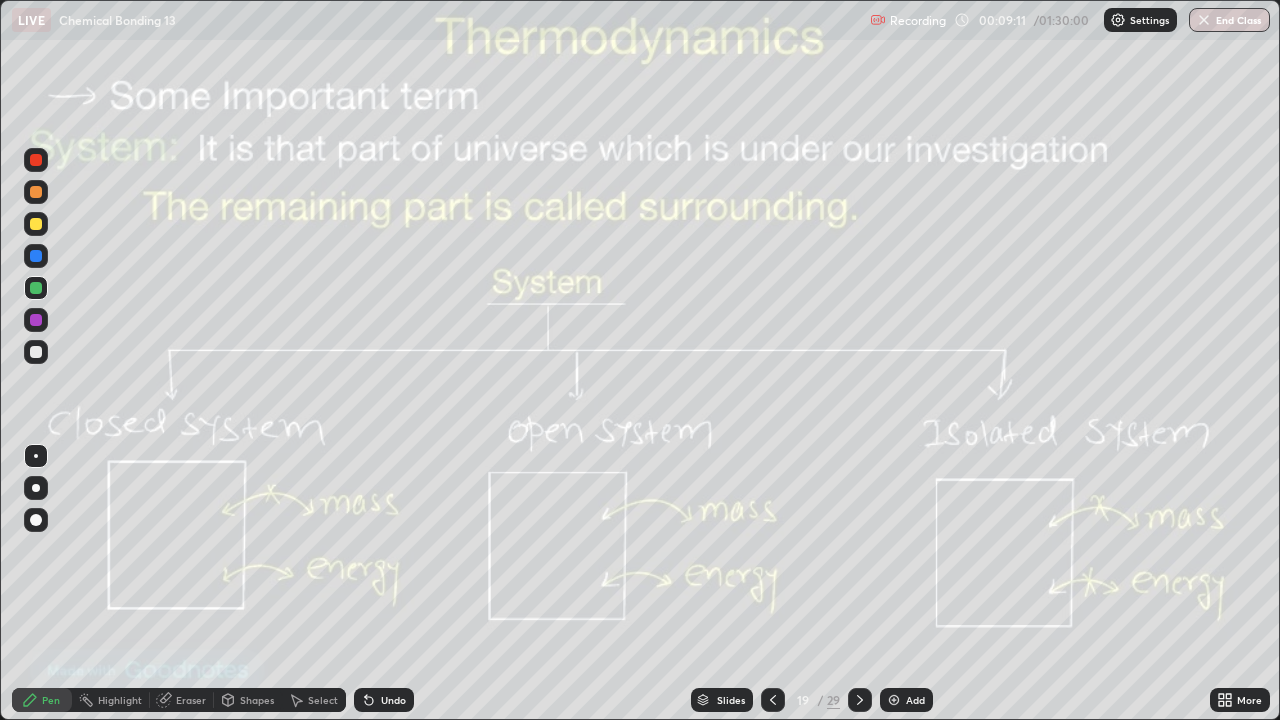 click on "Eraser" at bounding box center (191, 700) 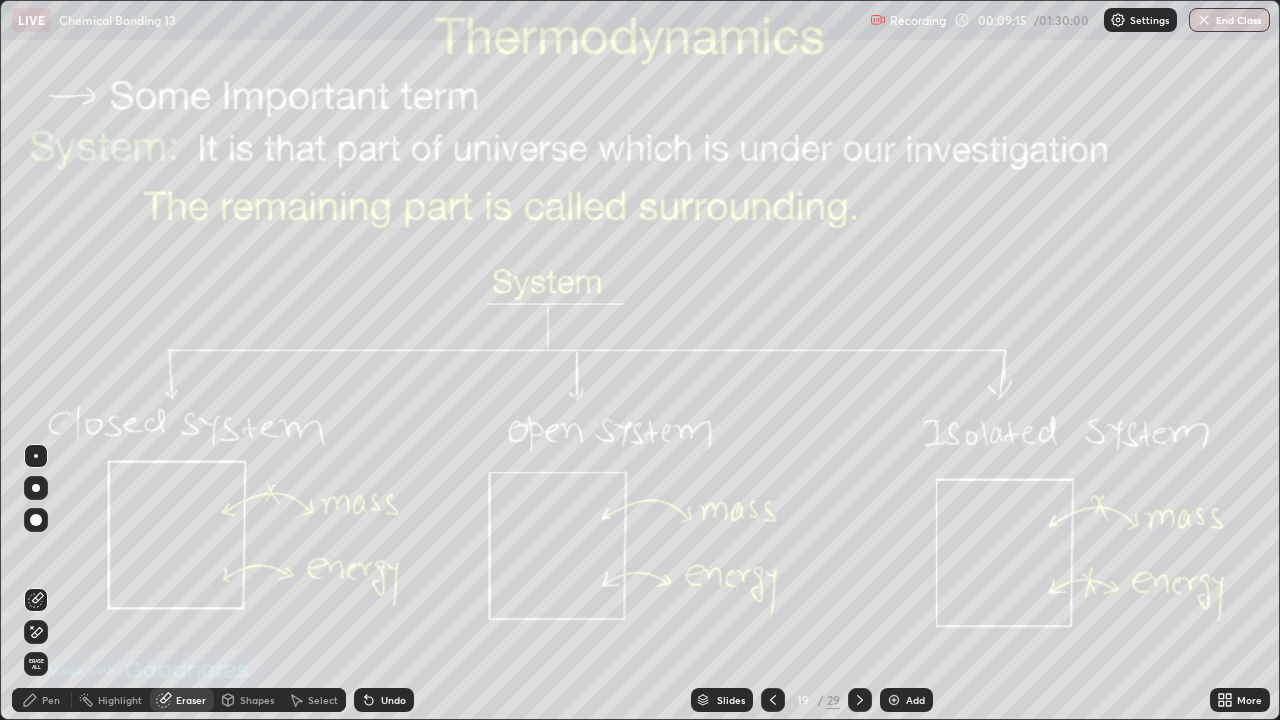 click on "Eraser" at bounding box center (191, 700) 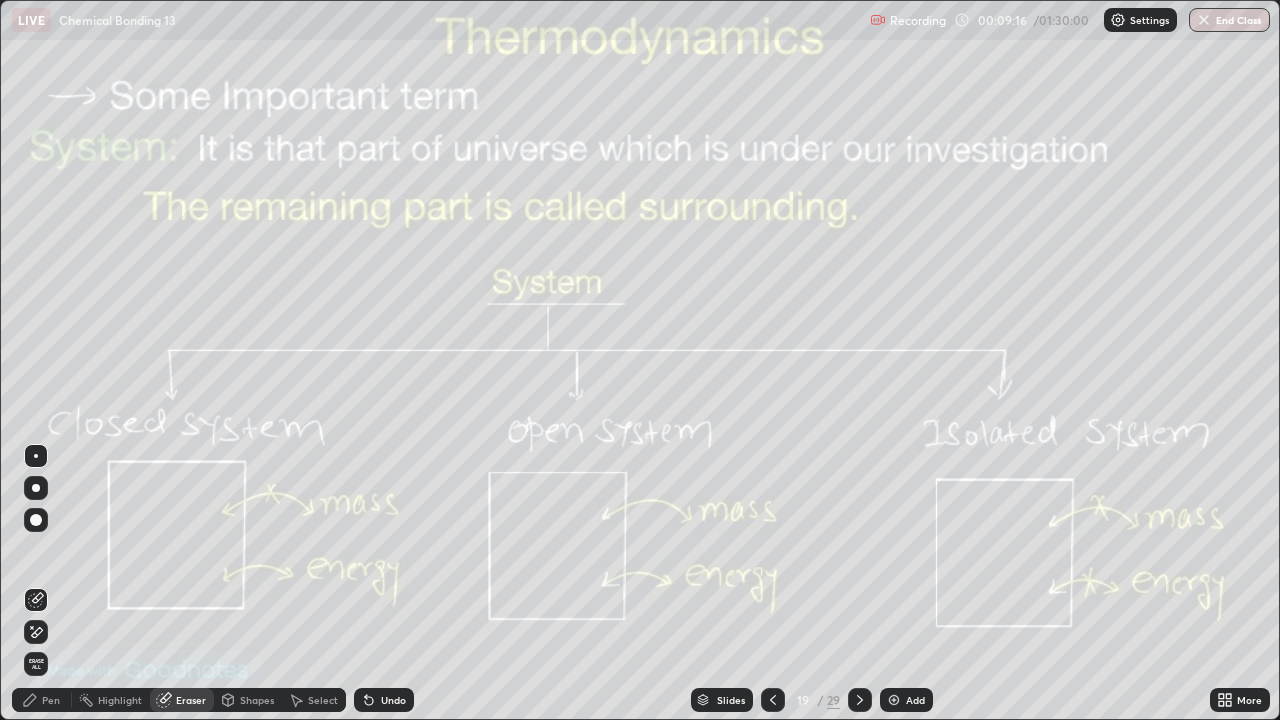 click on "Erase all" at bounding box center [36, 664] 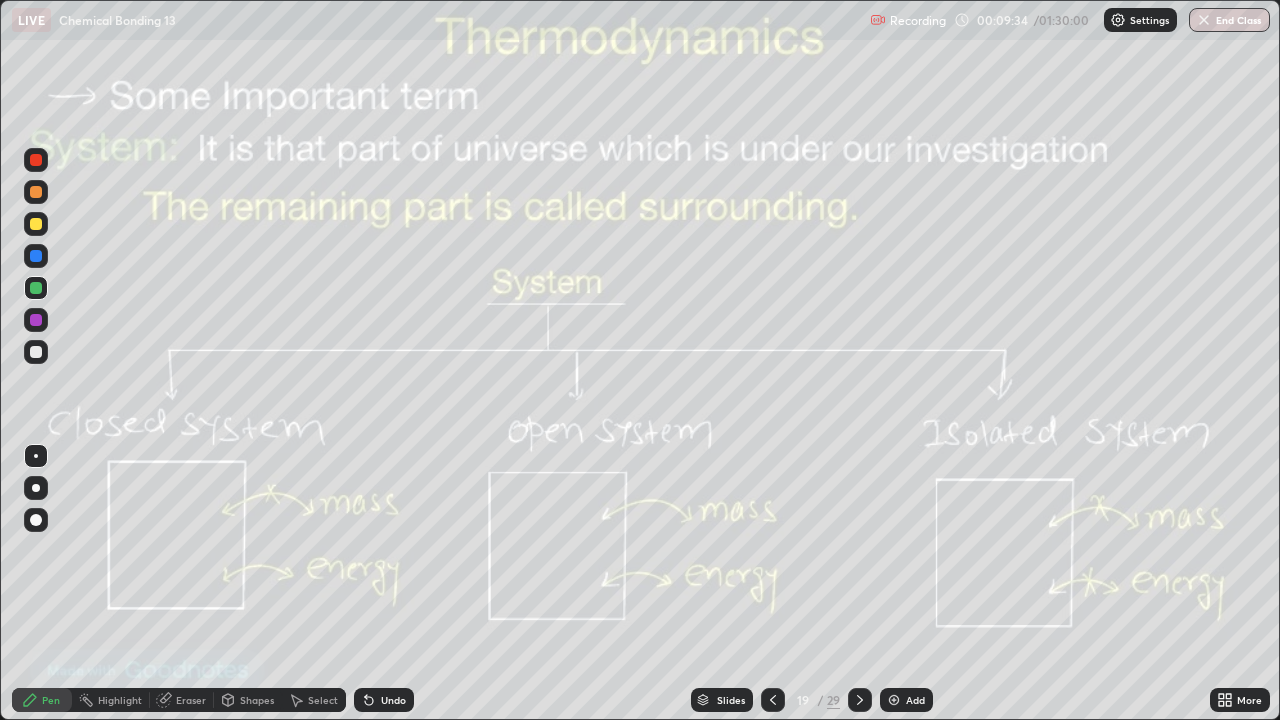 click on "Select" at bounding box center [323, 700] 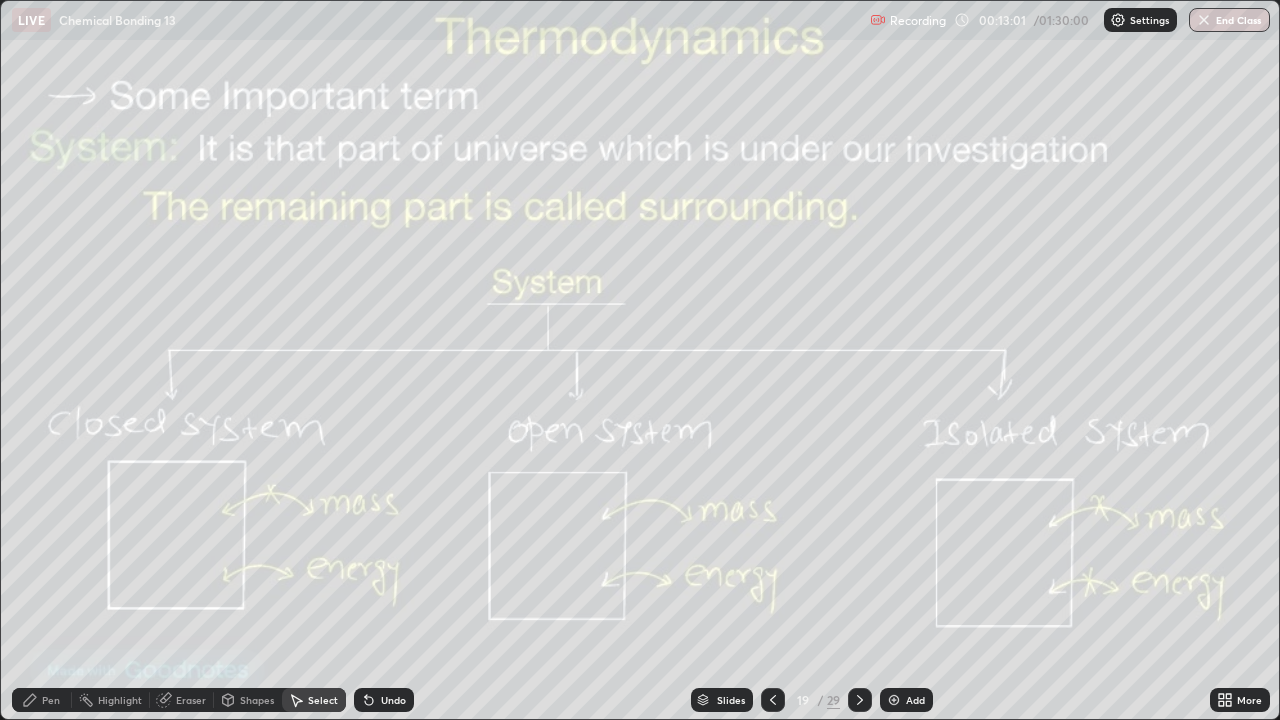 click on "Pen" at bounding box center [51, 700] 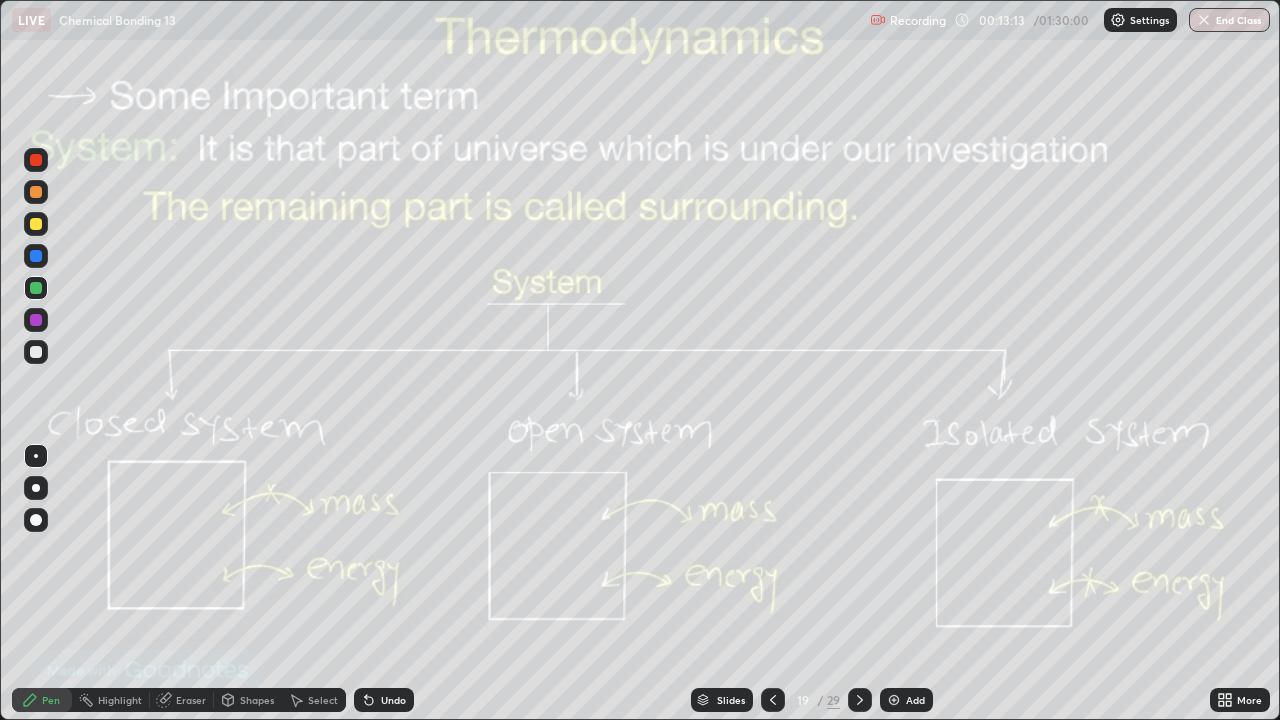 click on "Select" at bounding box center [323, 700] 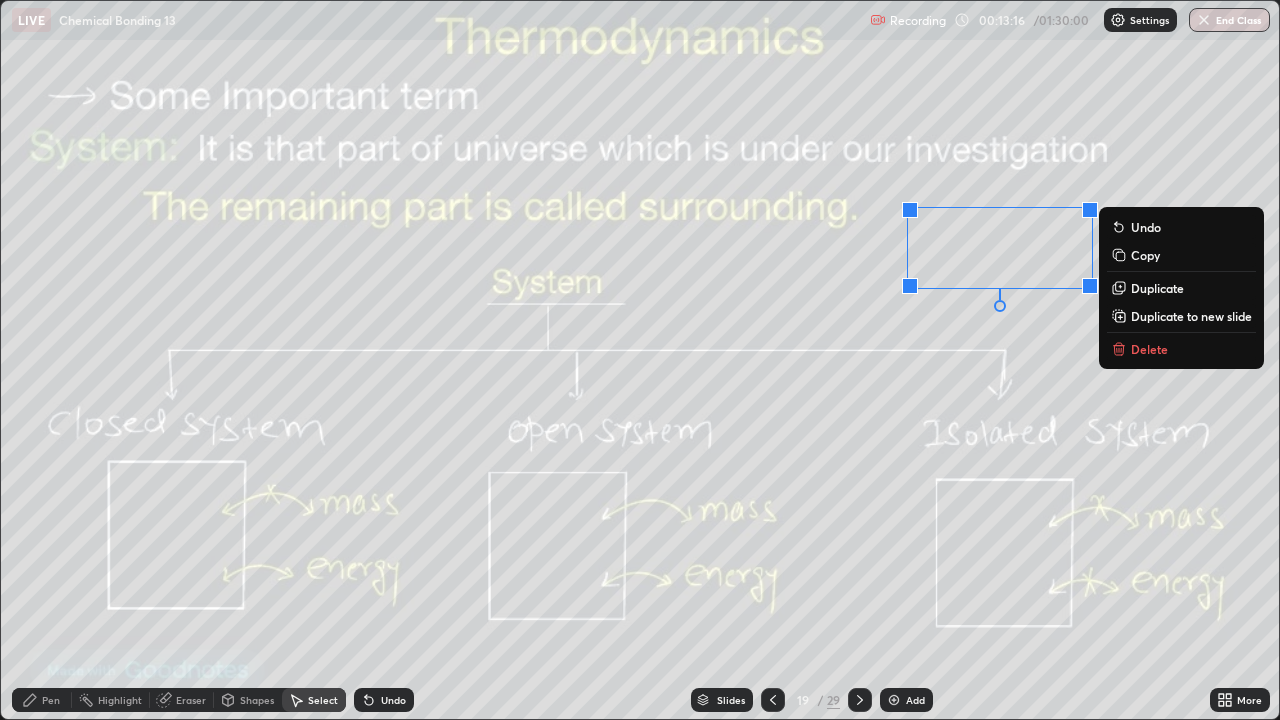 click on "Delete" at bounding box center [1149, 349] 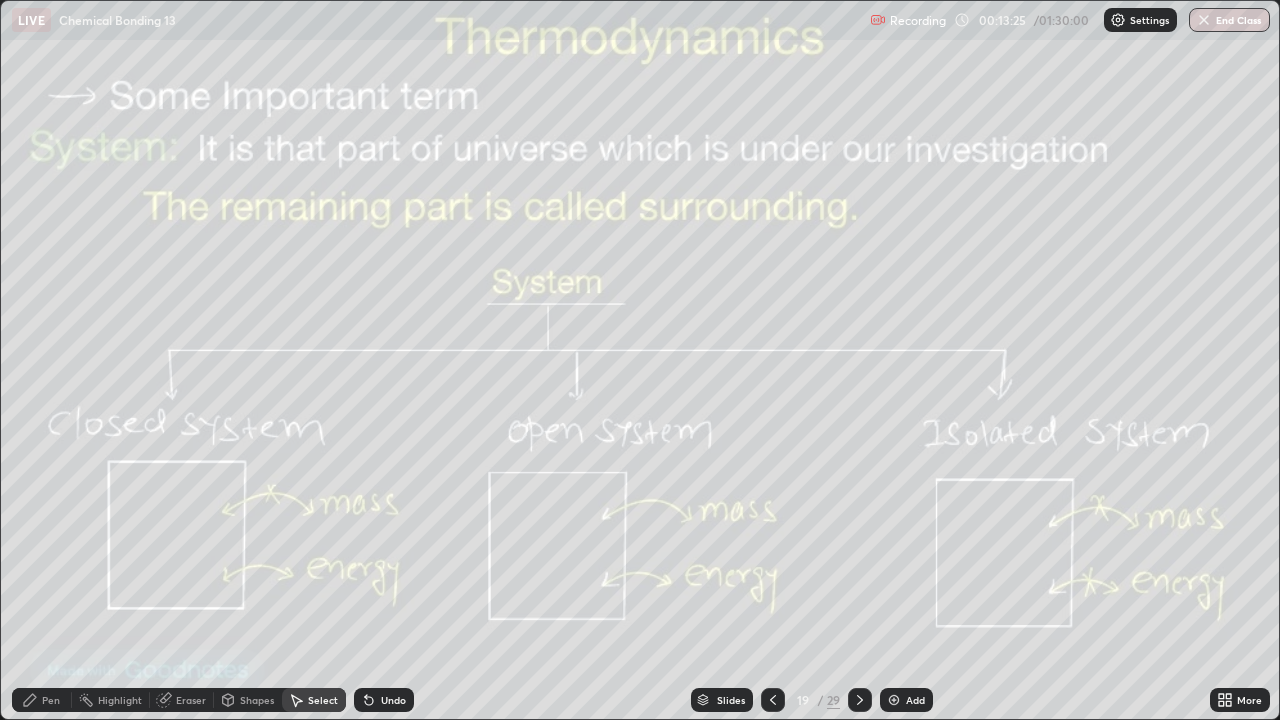 click at bounding box center (860, 700) 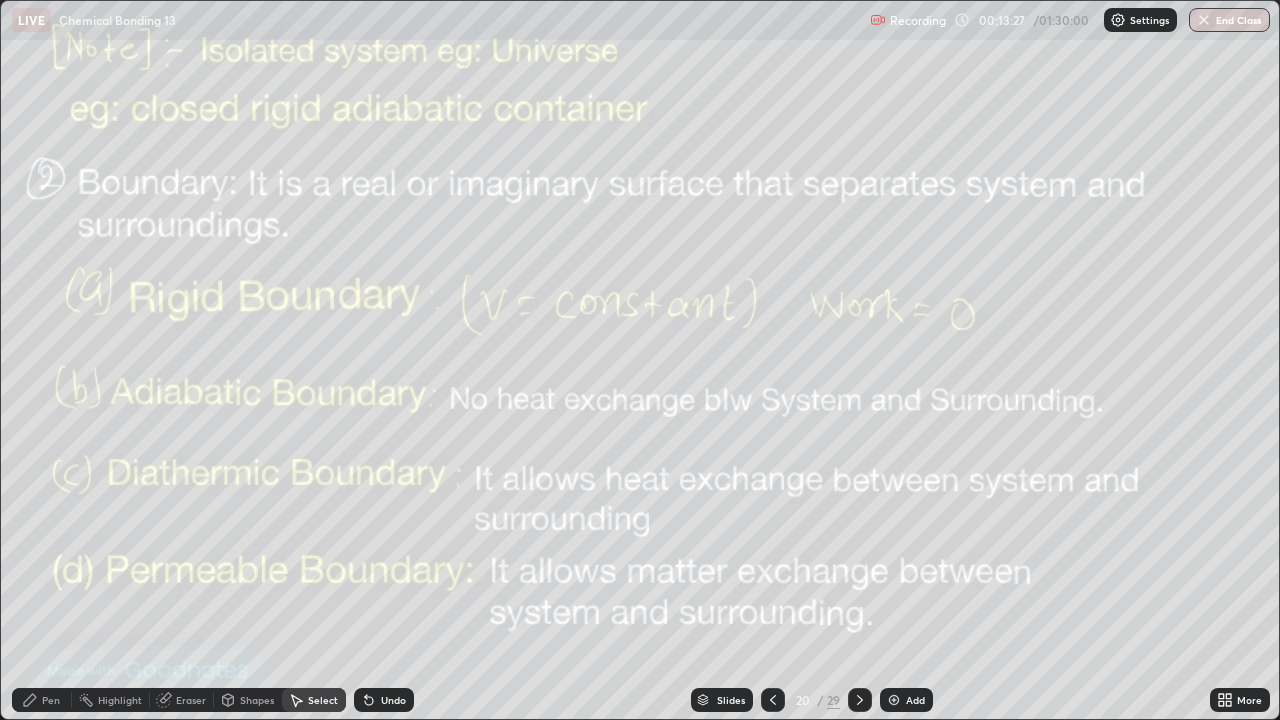 click 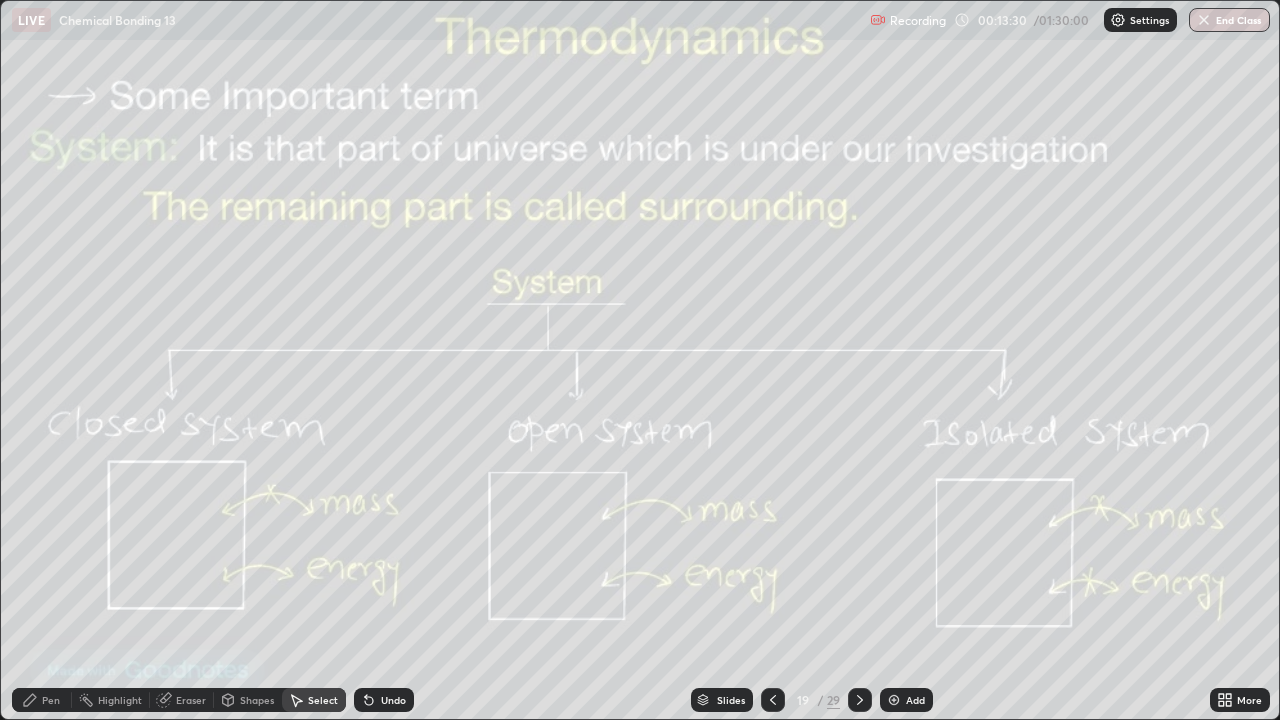 click on "Pen" at bounding box center [51, 700] 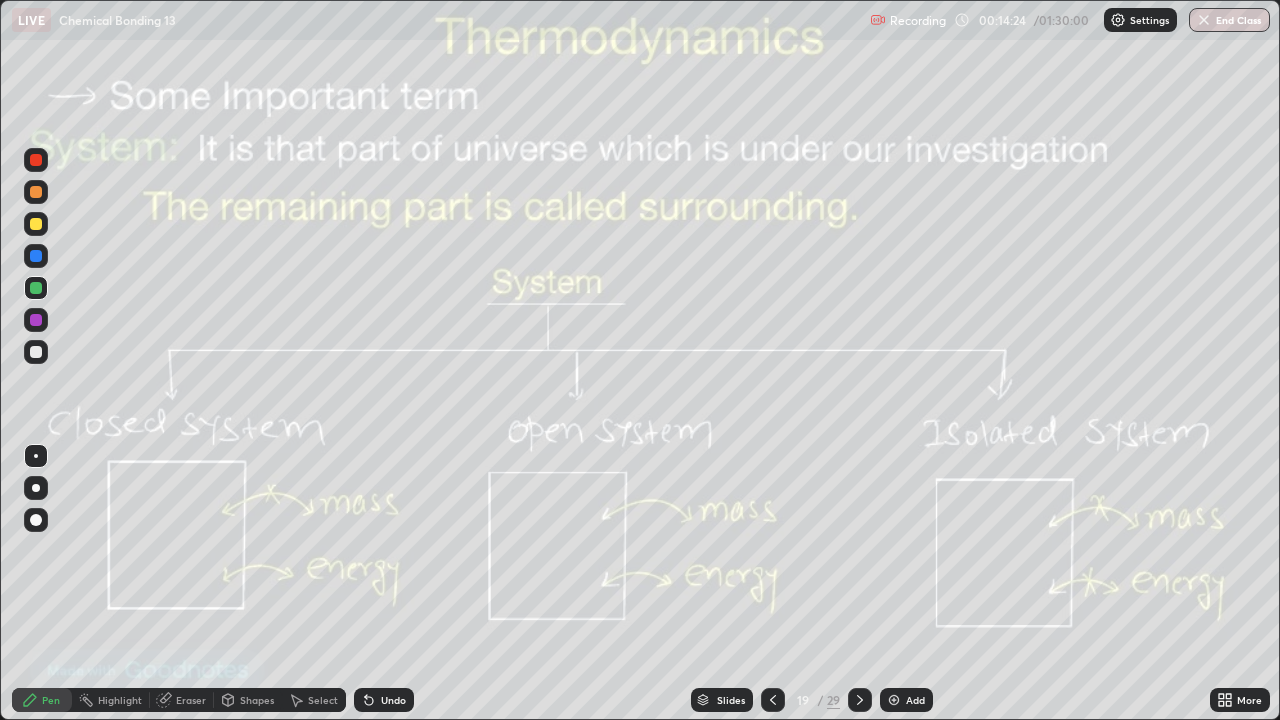 click 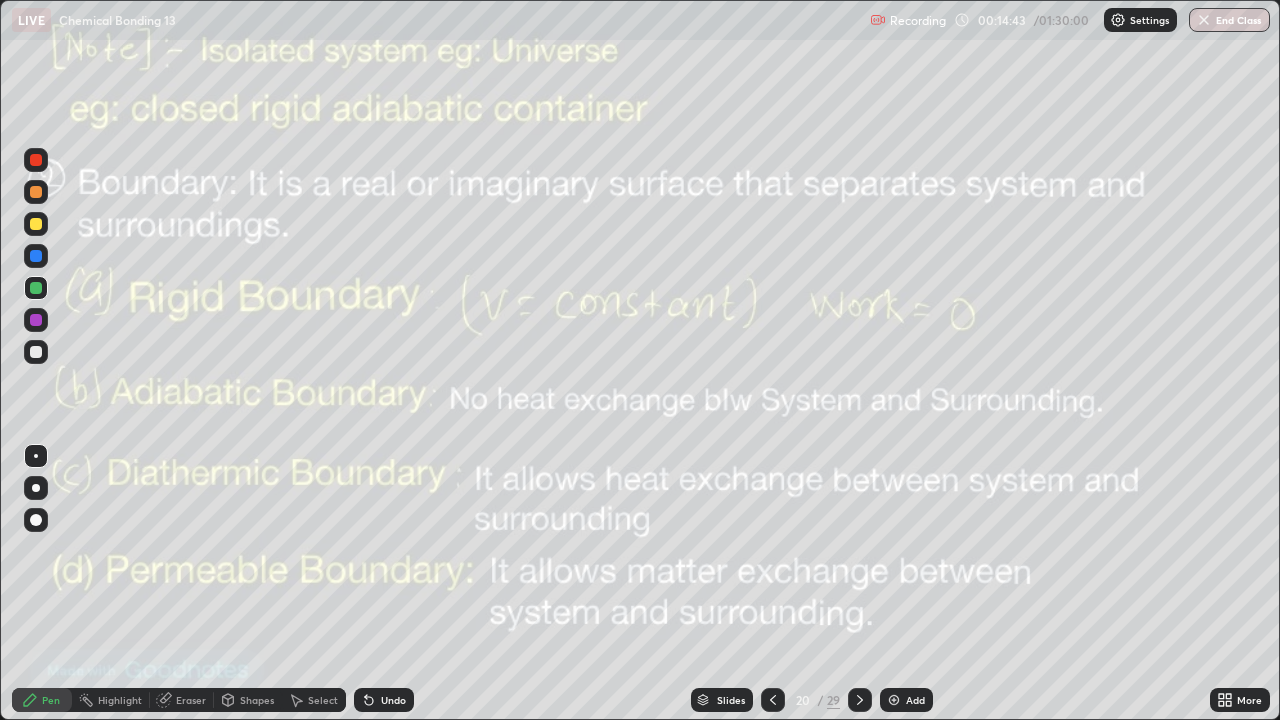 click 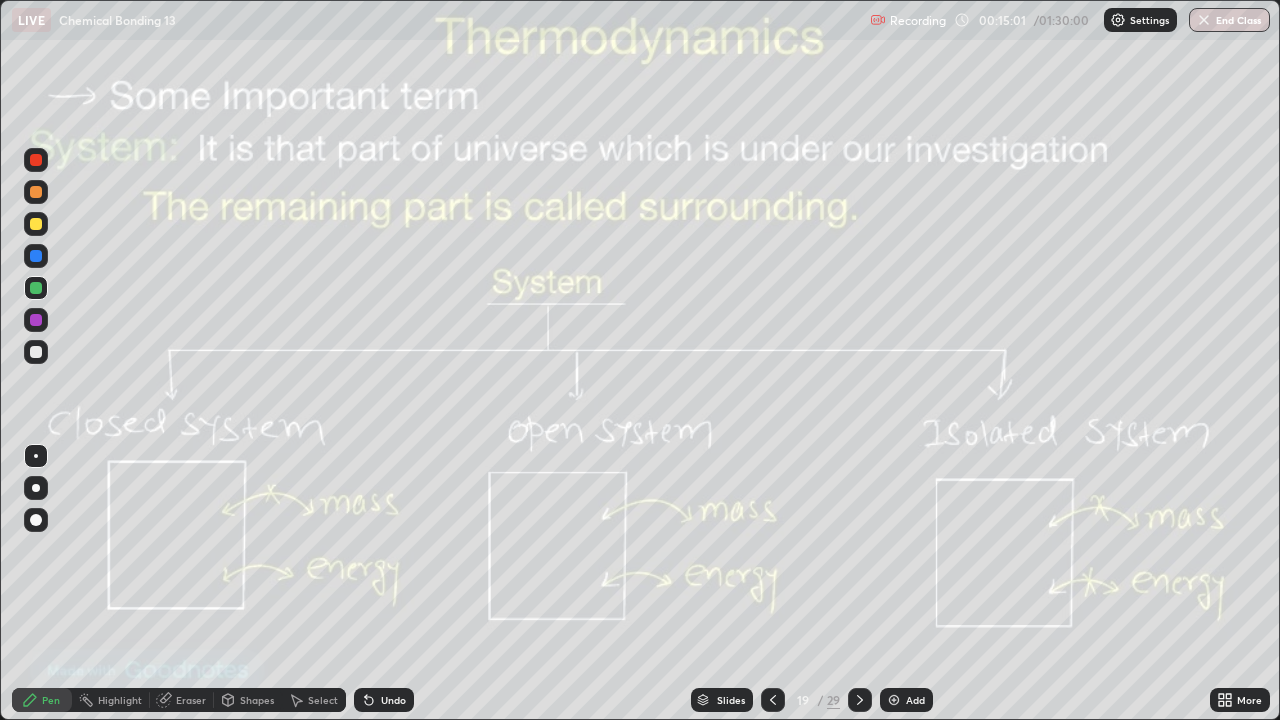 click 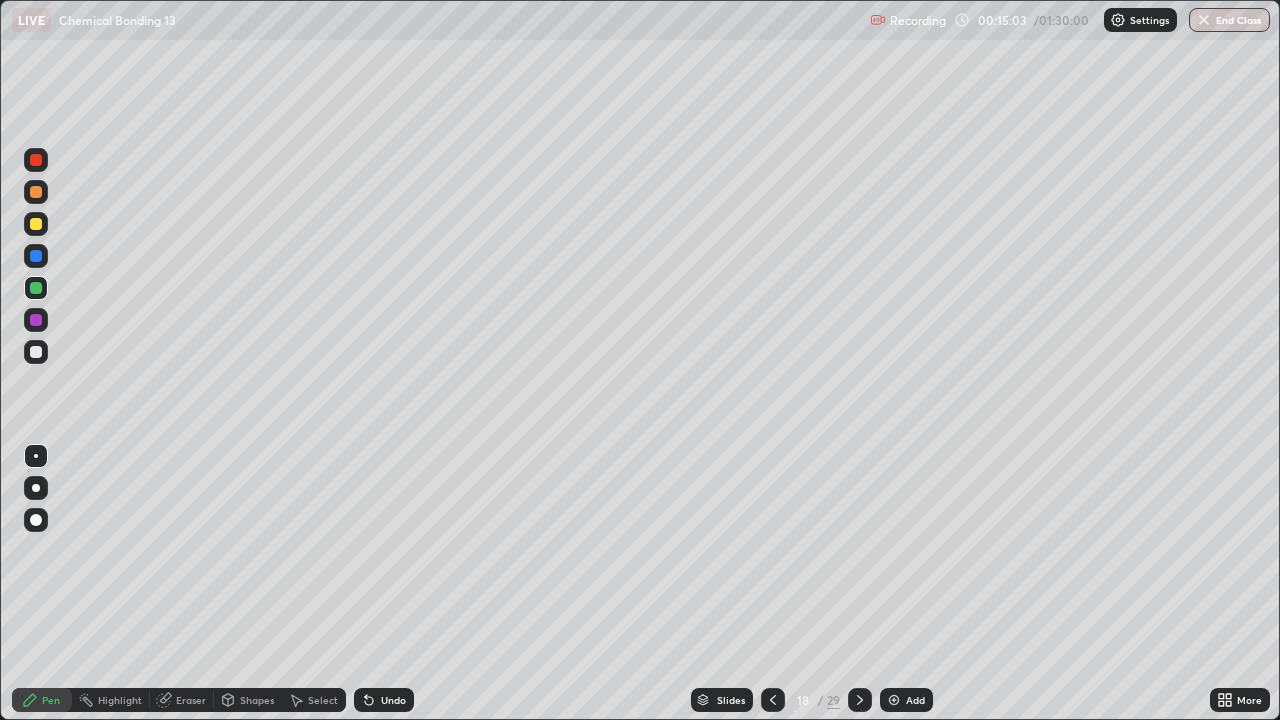 click 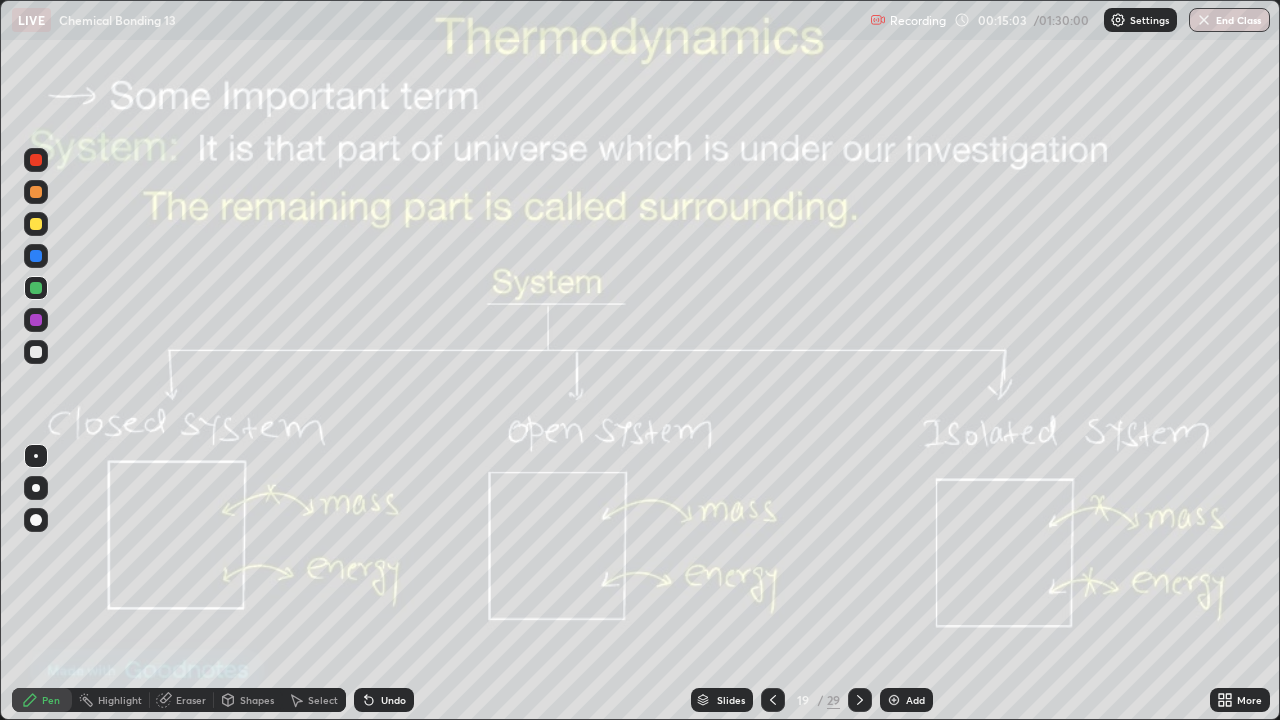 click 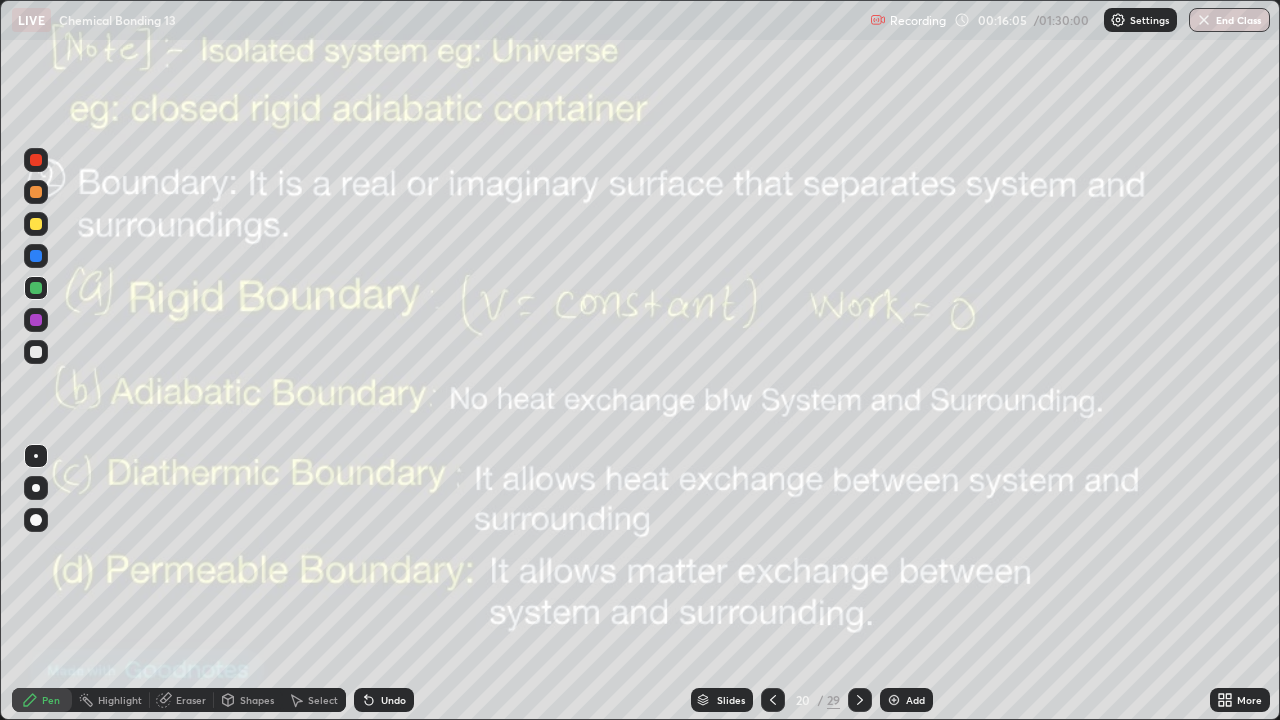 click on "Eraser" at bounding box center [191, 700] 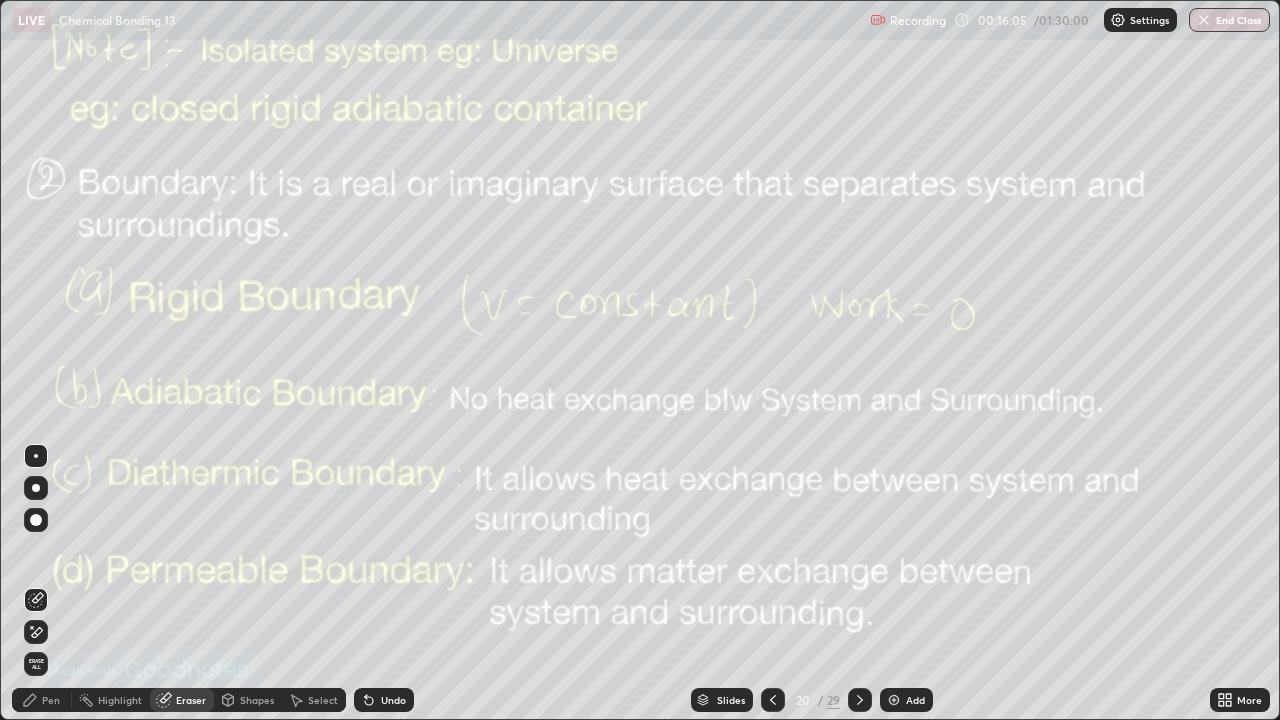 click on "Erase all" at bounding box center [36, 664] 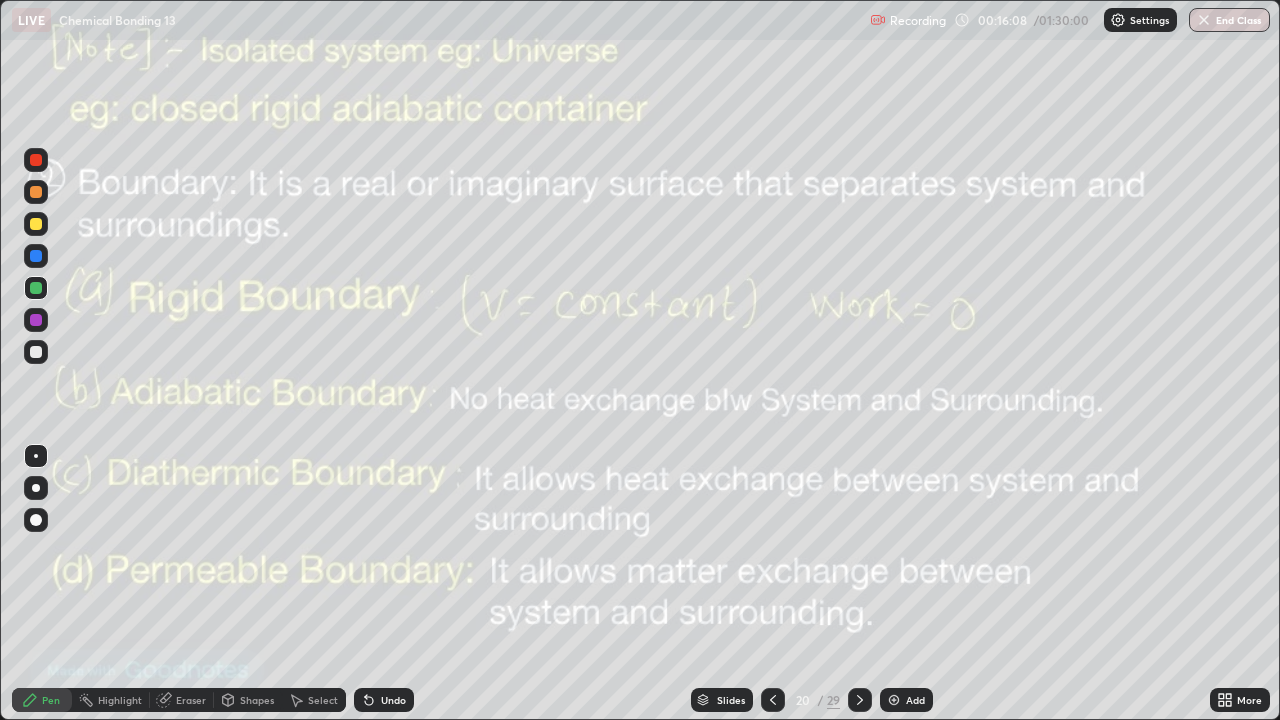 click on "Select" at bounding box center (314, 700) 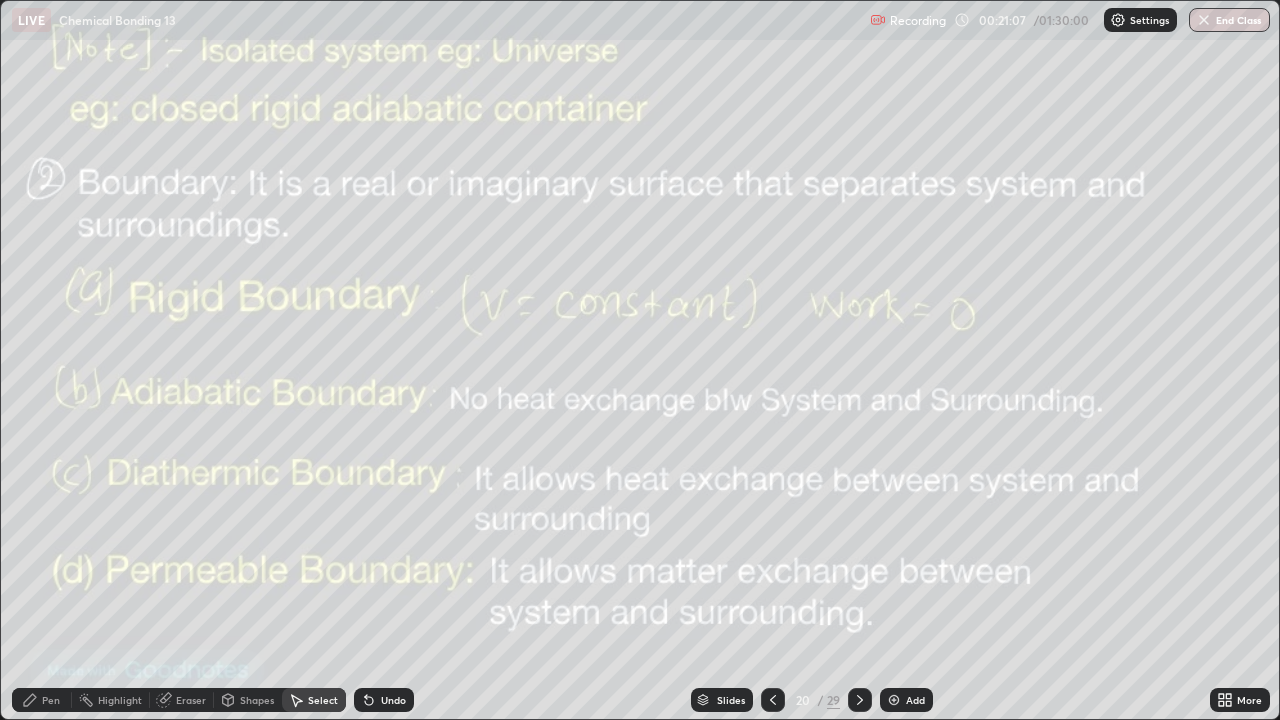 click 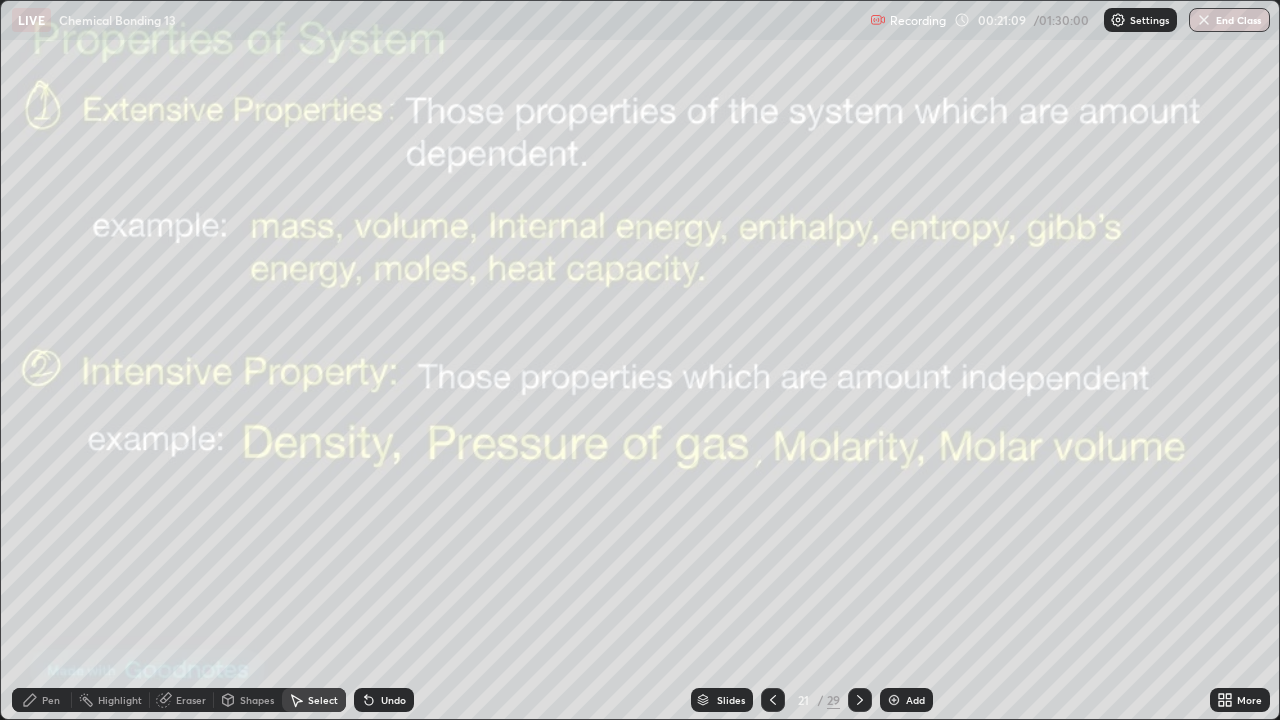 click 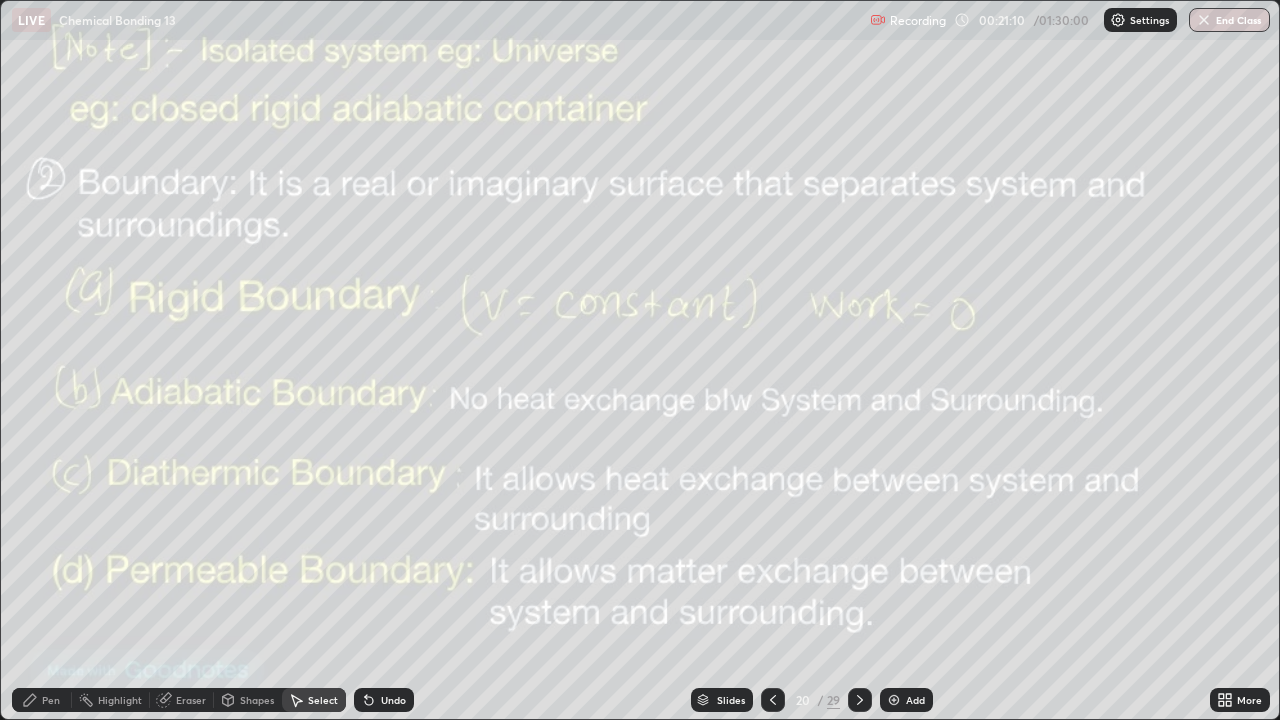 click on "Add" at bounding box center (915, 700) 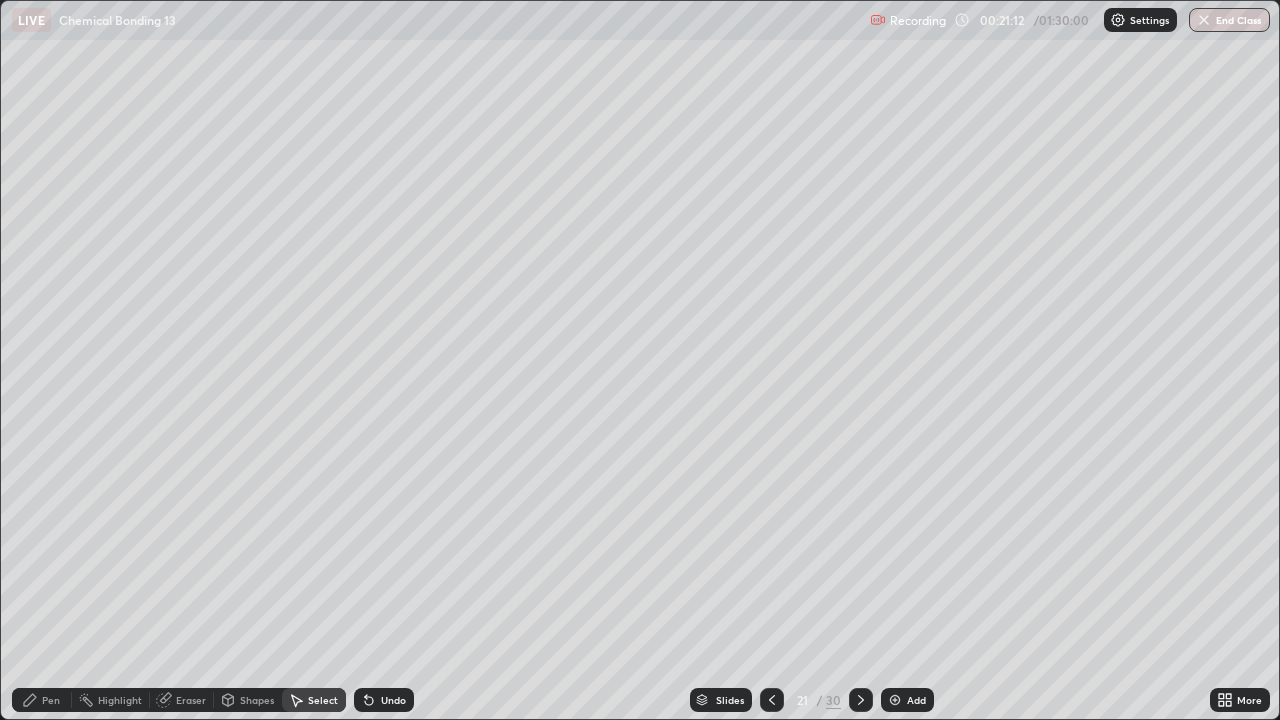click on "Pen" at bounding box center (51, 700) 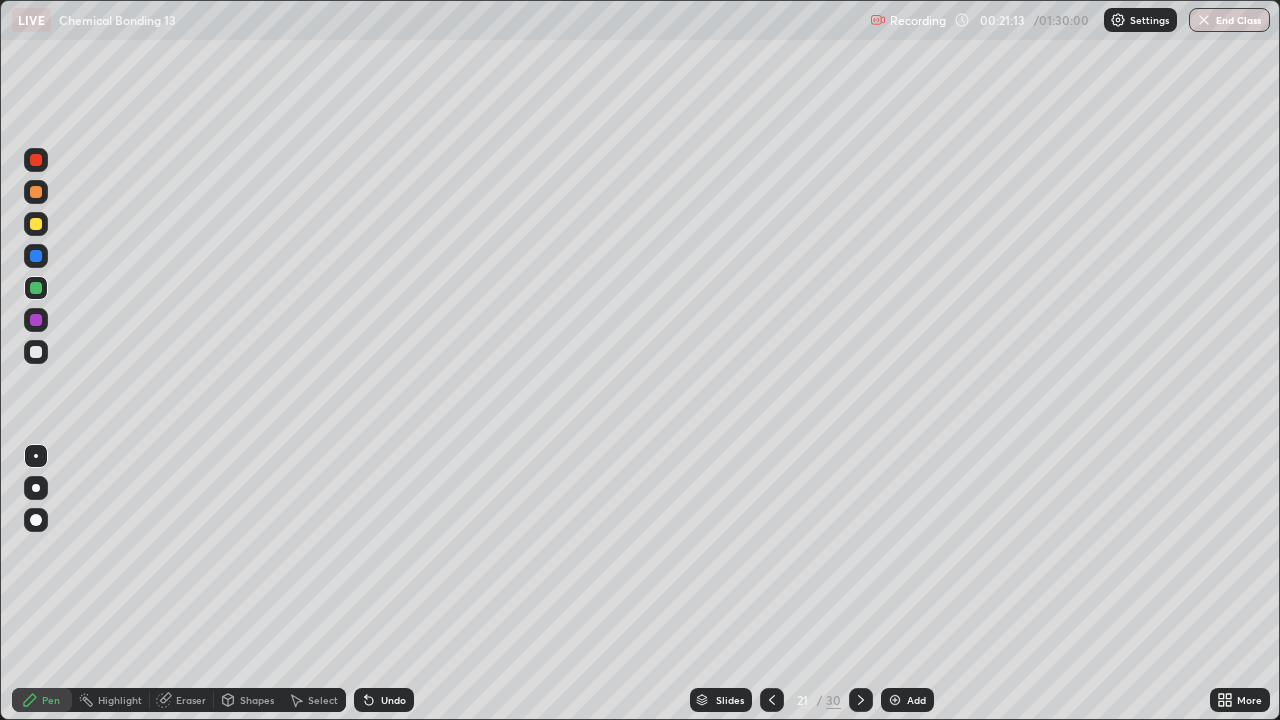 click at bounding box center (36, 224) 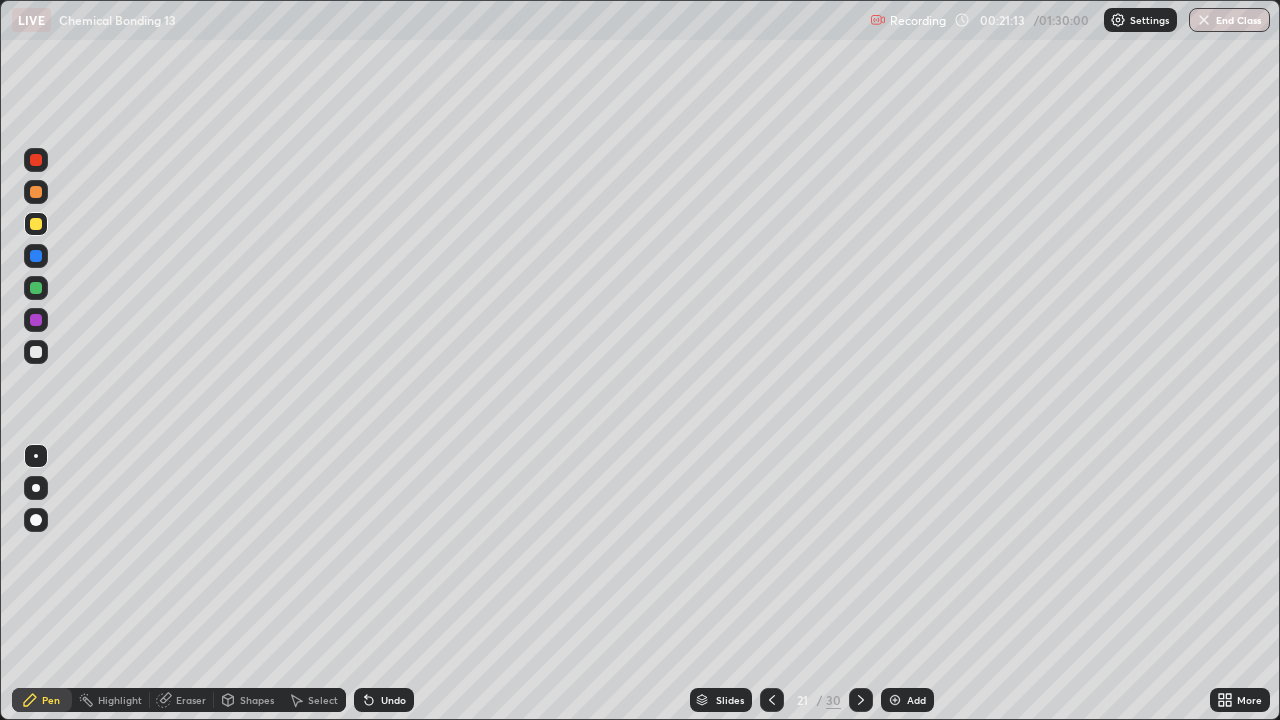 click at bounding box center [36, 192] 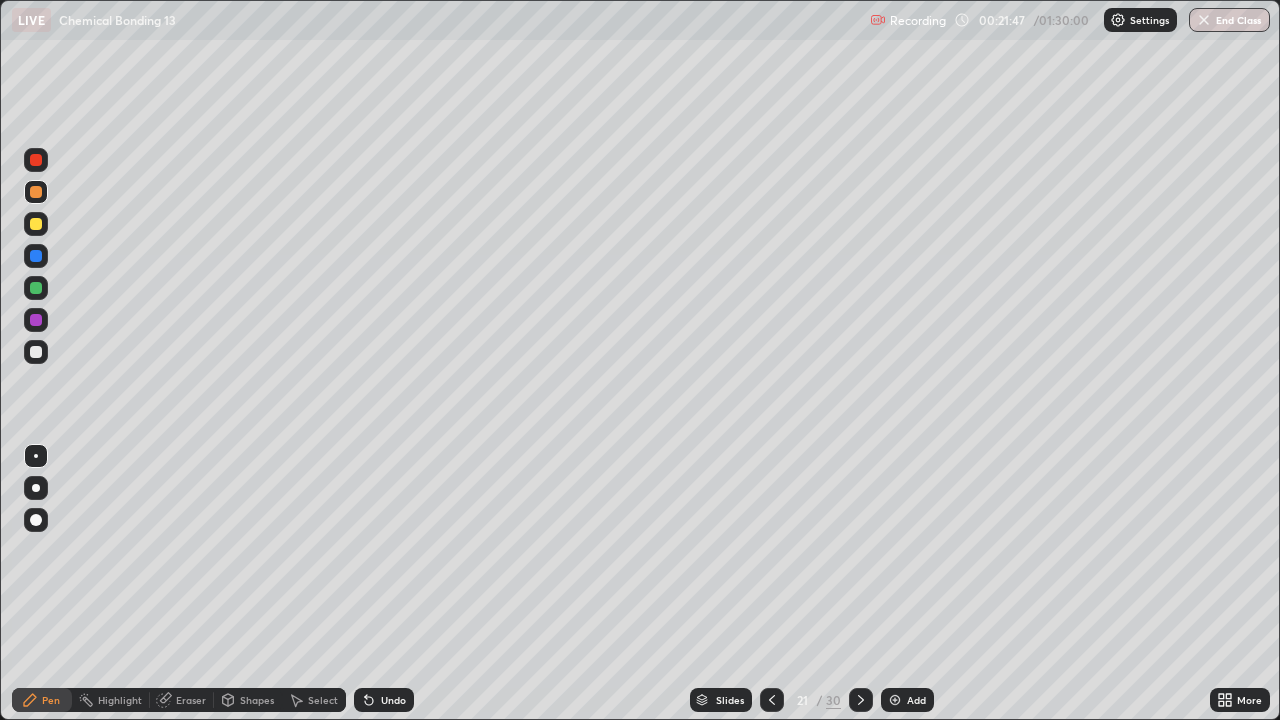click at bounding box center (36, 352) 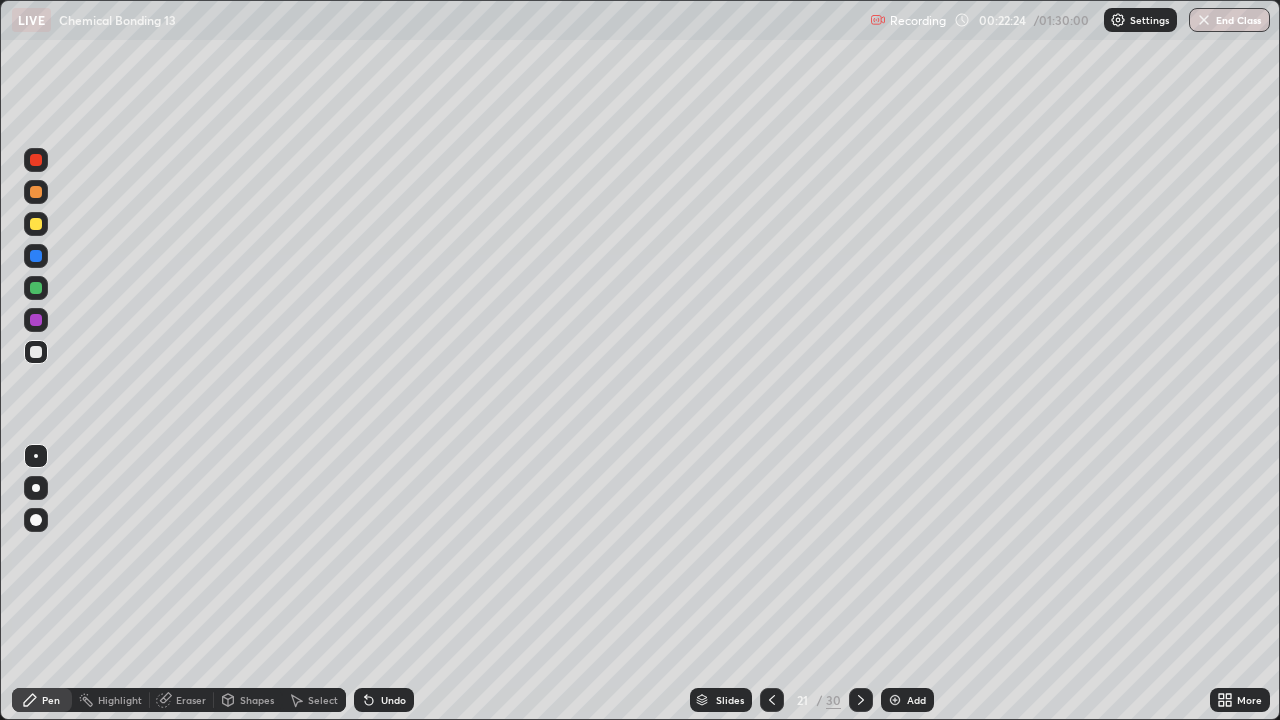 click on "Undo" at bounding box center [393, 700] 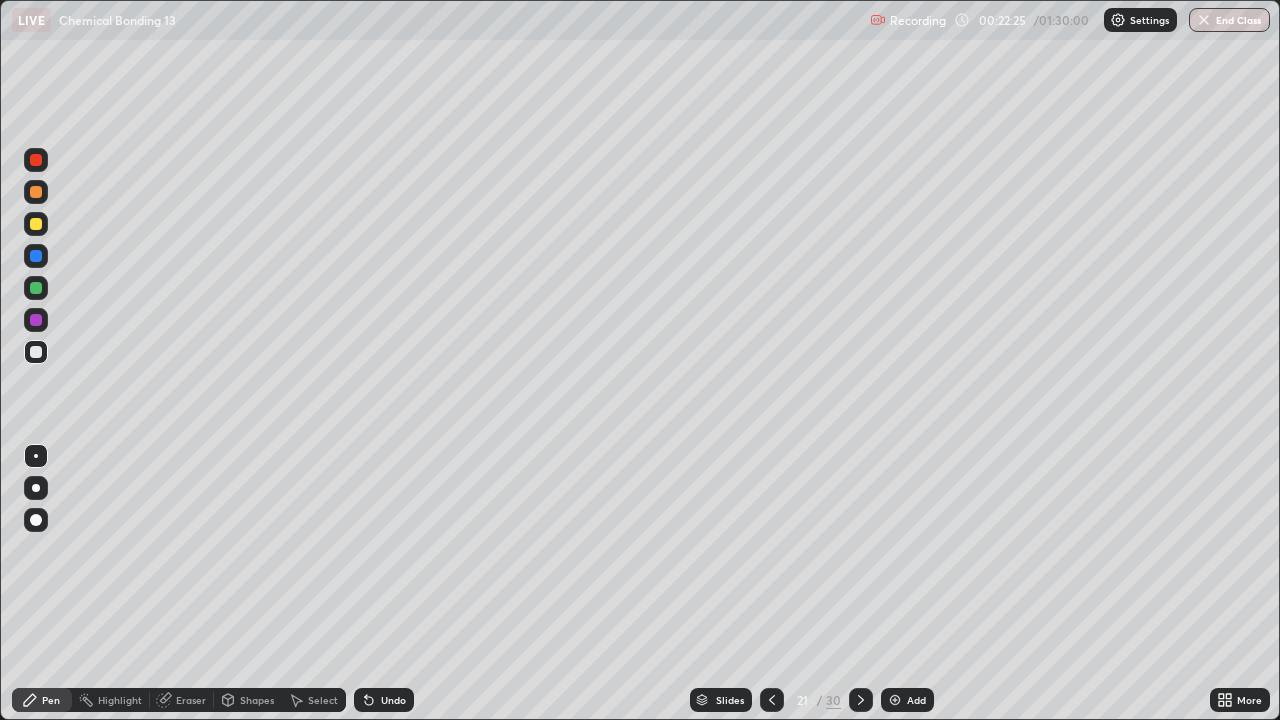 click on "Undo" at bounding box center [384, 700] 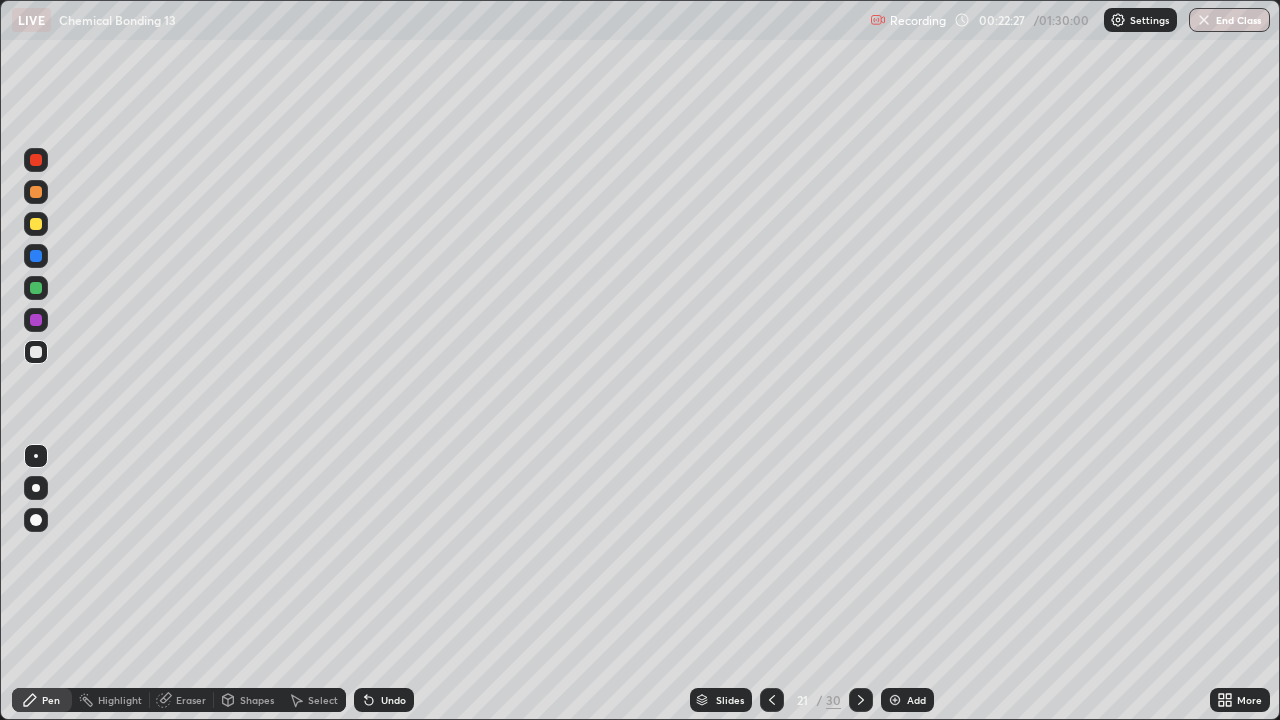 click on "Select" at bounding box center [323, 700] 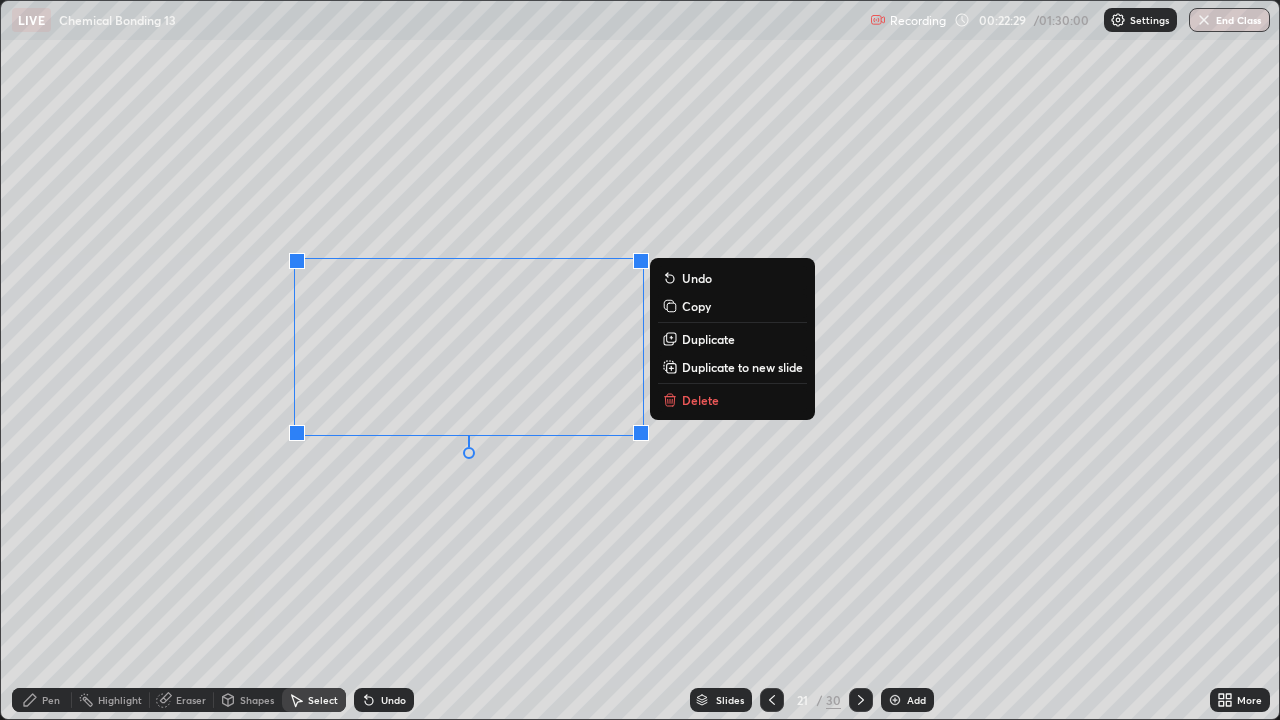 click on "Duplicate" at bounding box center (708, 339) 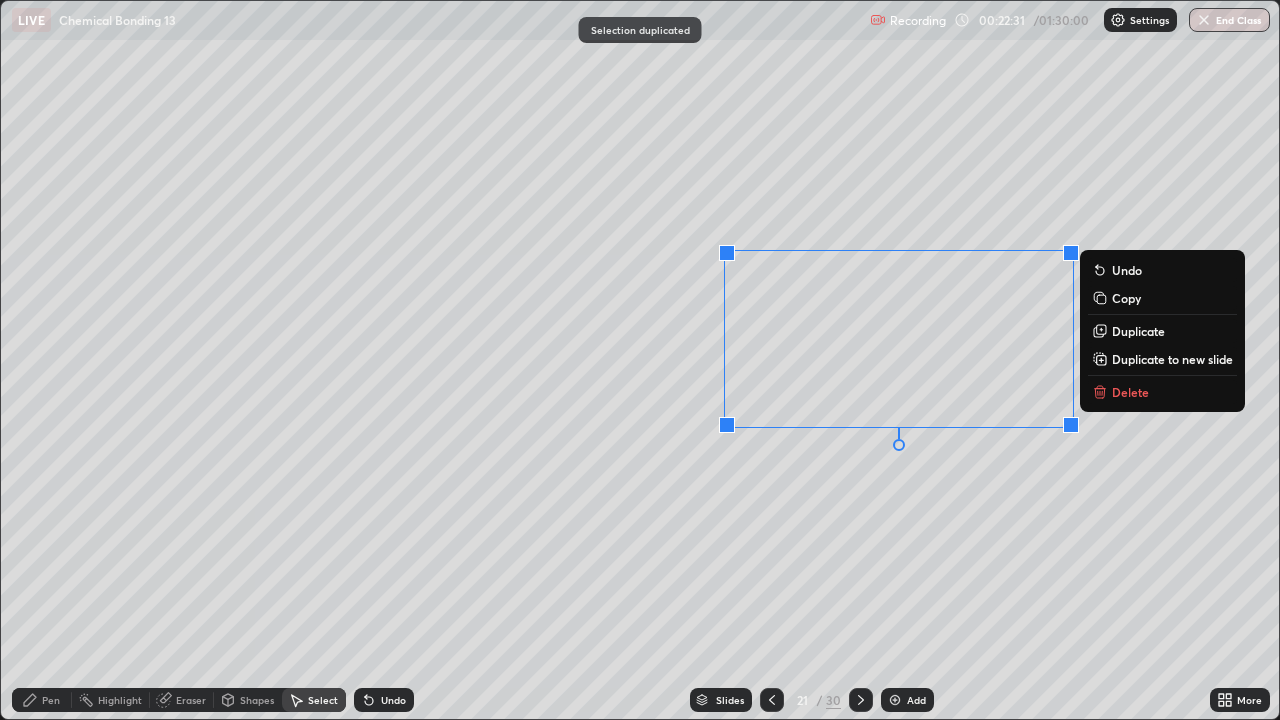 click on "Eraser" at bounding box center [191, 700] 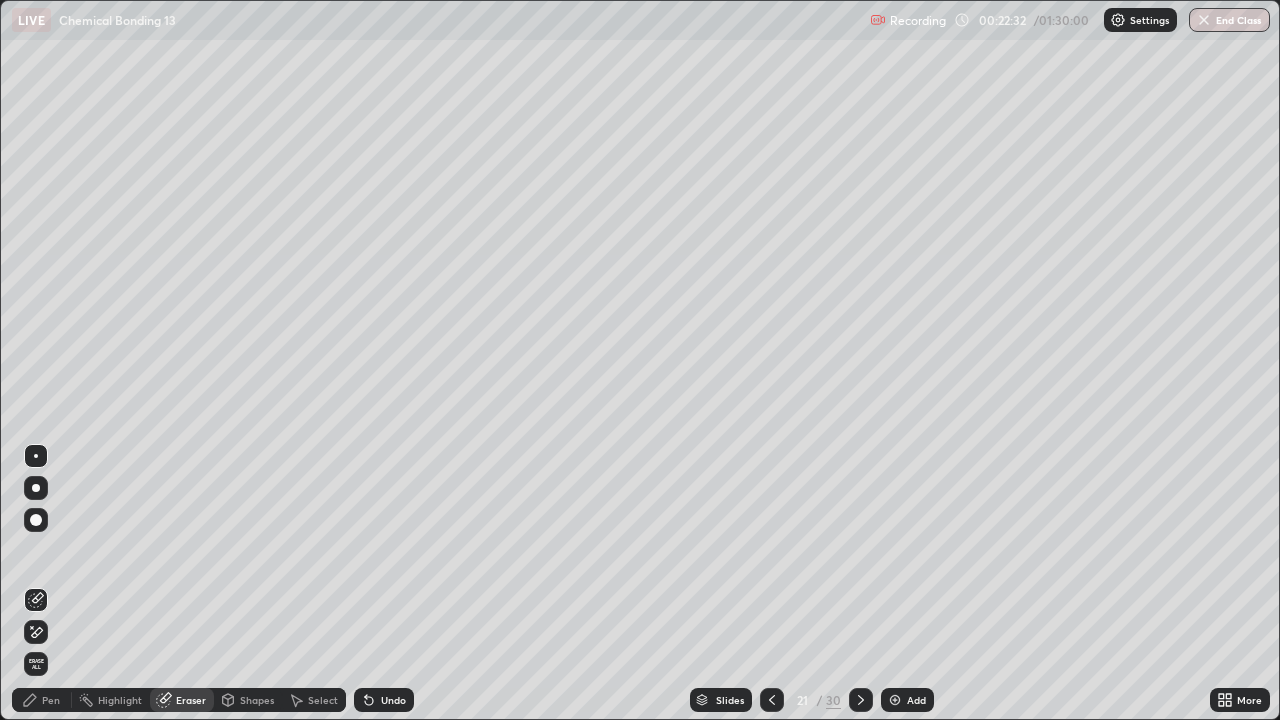 click on "Eraser" at bounding box center (191, 700) 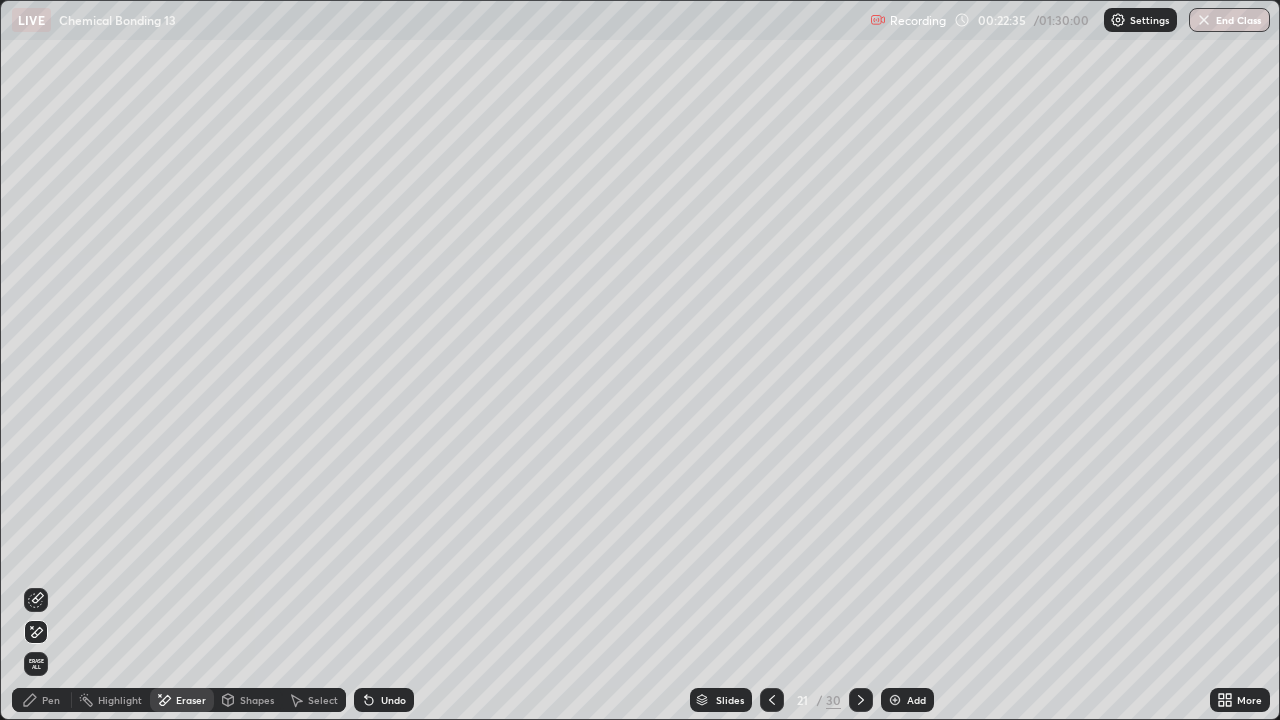 click on "Pen" at bounding box center [42, 700] 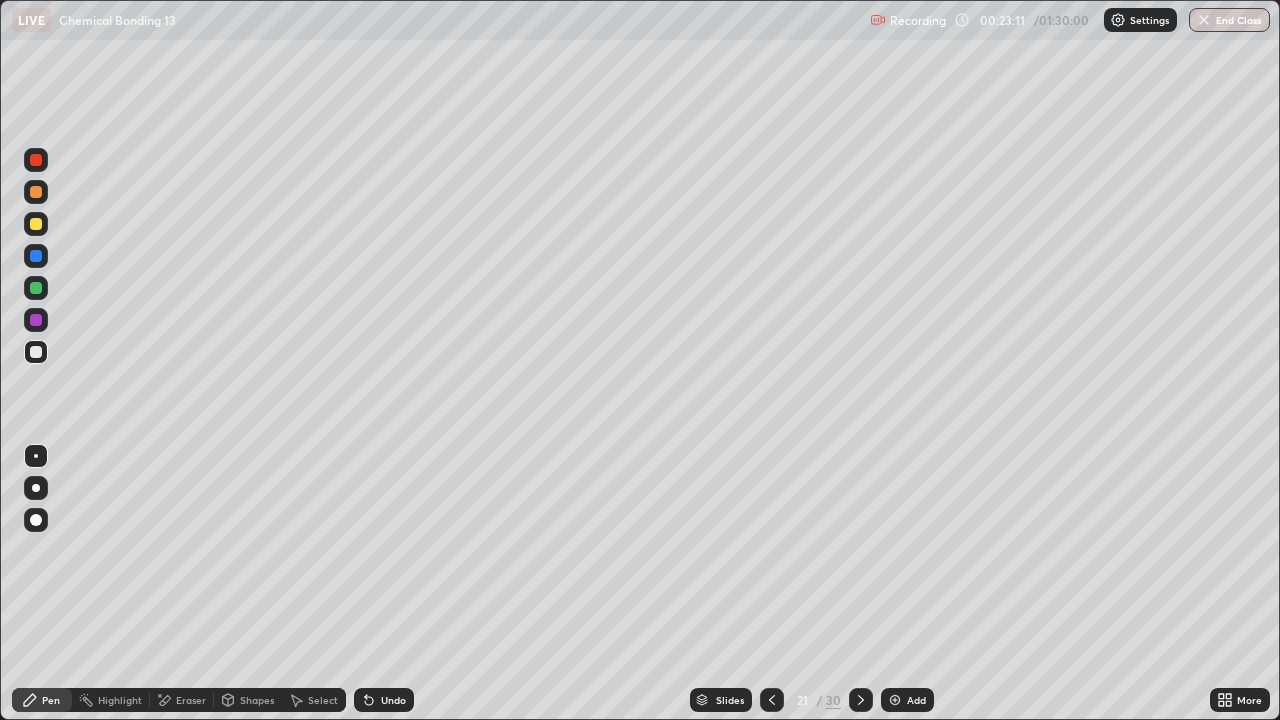 click 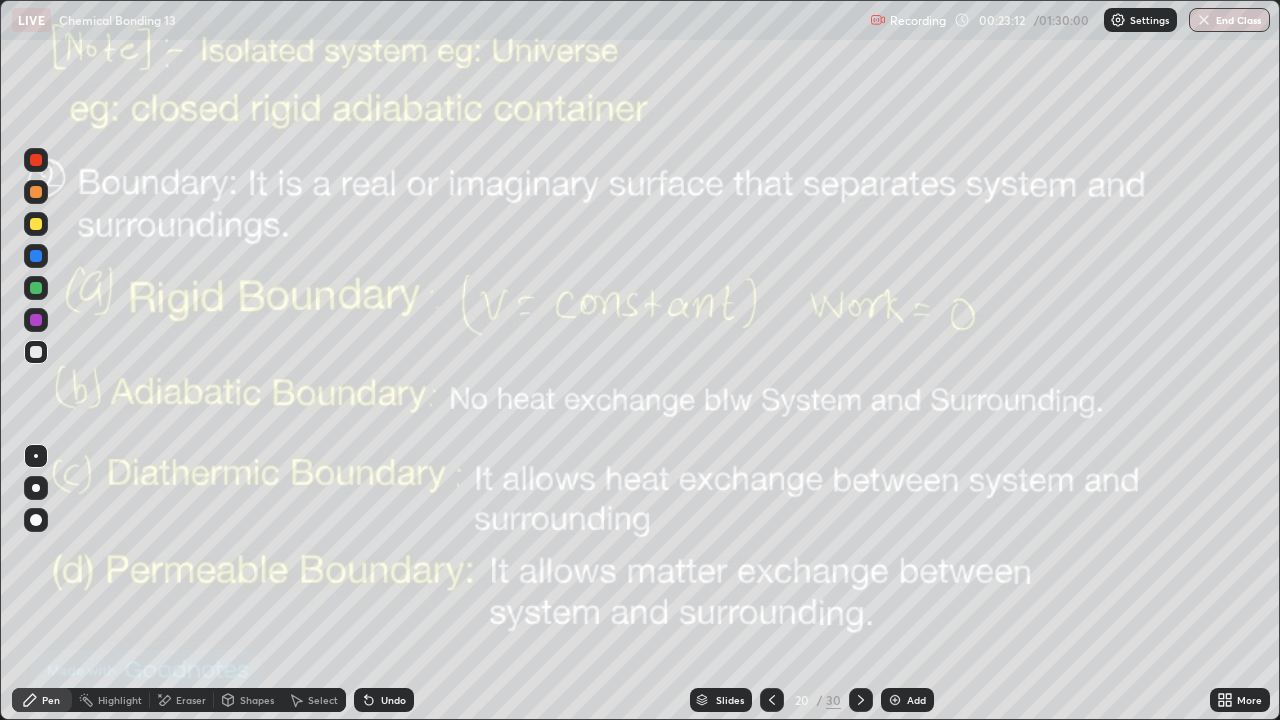 click 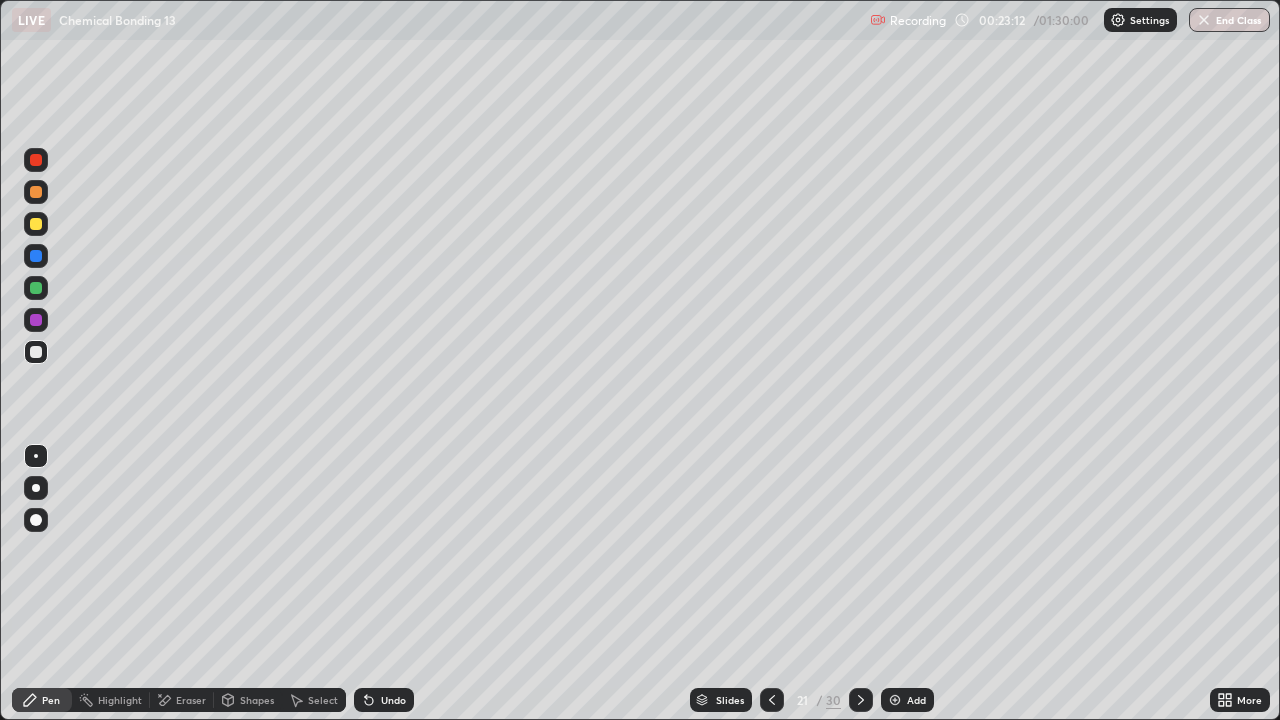 click 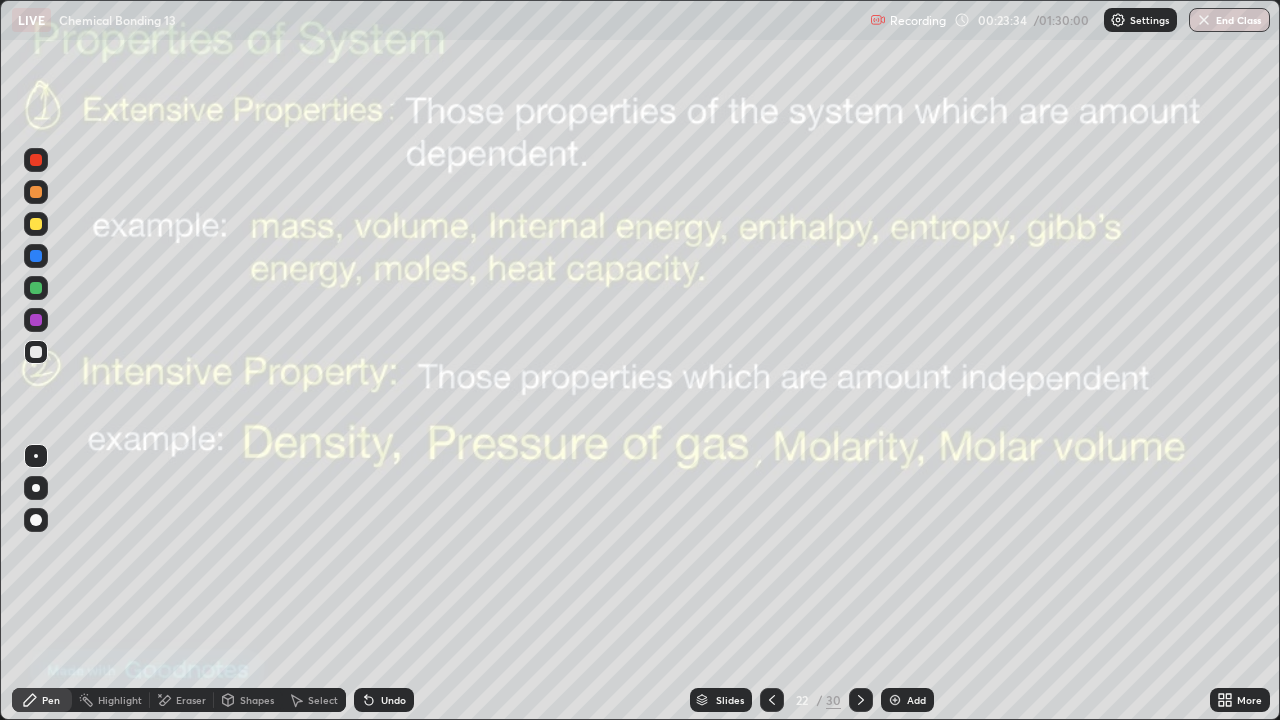 click on "Eraser" at bounding box center [191, 700] 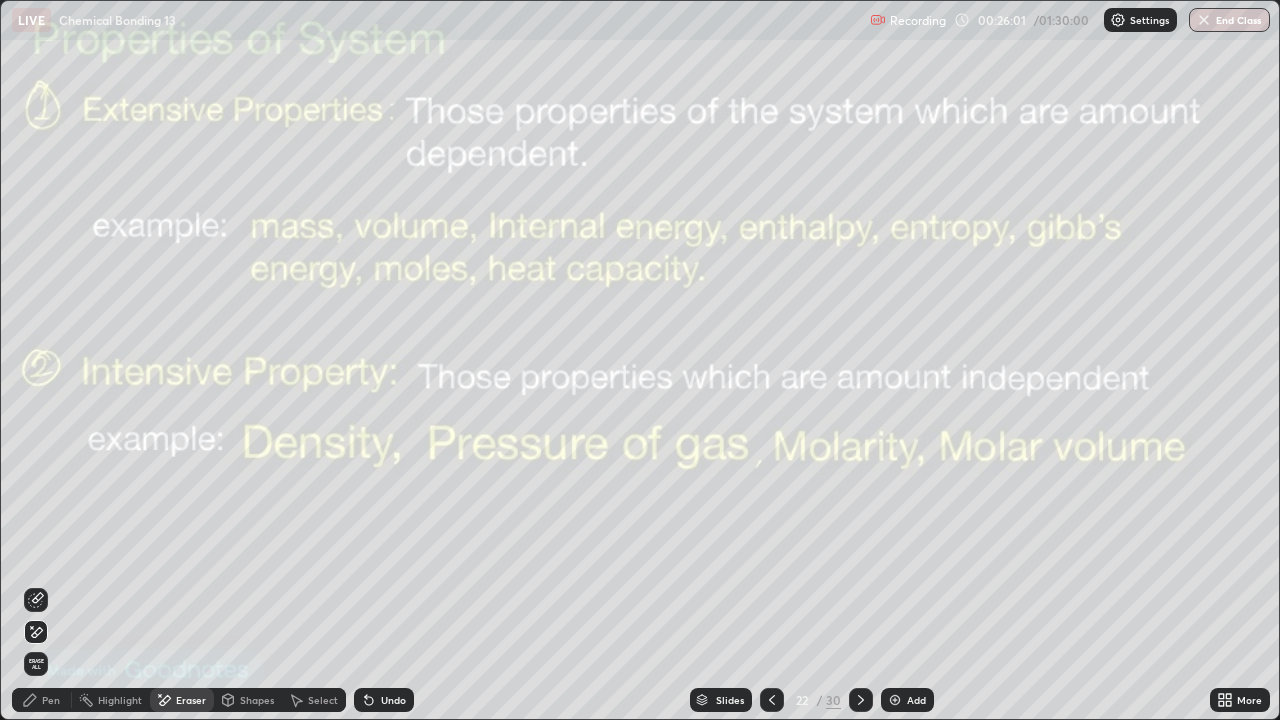 click 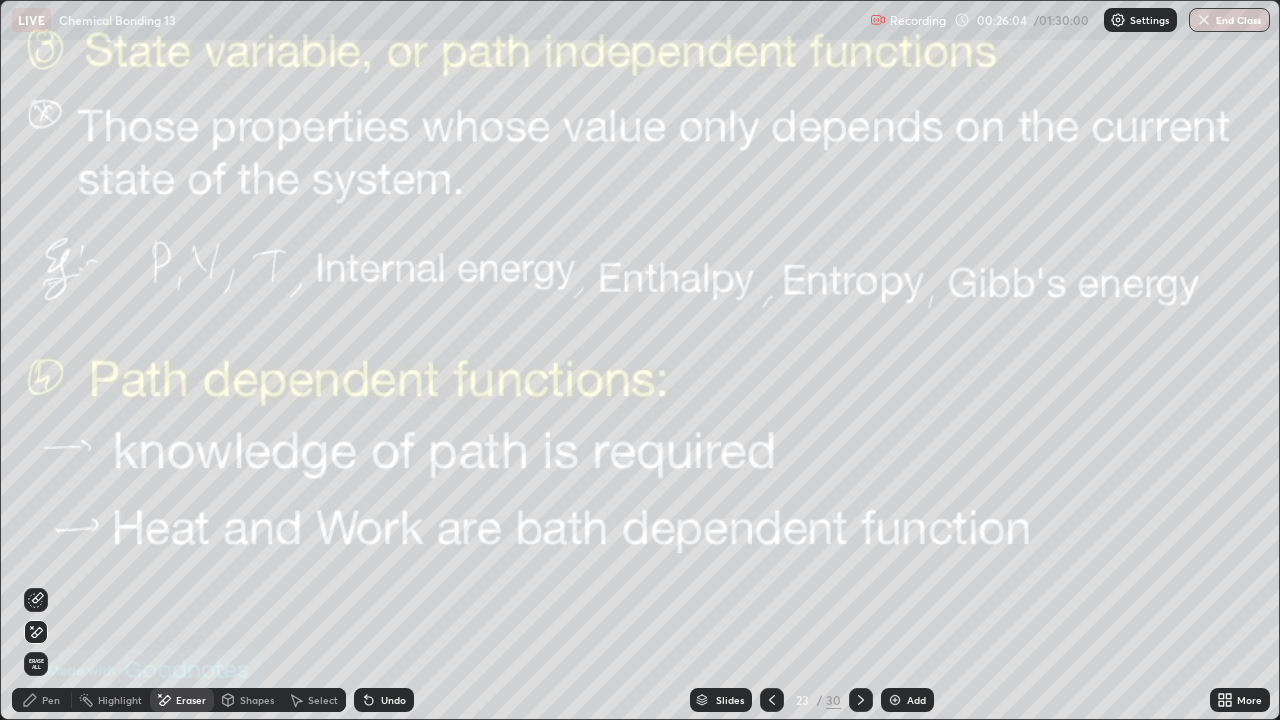 click 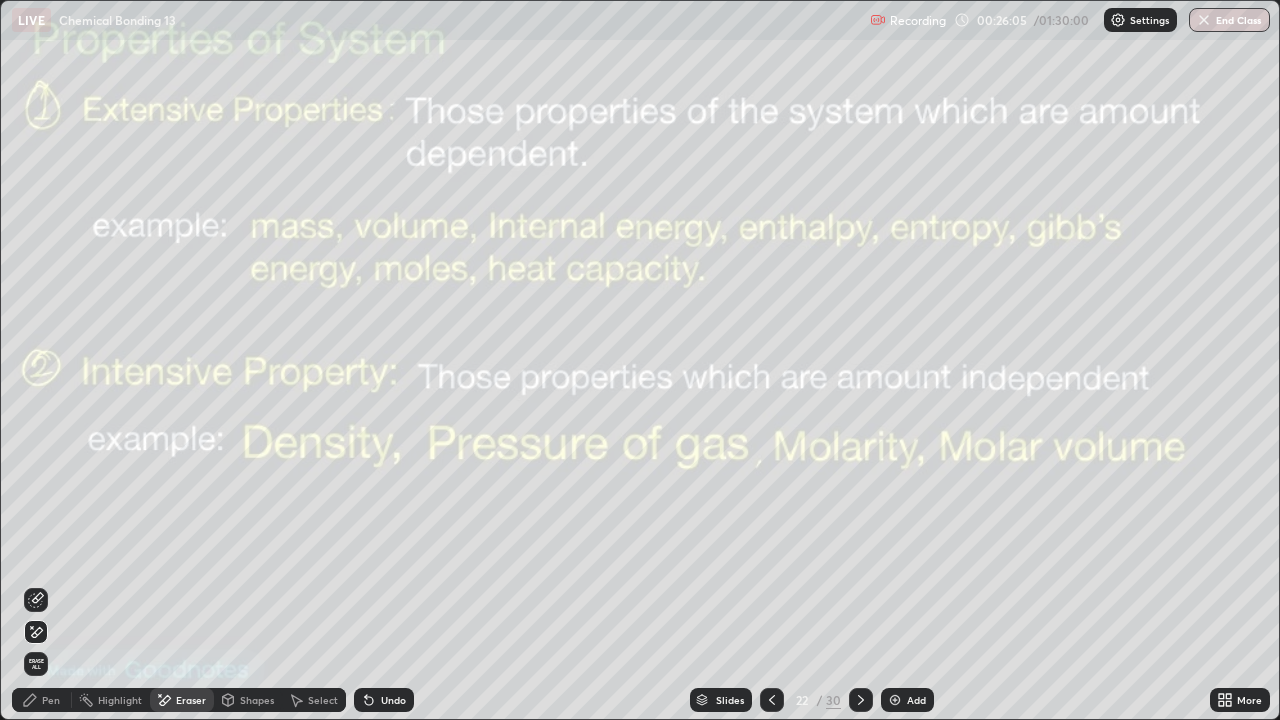 click on "Add" at bounding box center (916, 700) 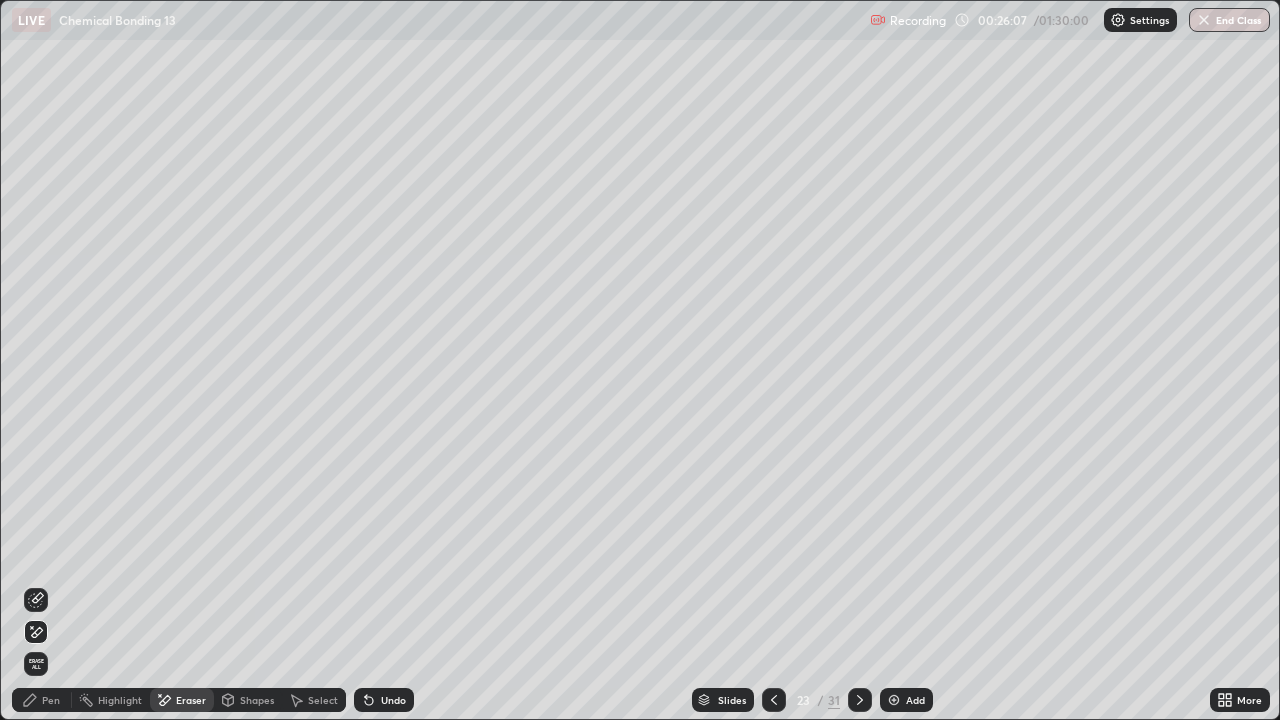 click on "Pen" at bounding box center [51, 700] 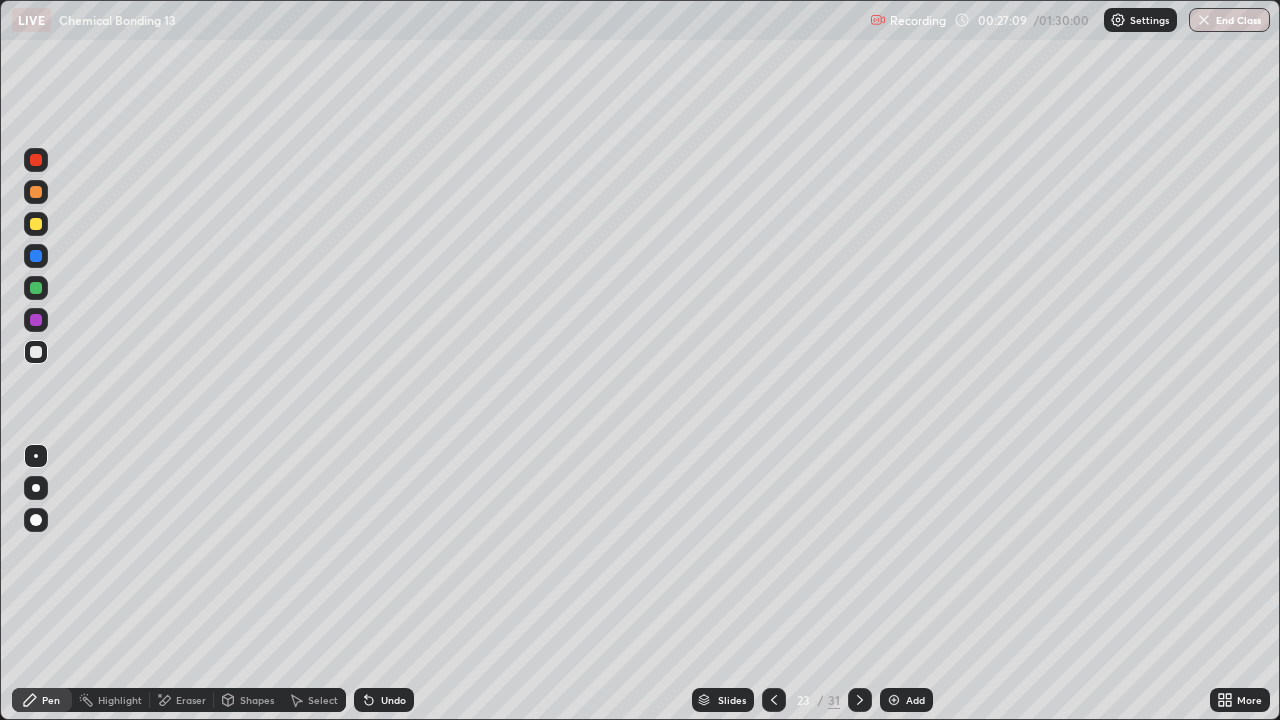 click 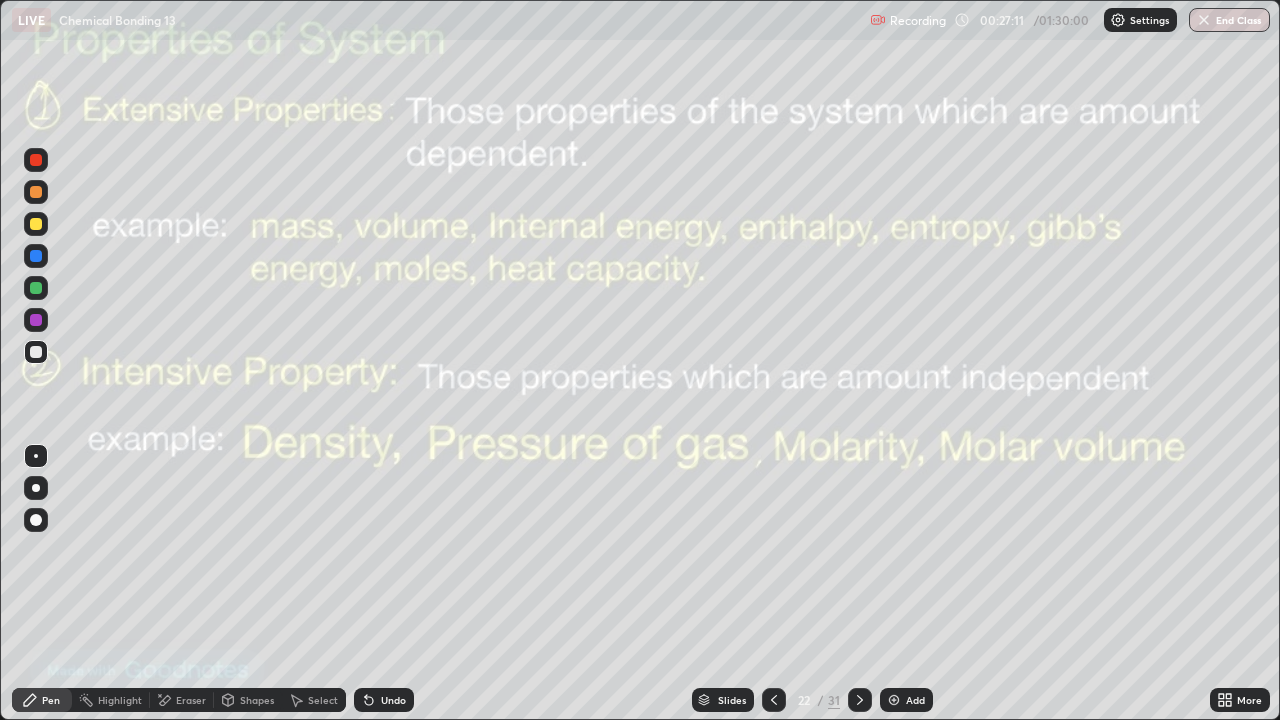 click 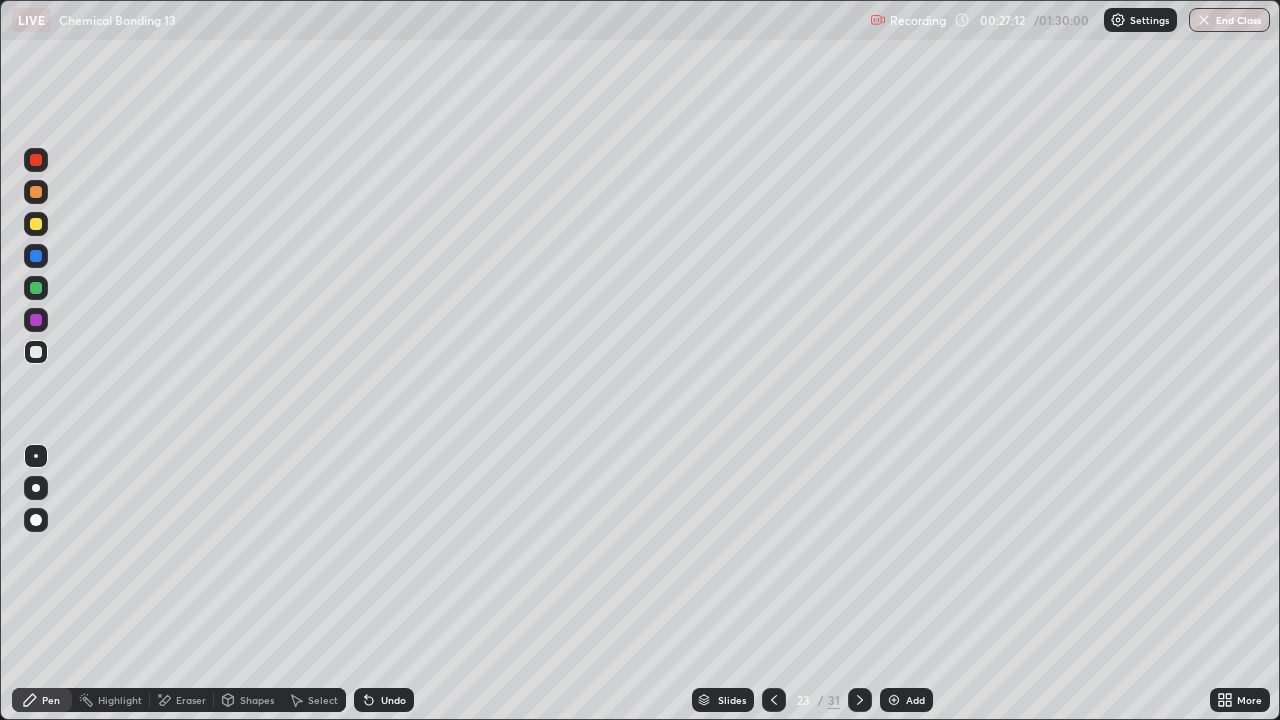click 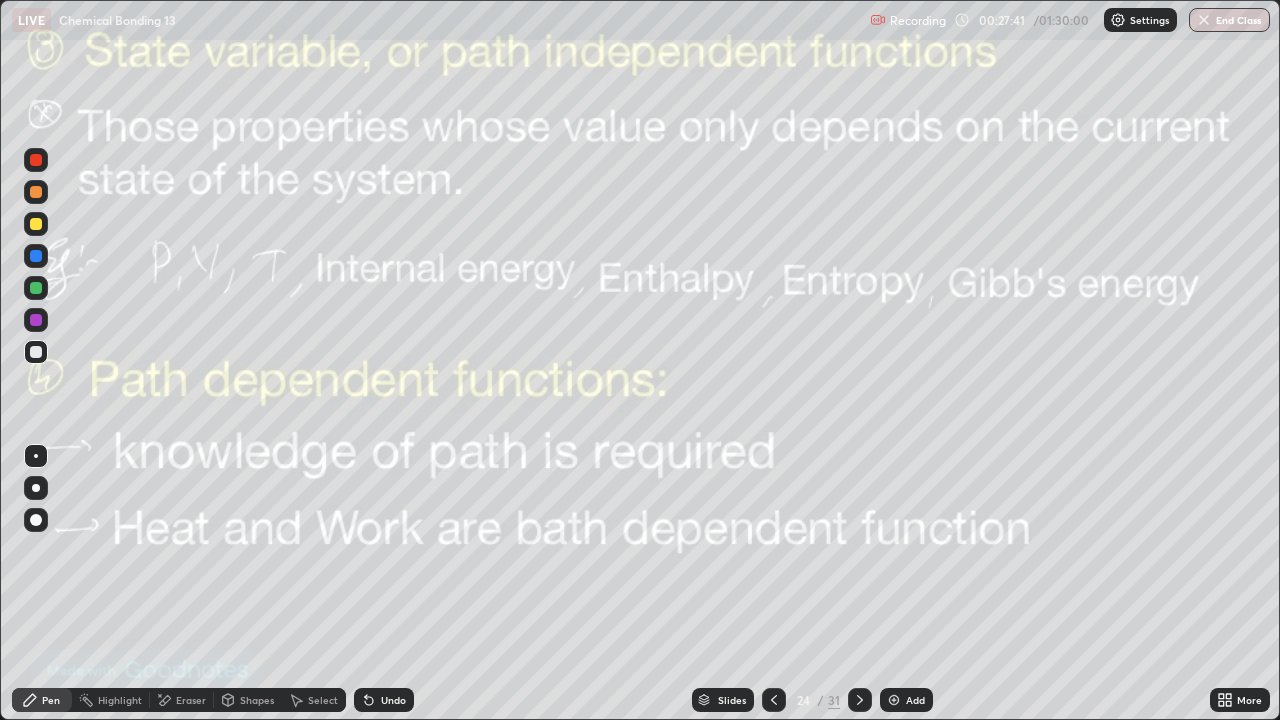 click on "Undo" at bounding box center (393, 700) 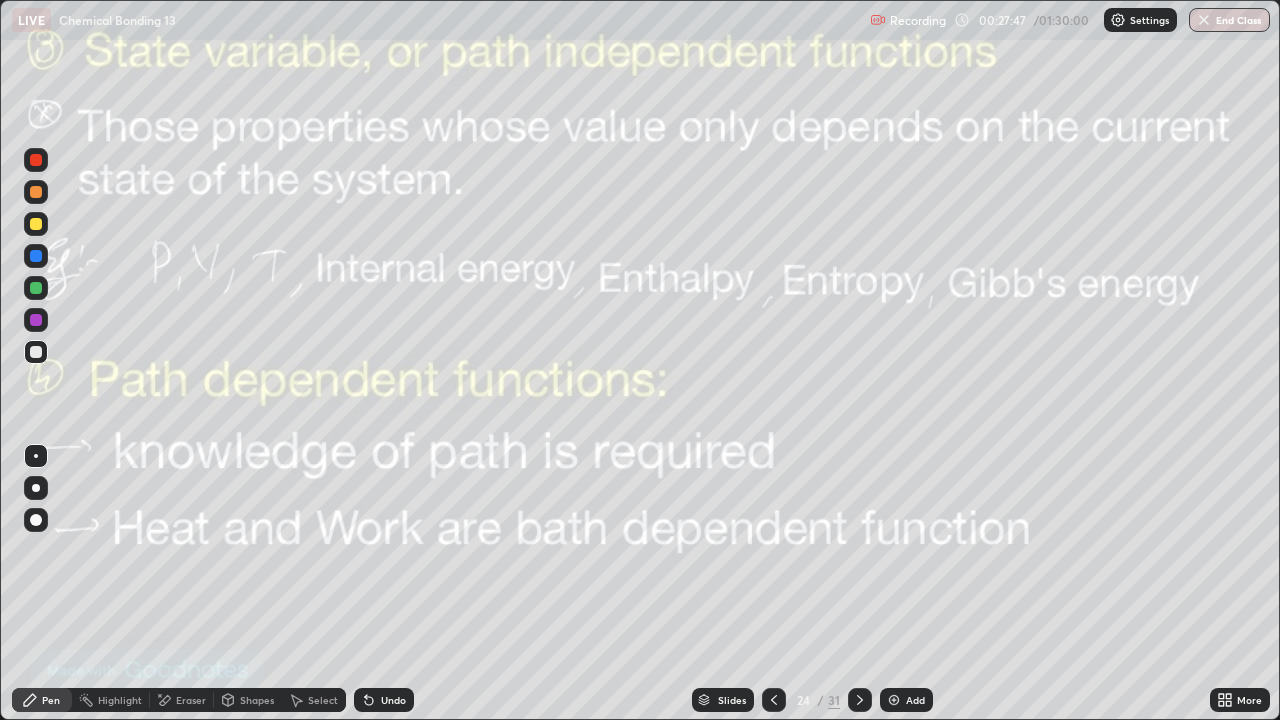 click on "Eraser" at bounding box center (182, 700) 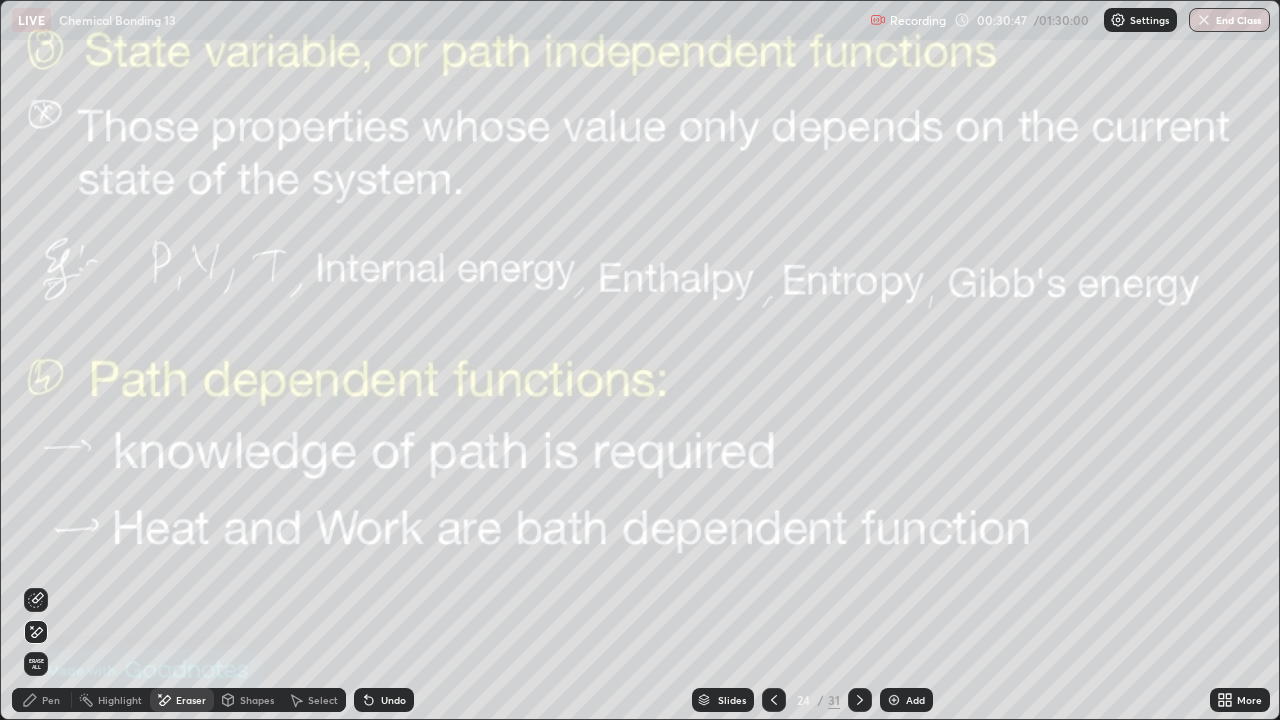 click at bounding box center [860, 700] 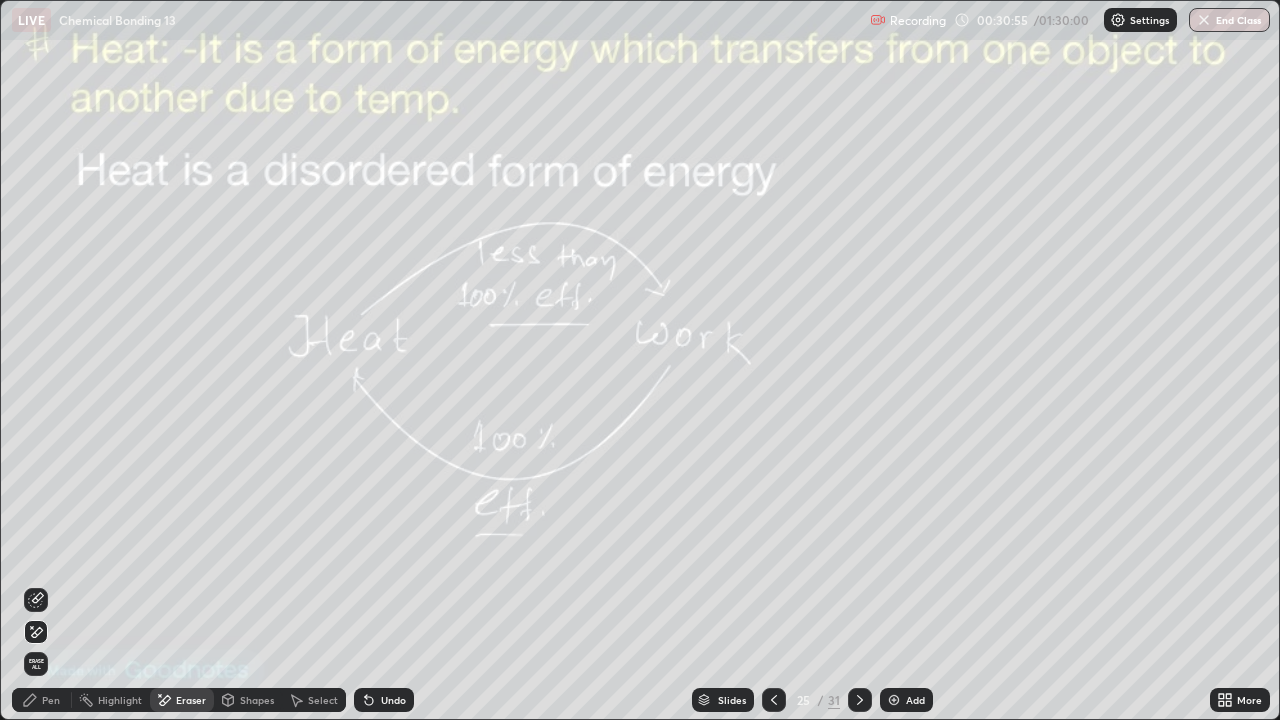click at bounding box center [774, 700] 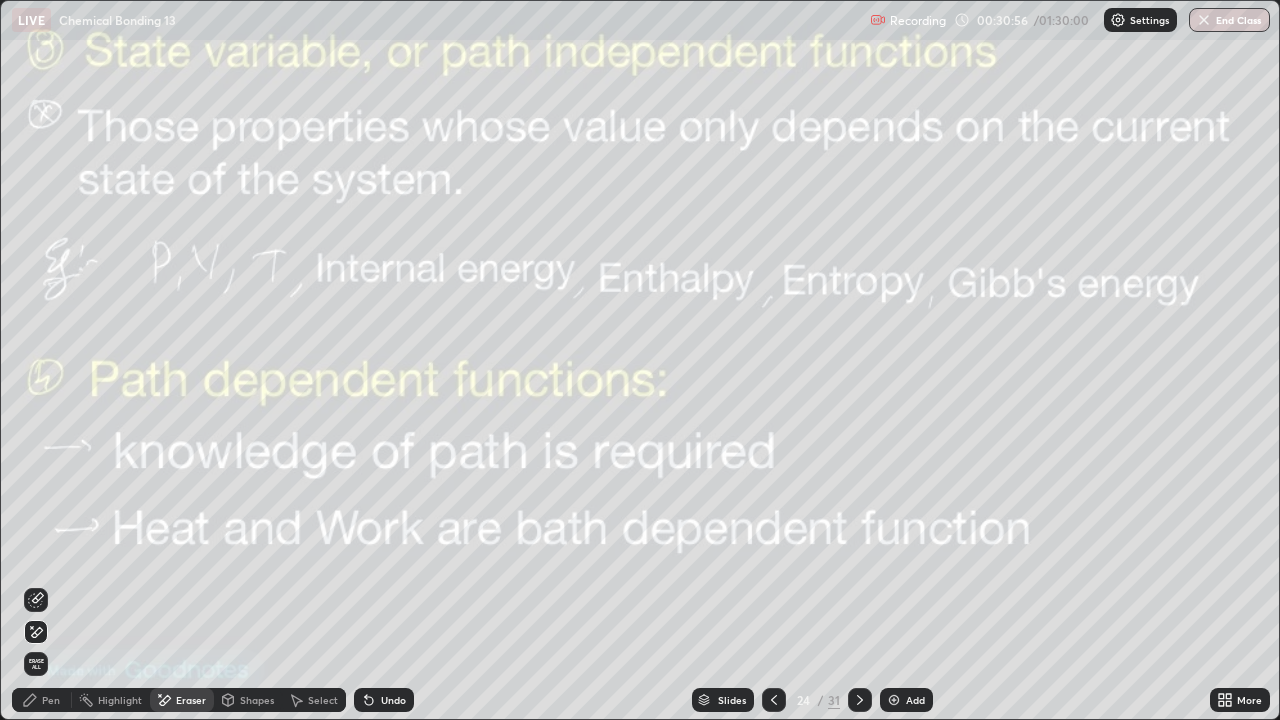 click at bounding box center (894, 700) 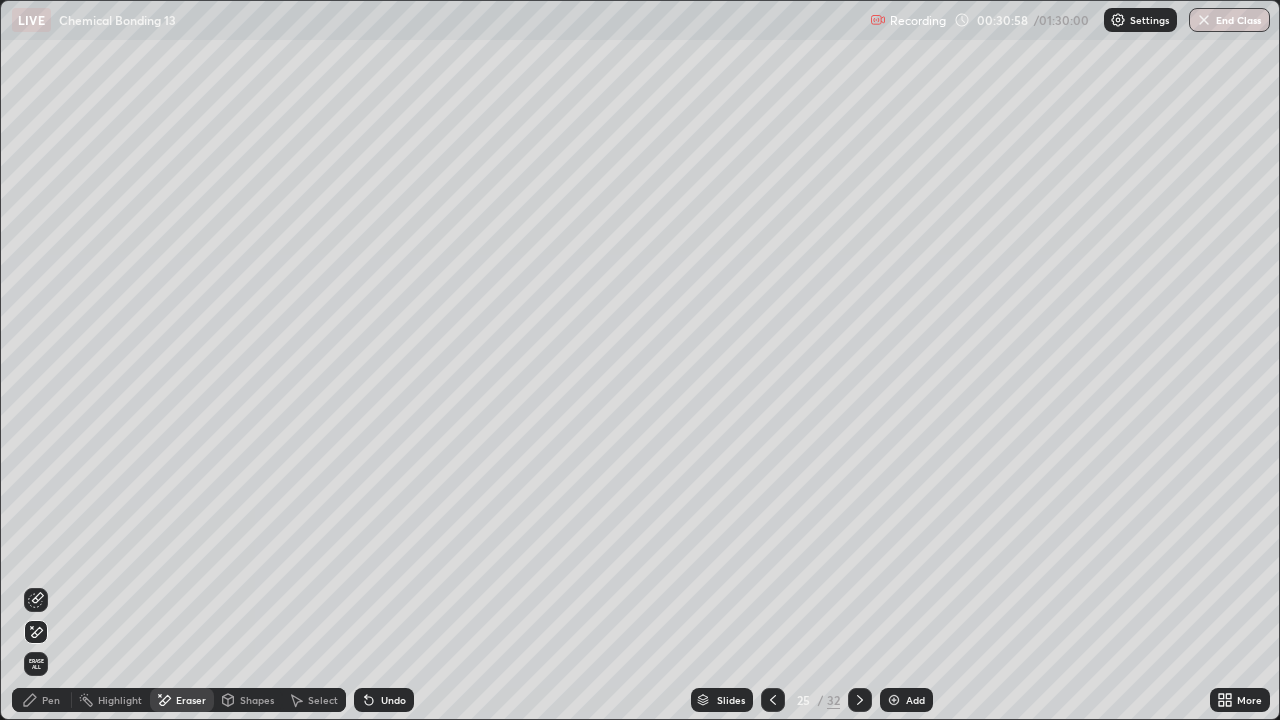 click on "Pen" at bounding box center [42, 700] 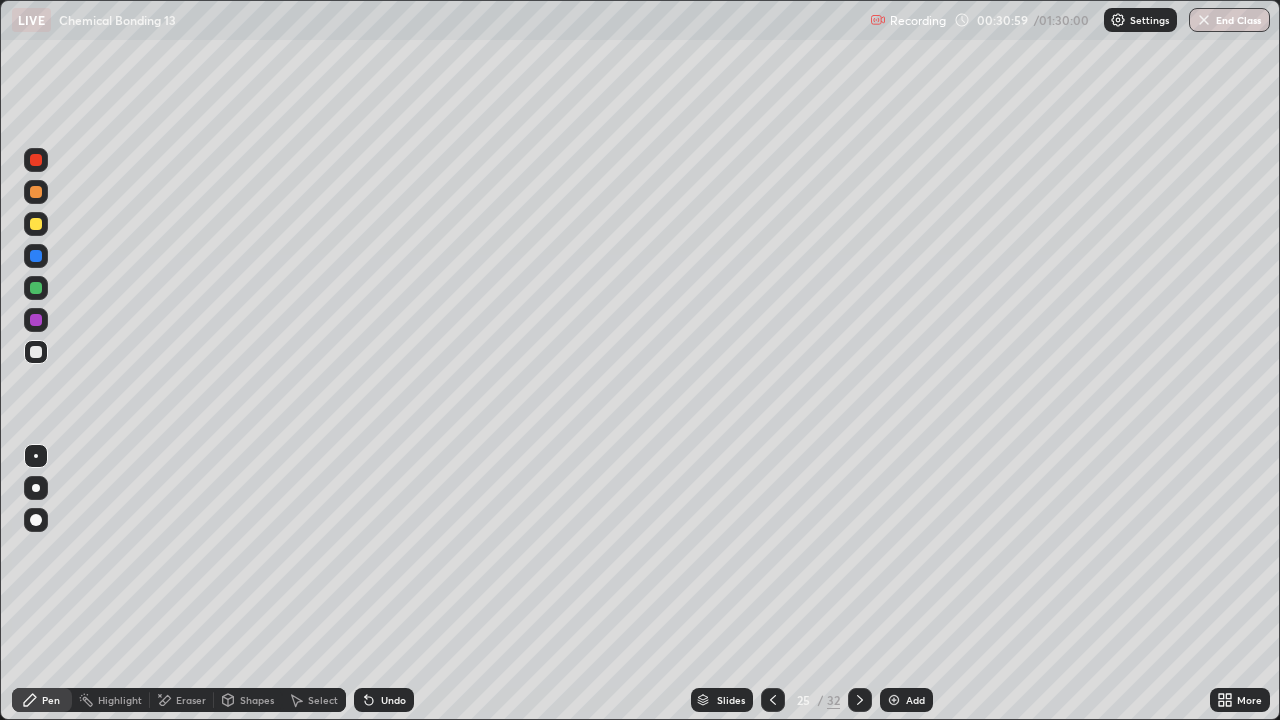click at bounding box center (36, 288) 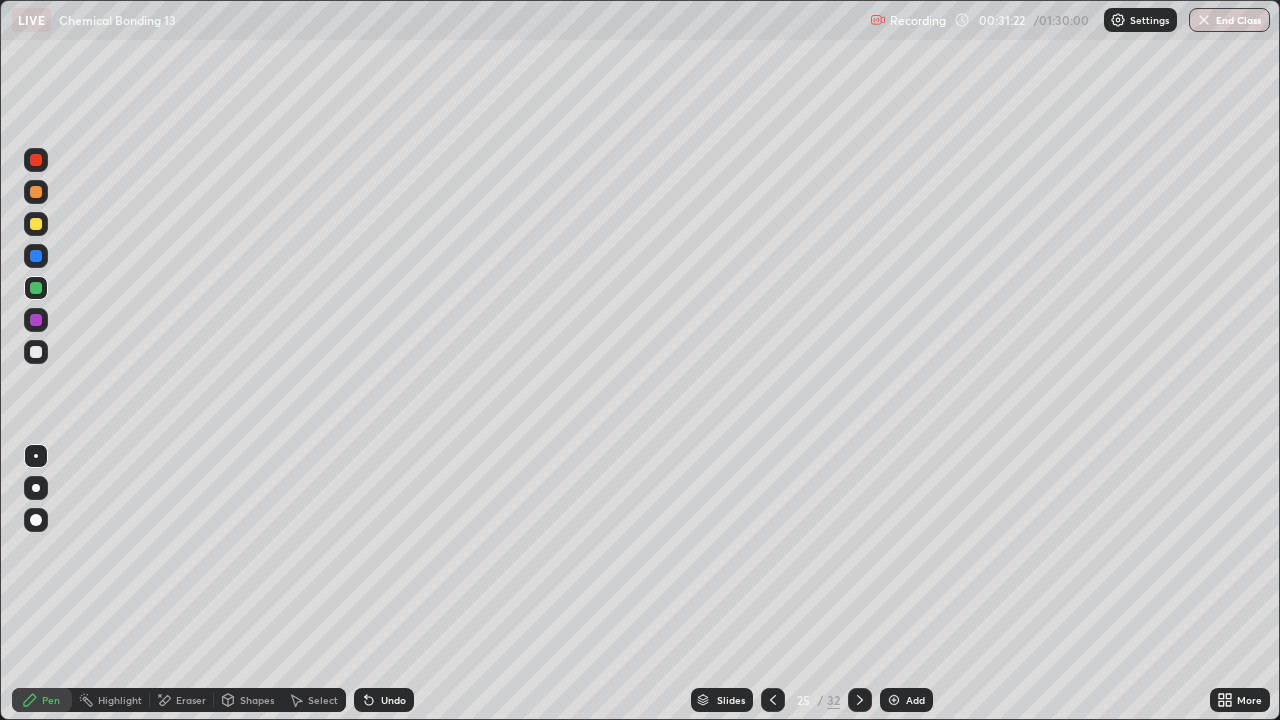 click 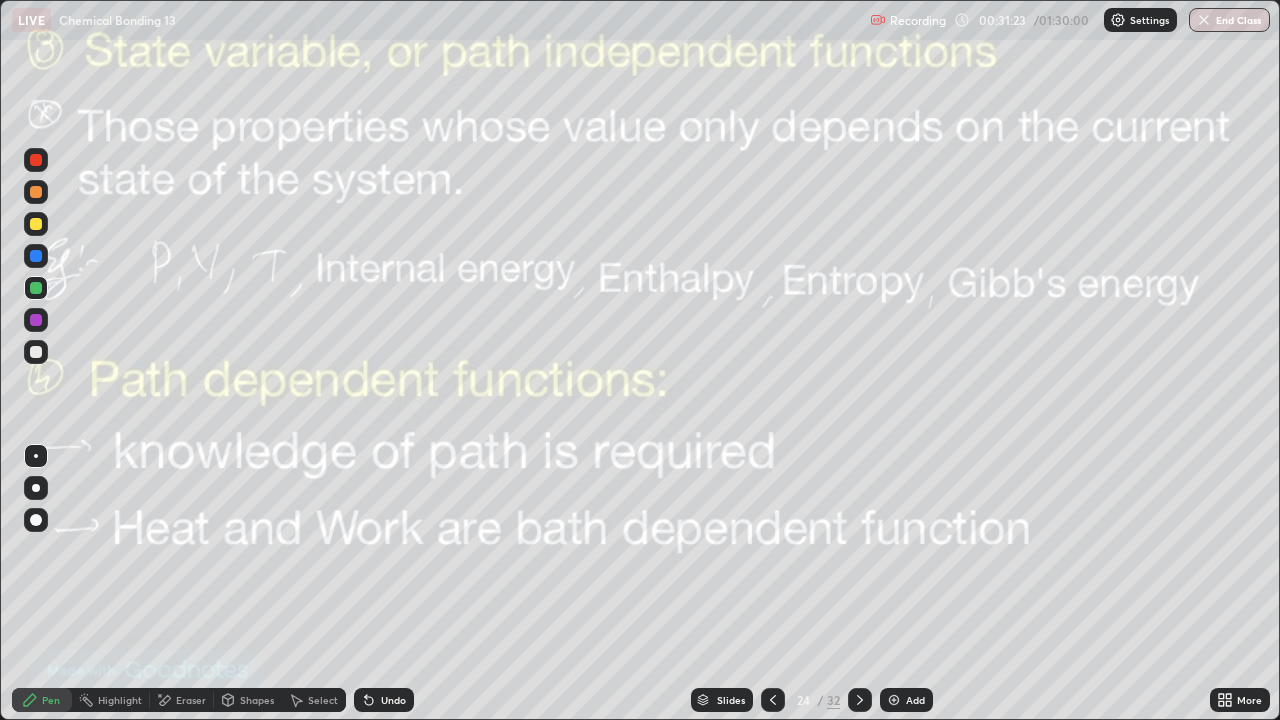 click 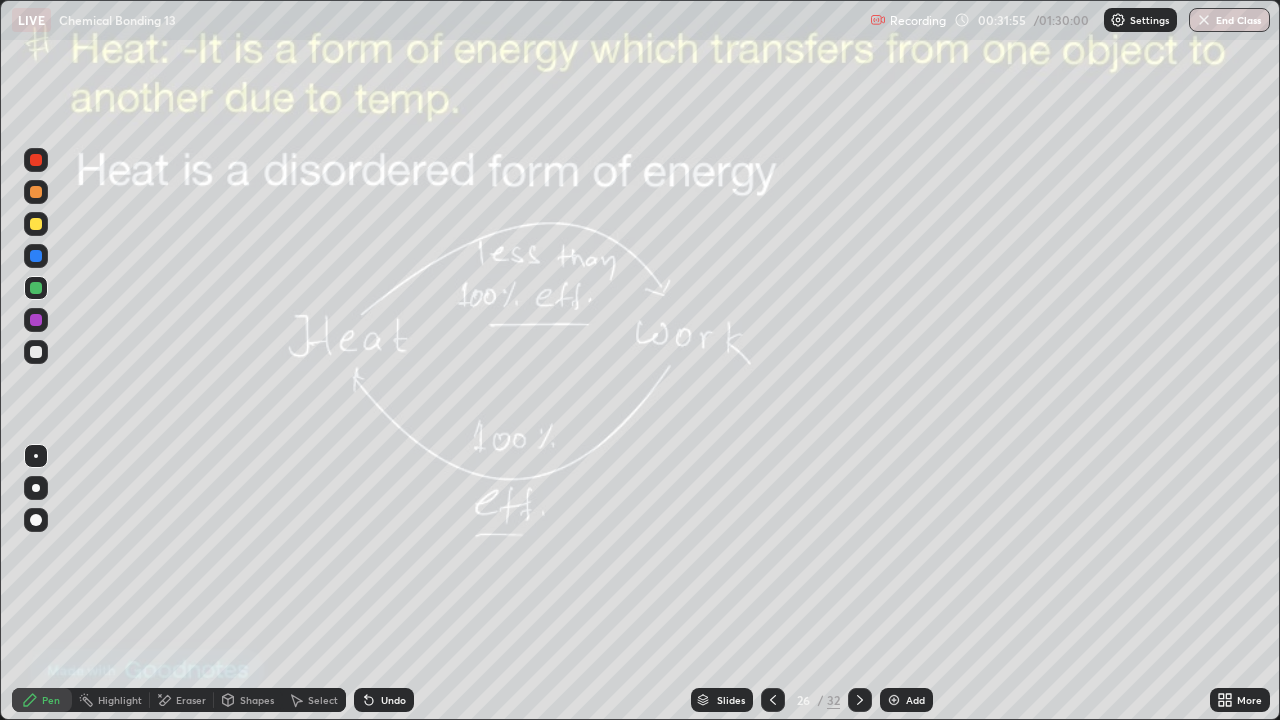 click on "Add" at bounding box center [906, 700] 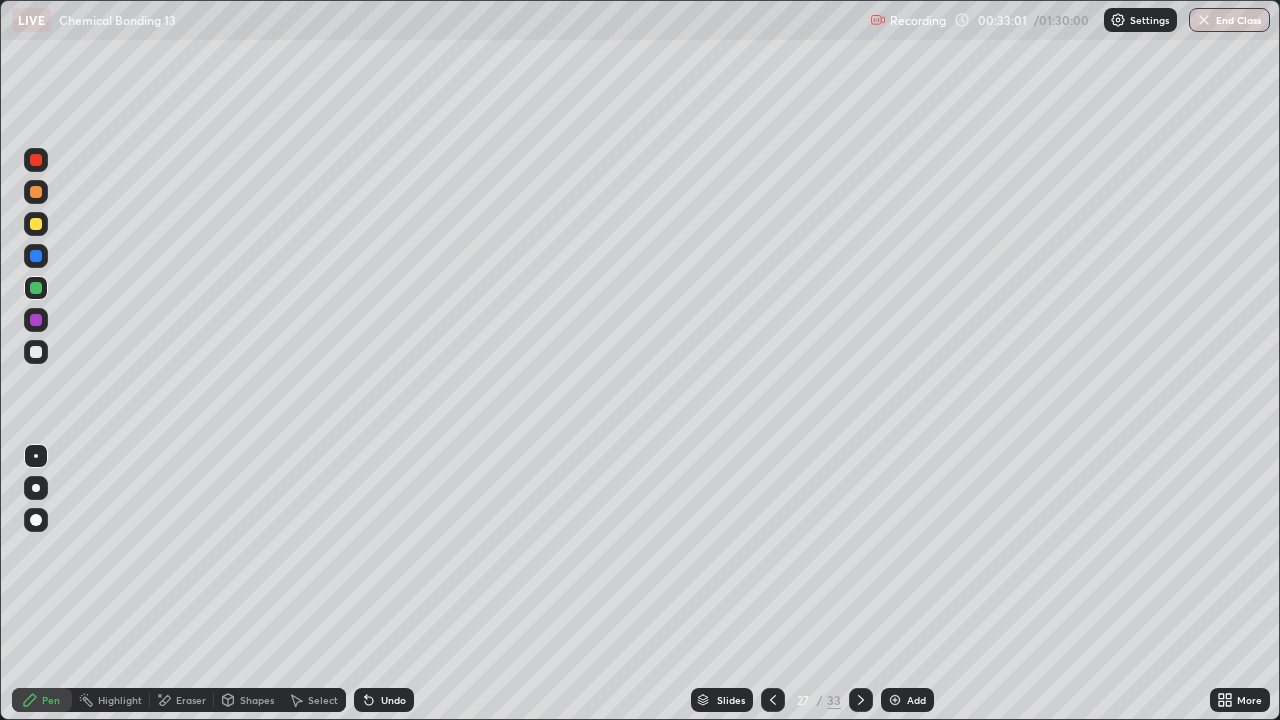 click 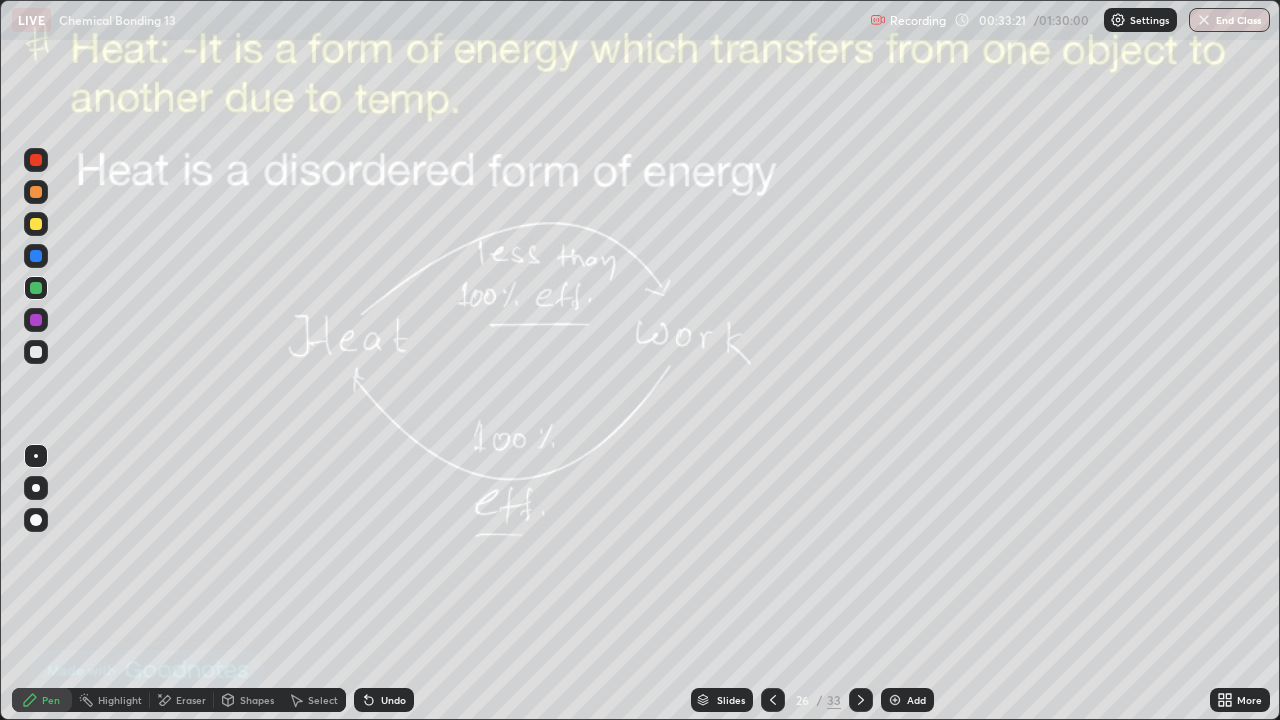 click on "Eraser" at bounding box center [191, 700] 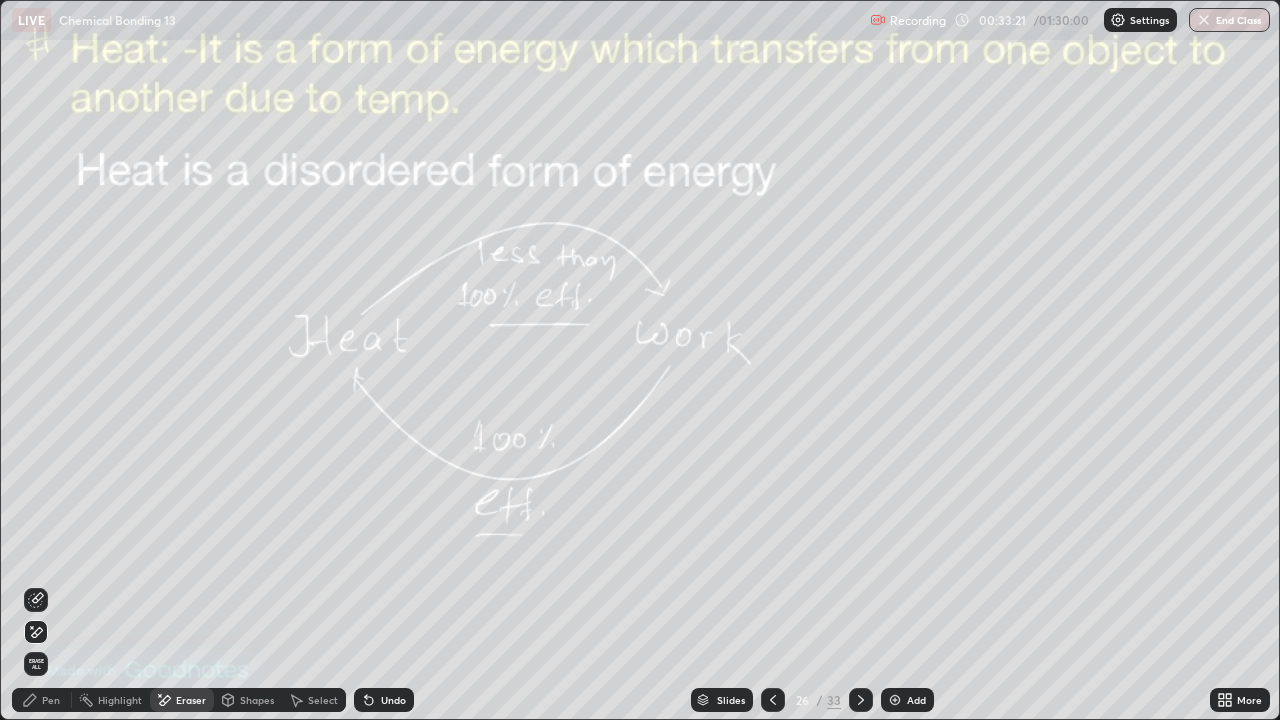click on "Erase all" at bounding box center [36, 664] 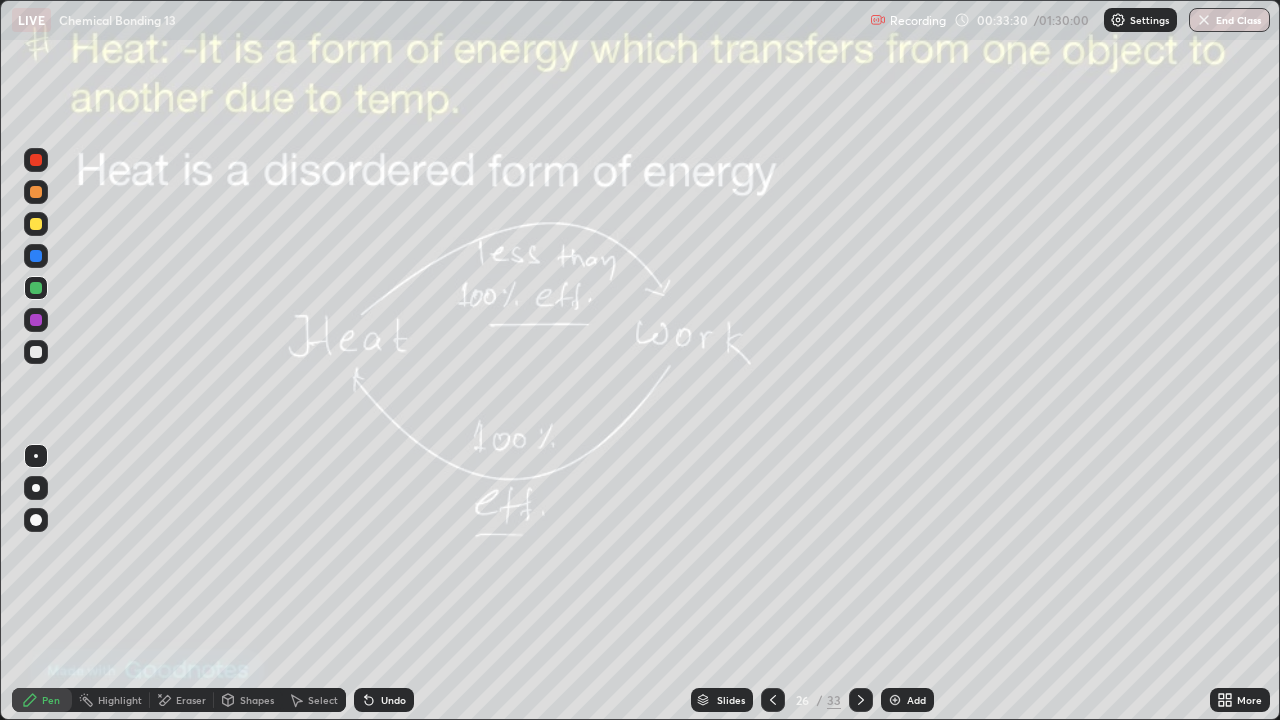 click 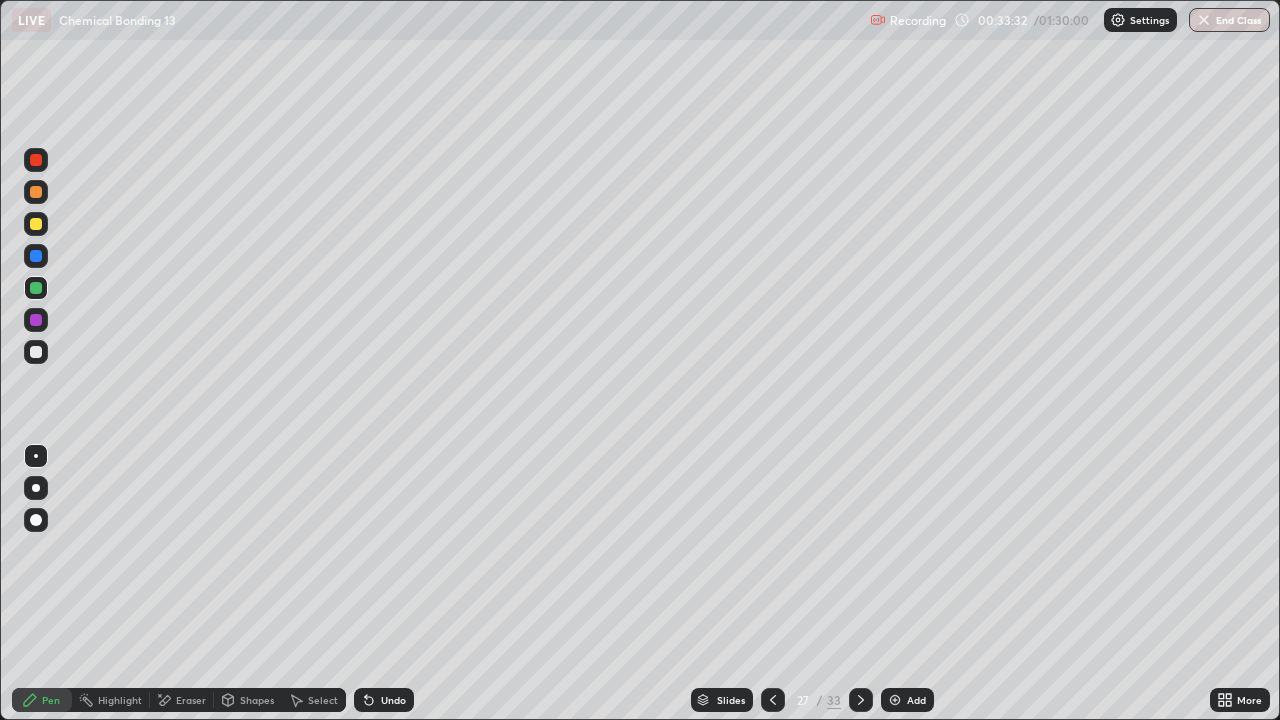 click 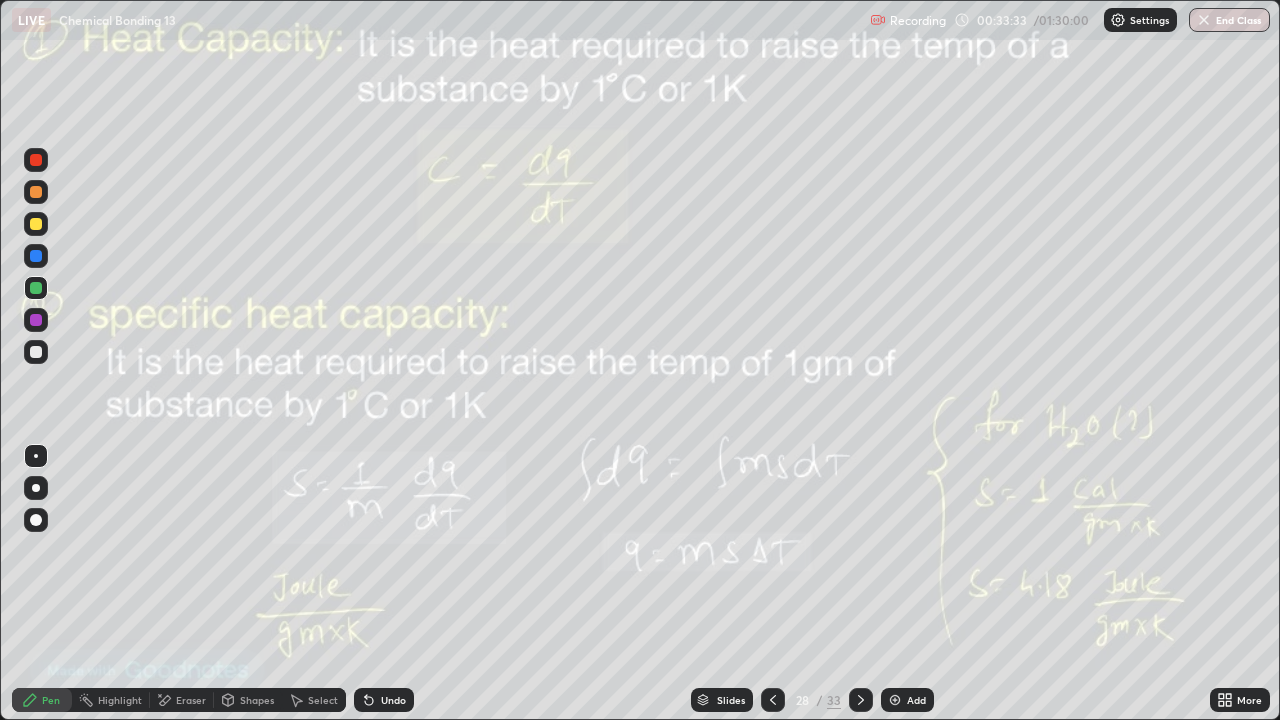 click 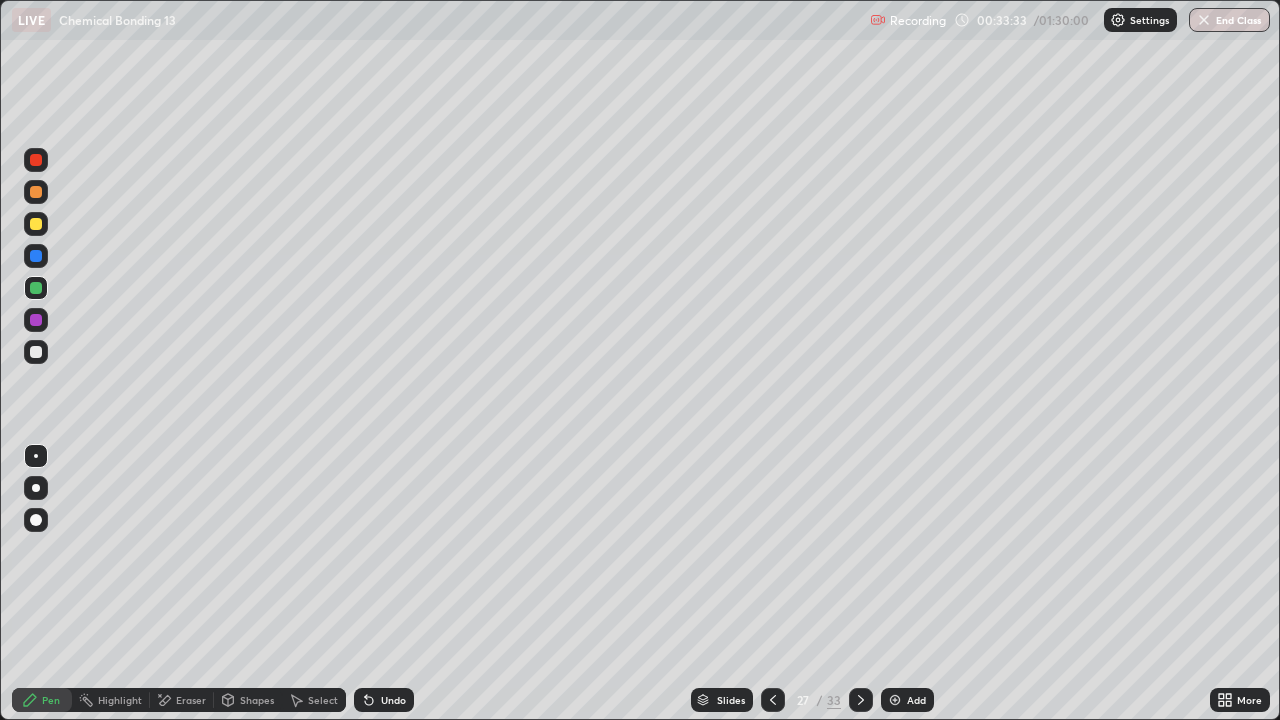 click 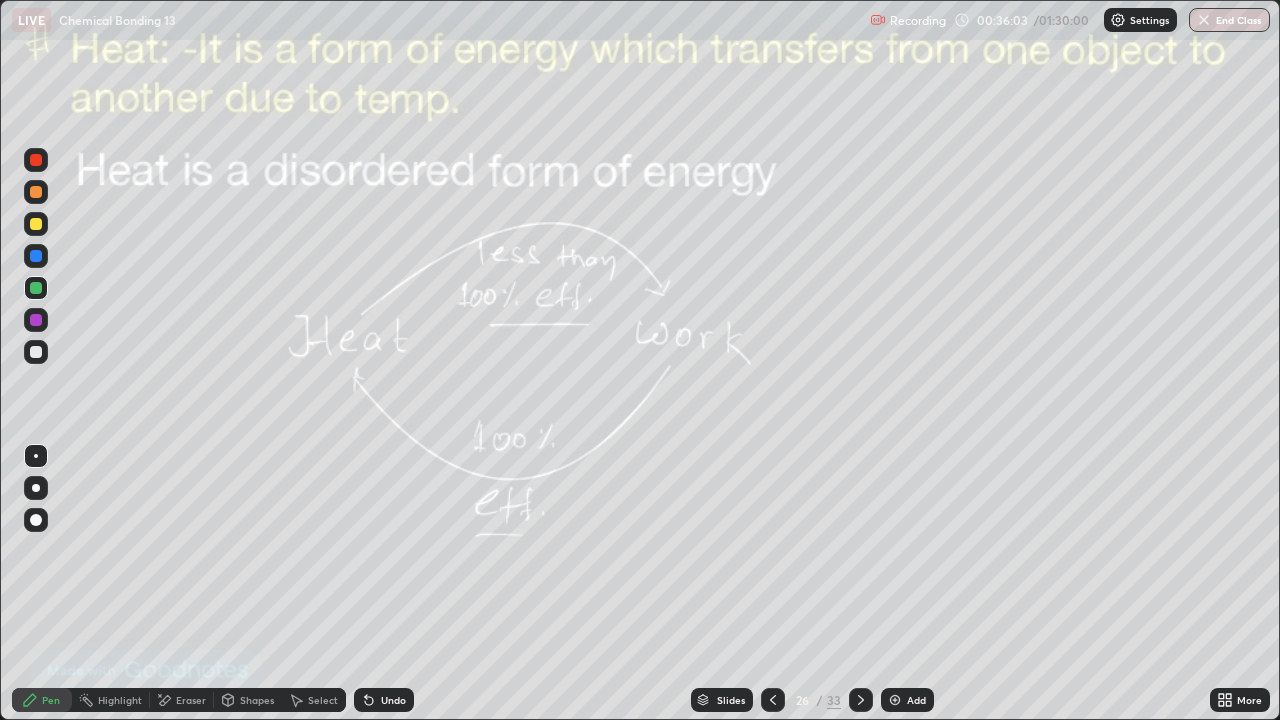 click at bounding box center (861, 700) 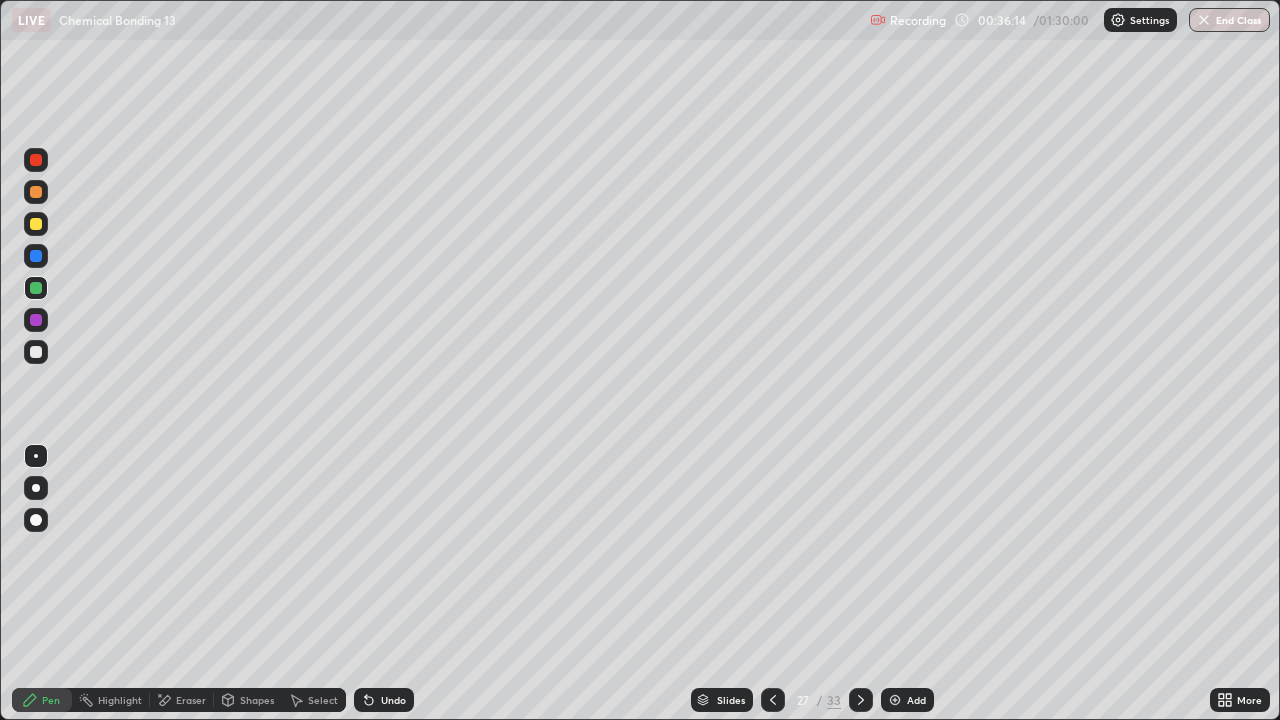 click on "Eraser" at bounding box center [191, 700] 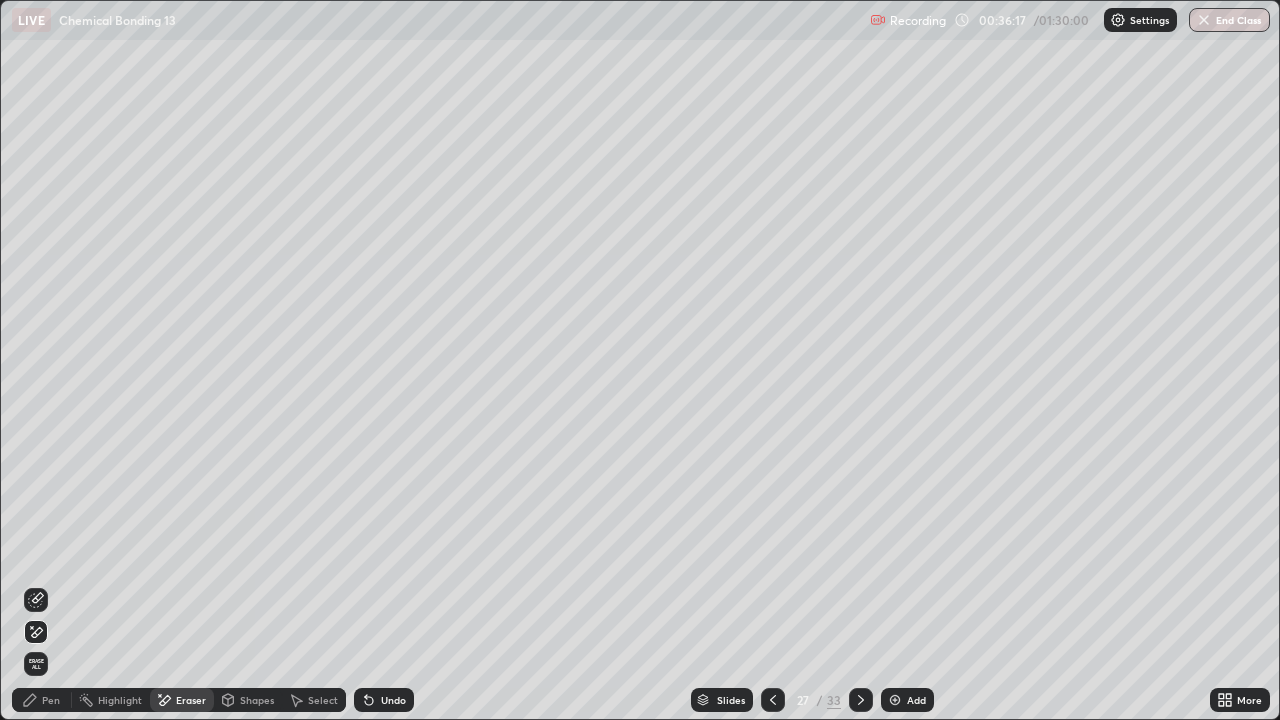 click at bounding box center (773, 700) 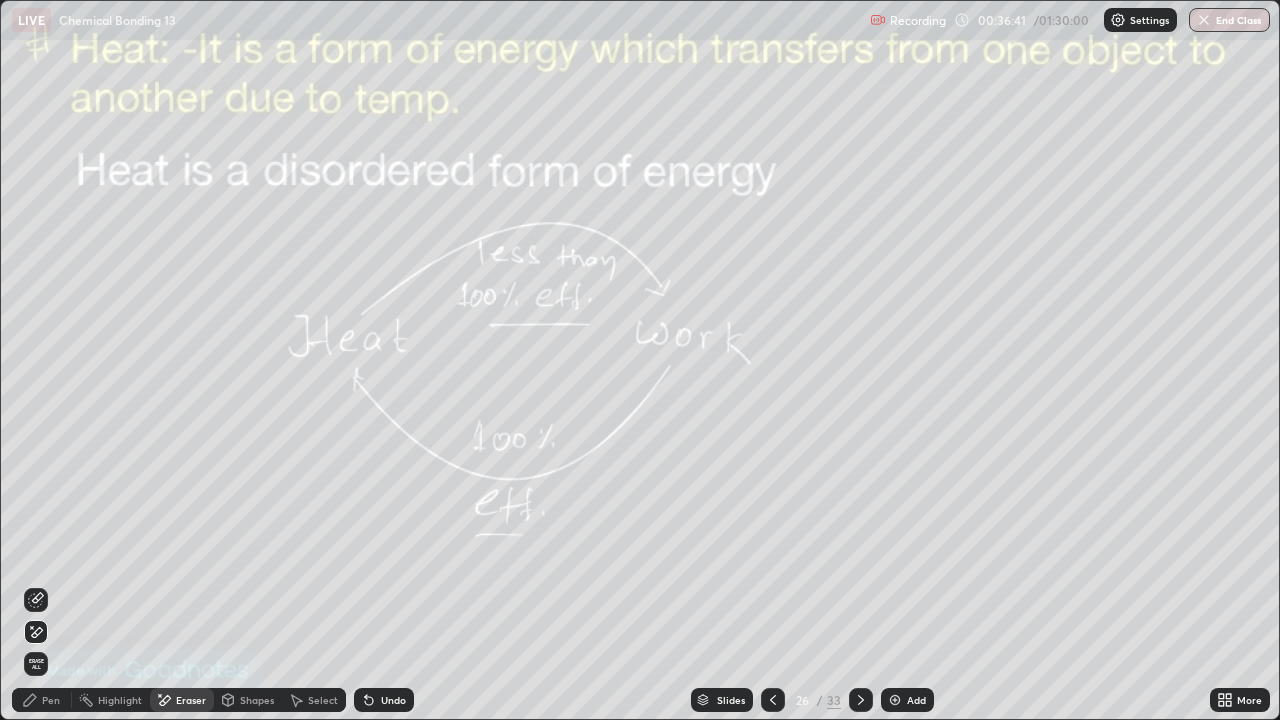 click 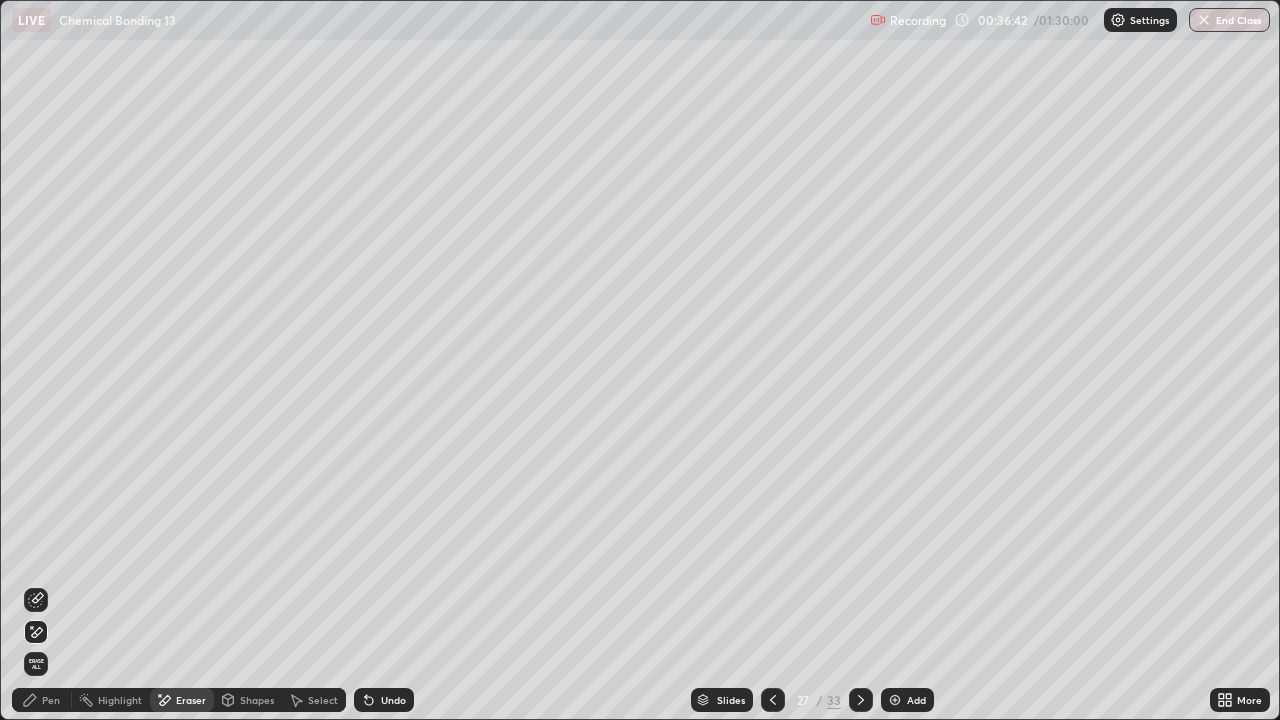 click 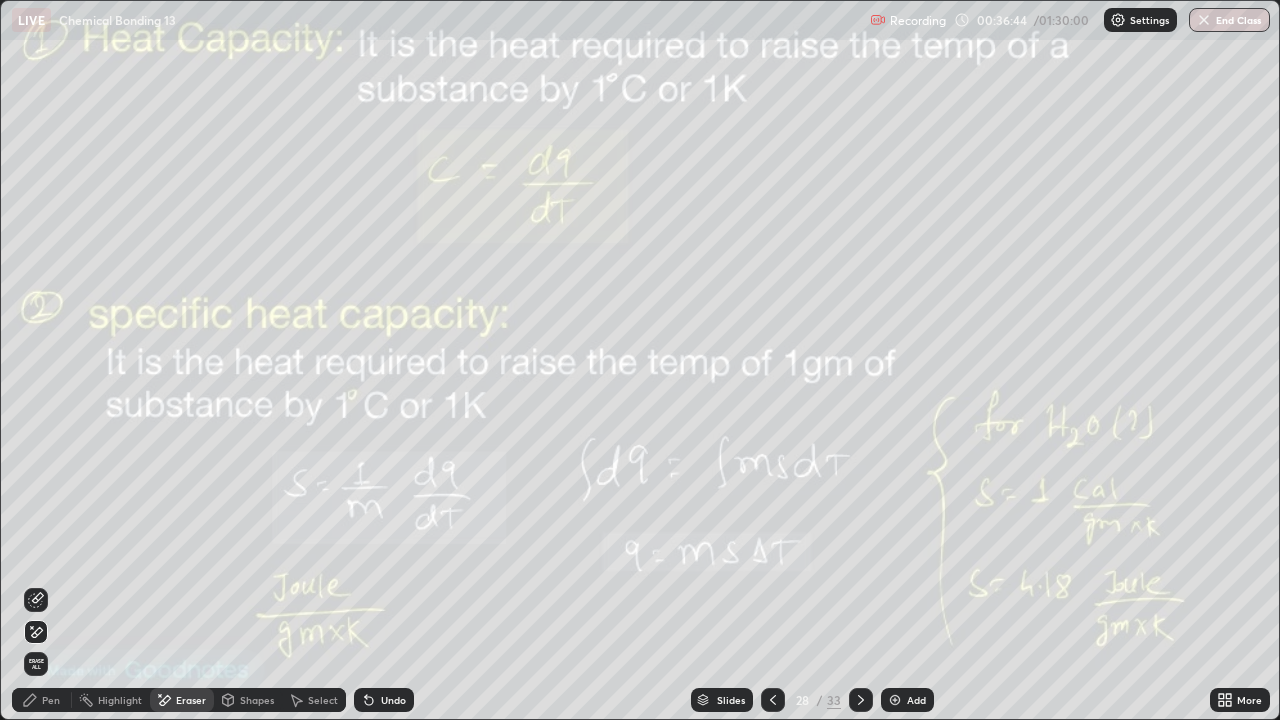 click on "Slides 28 / 33 Add" at bounding box center (812, 700) 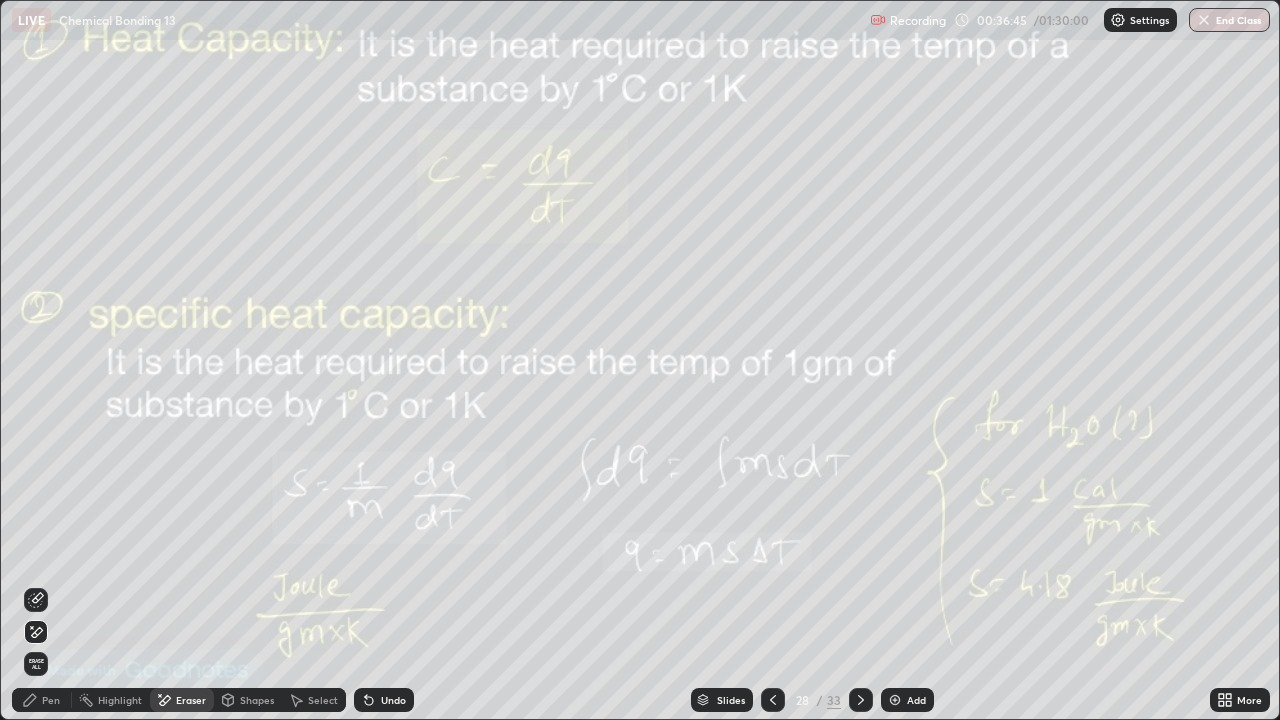 click 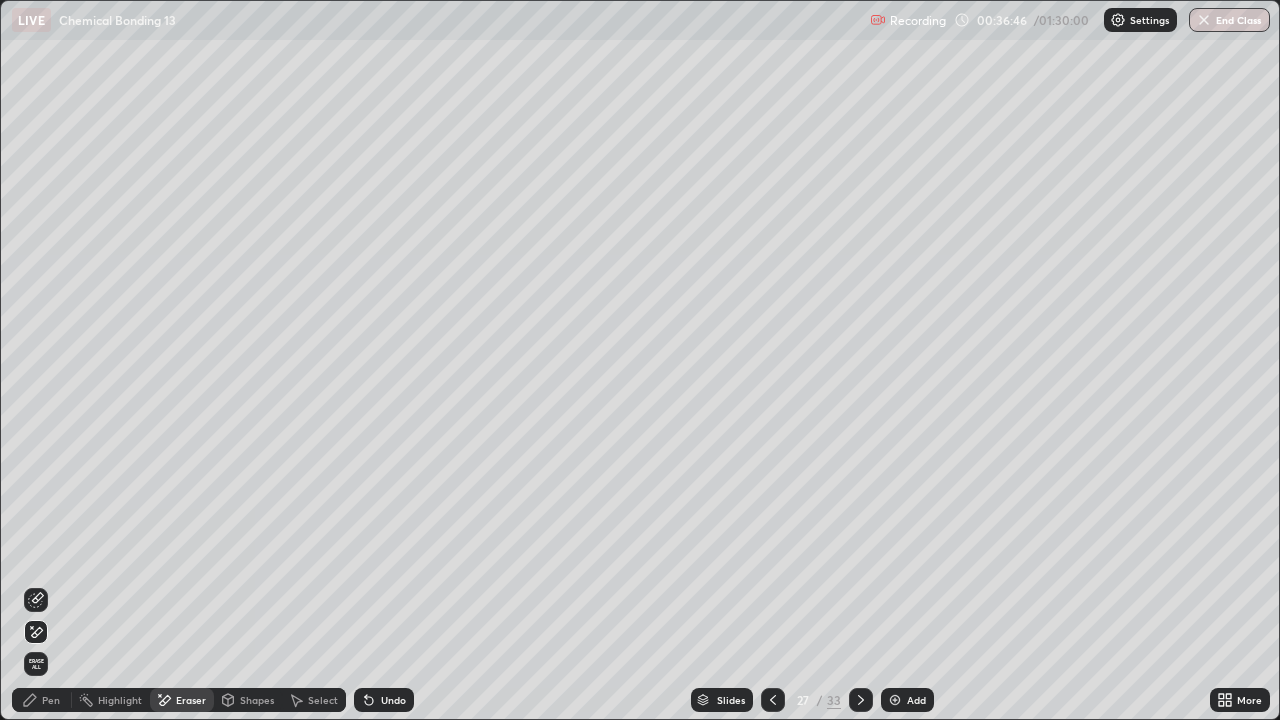 click on "Pen" at bounding box center [42, 700] 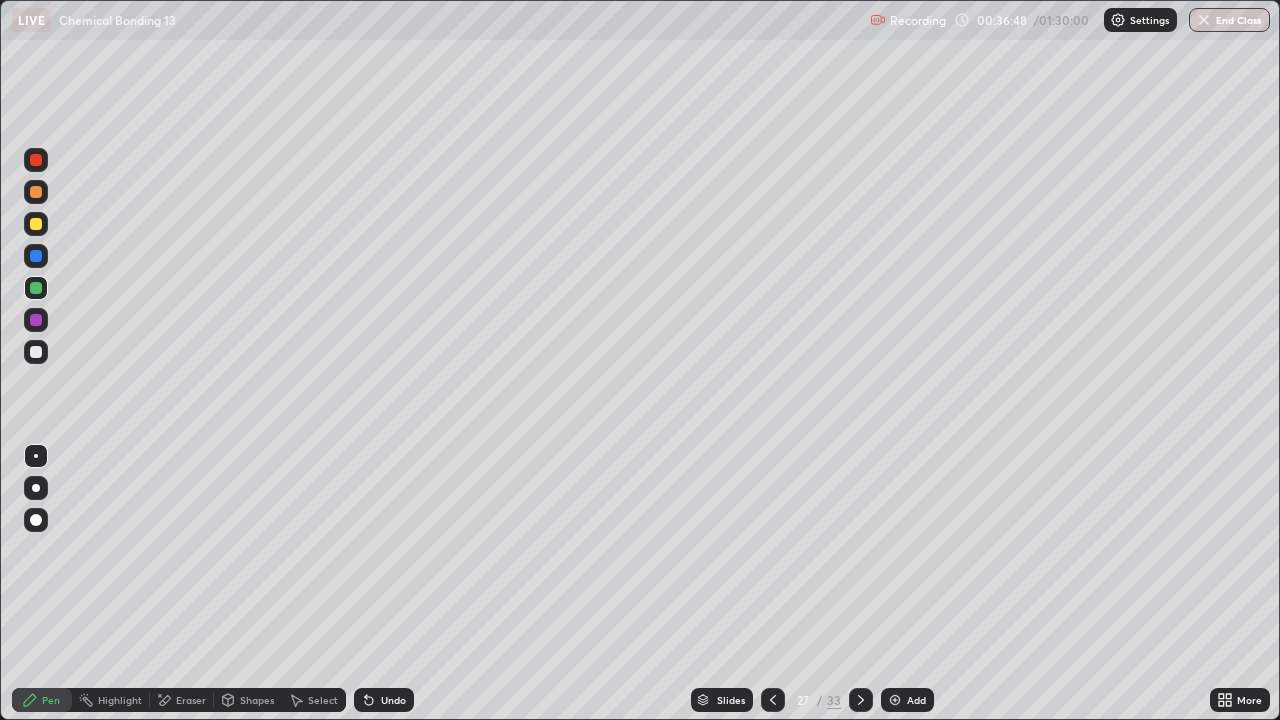 click at bounding box center [36, 192] 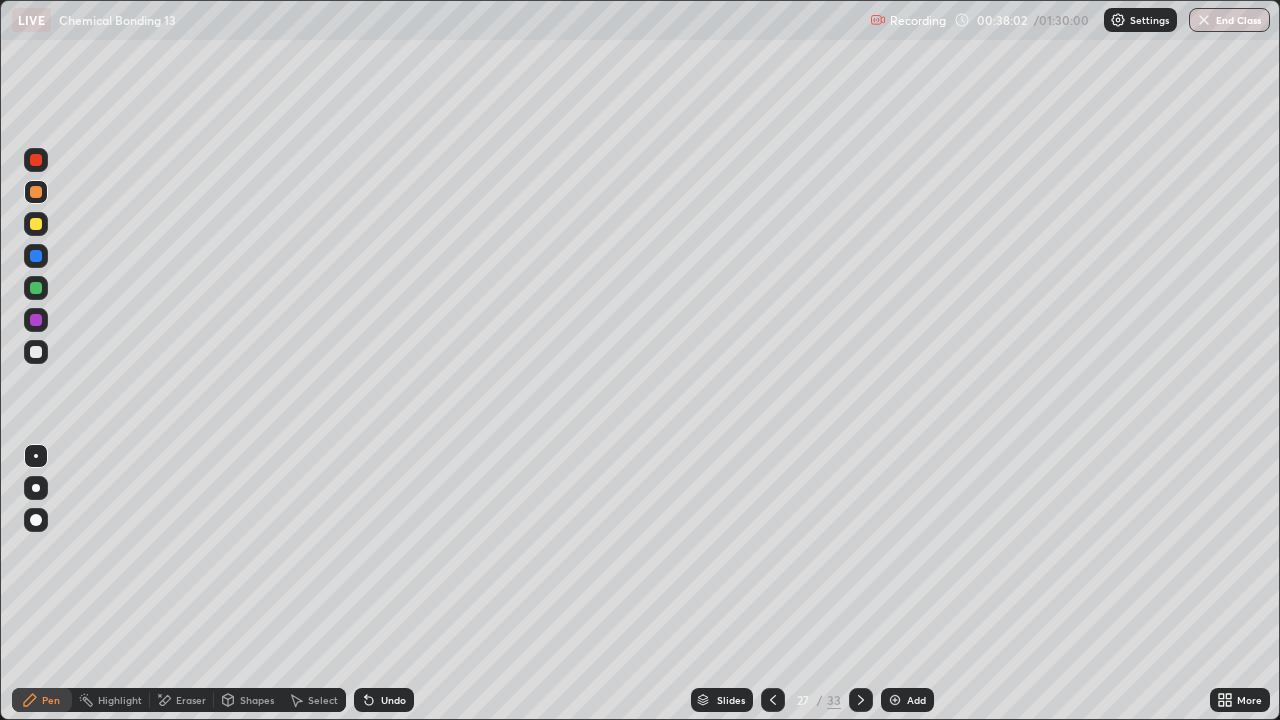 click 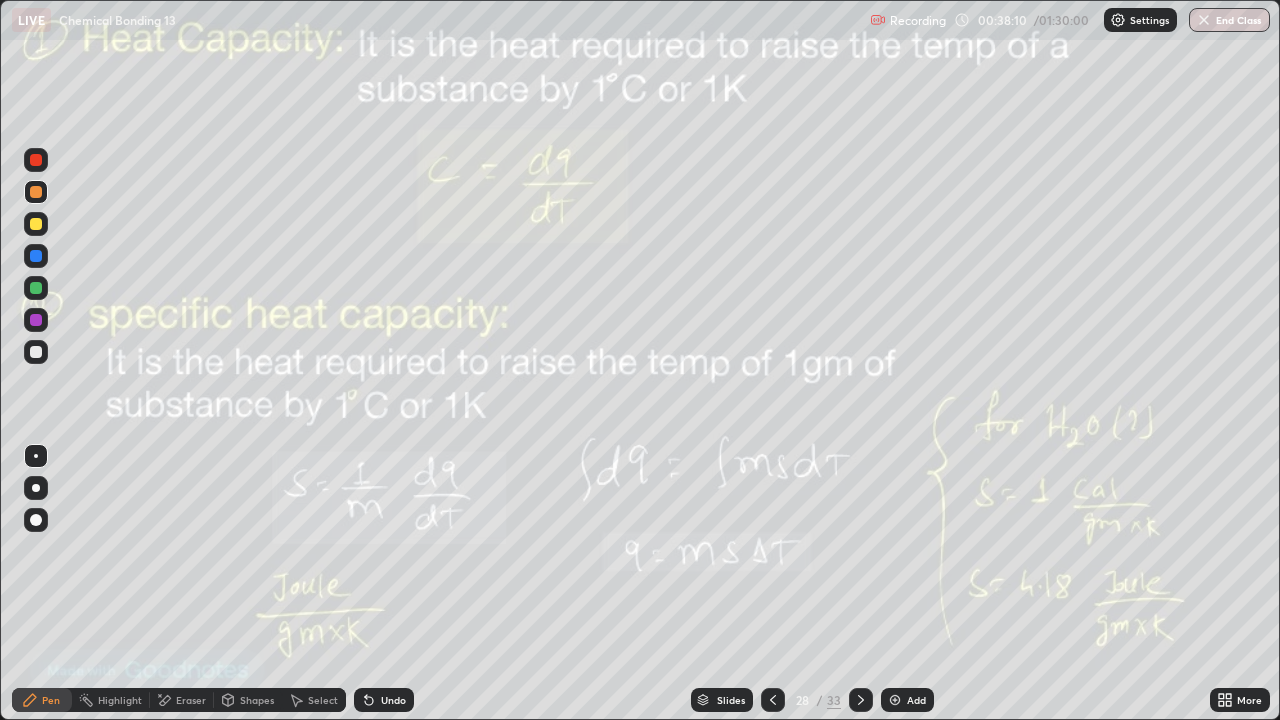 click 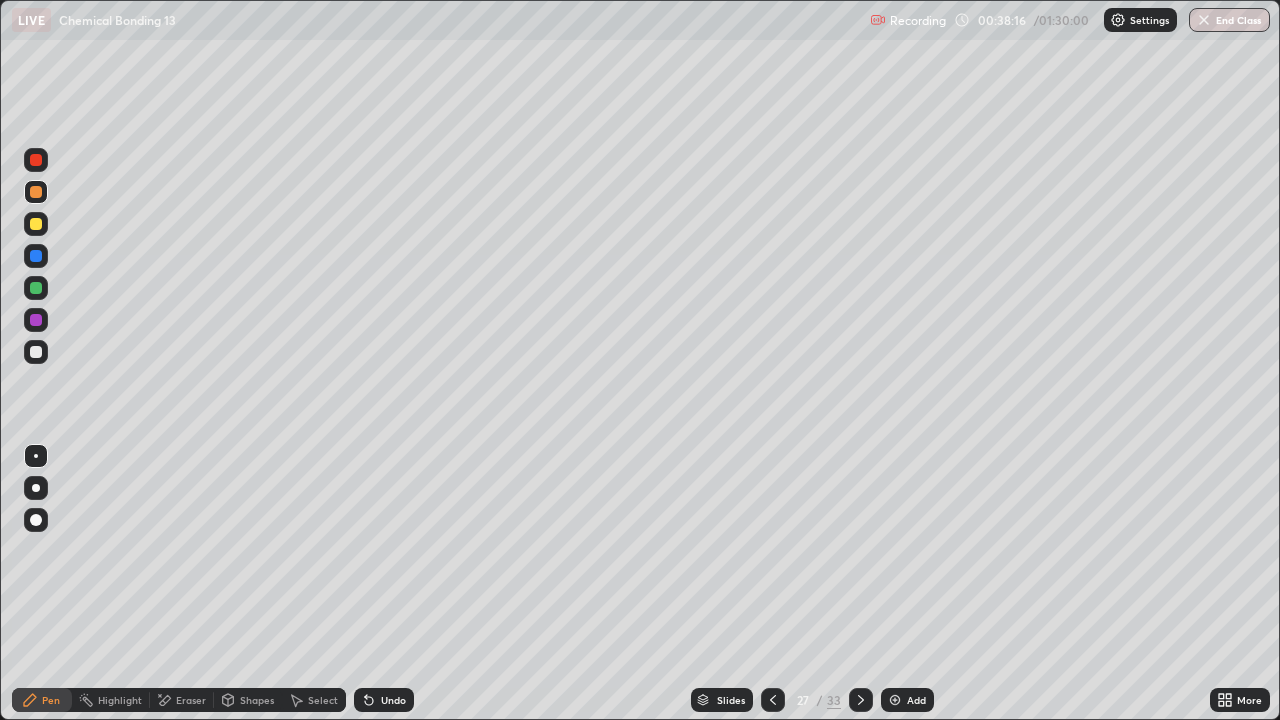 click at bounding box center (36, 288) 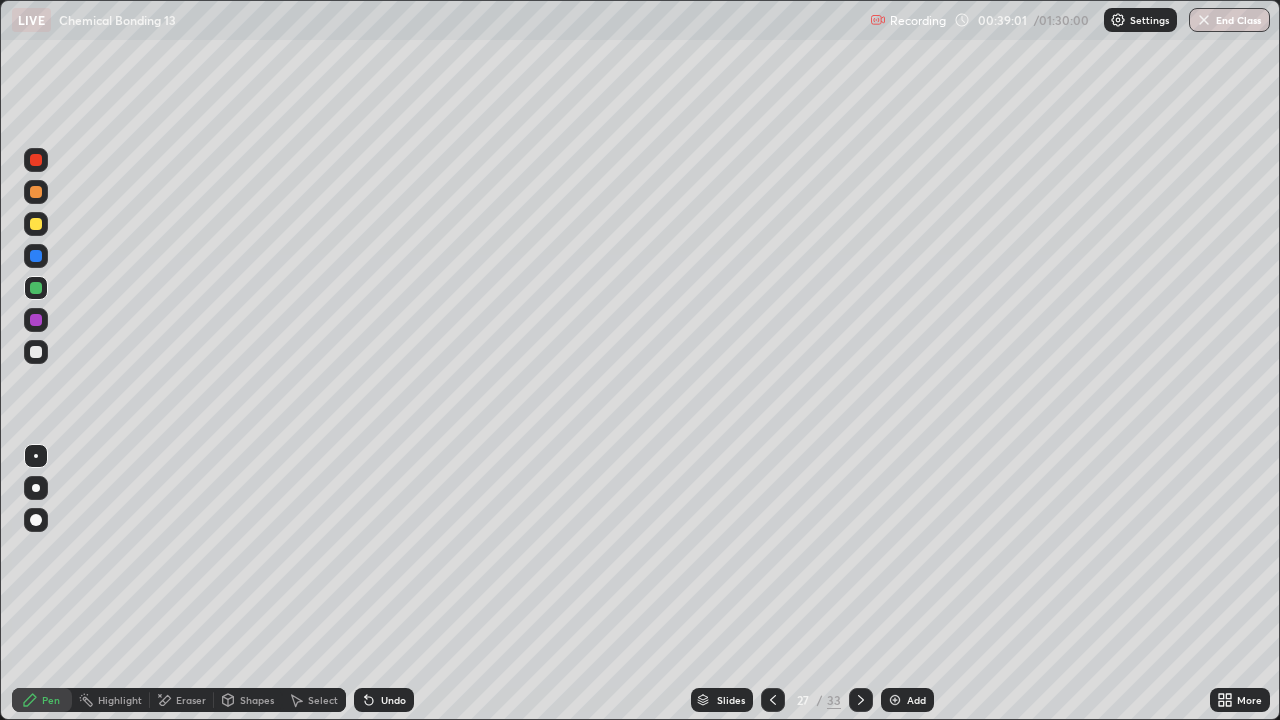 click 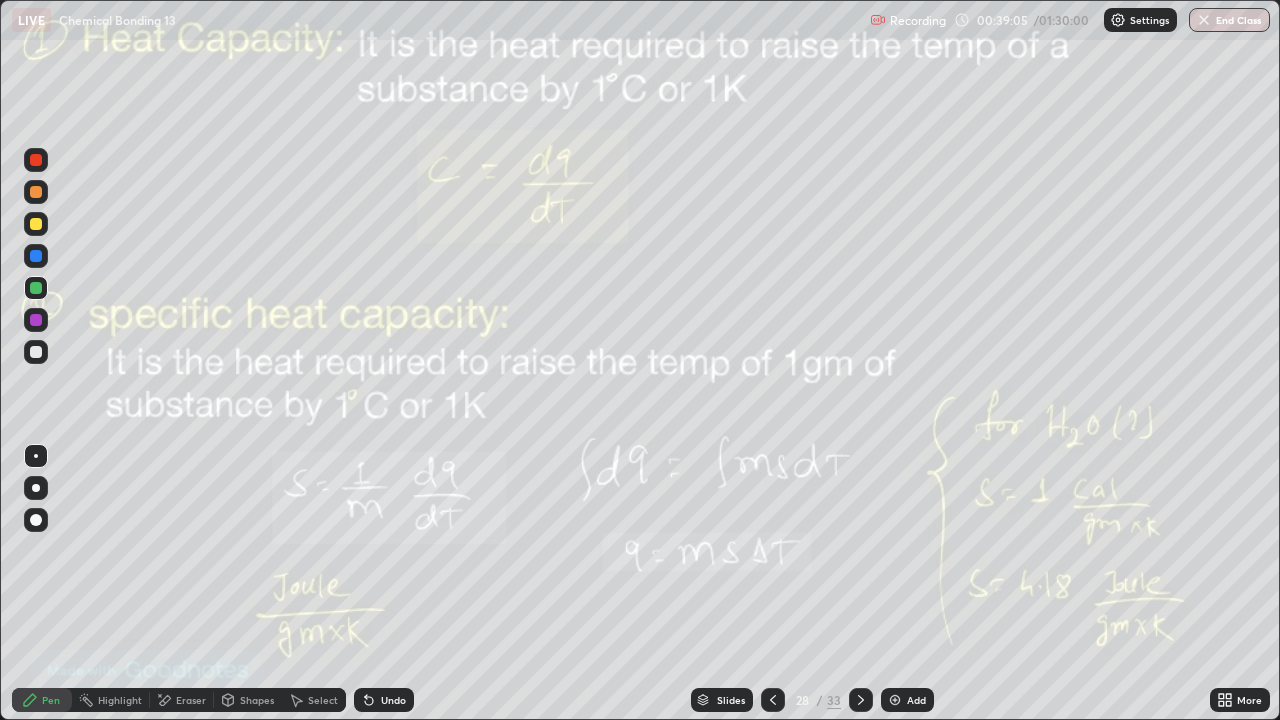 click on "Eraser" at bounding box center (191, 700) 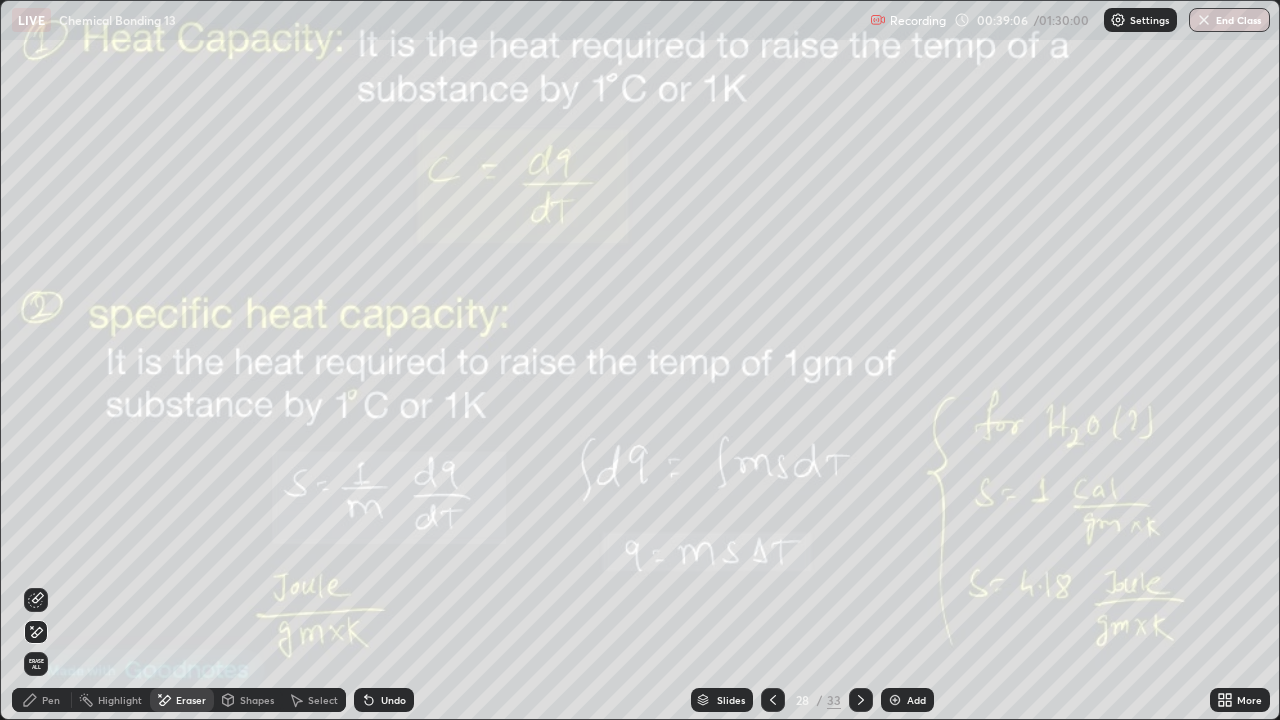 click on "Erase all" at bounding box center (36, 664) 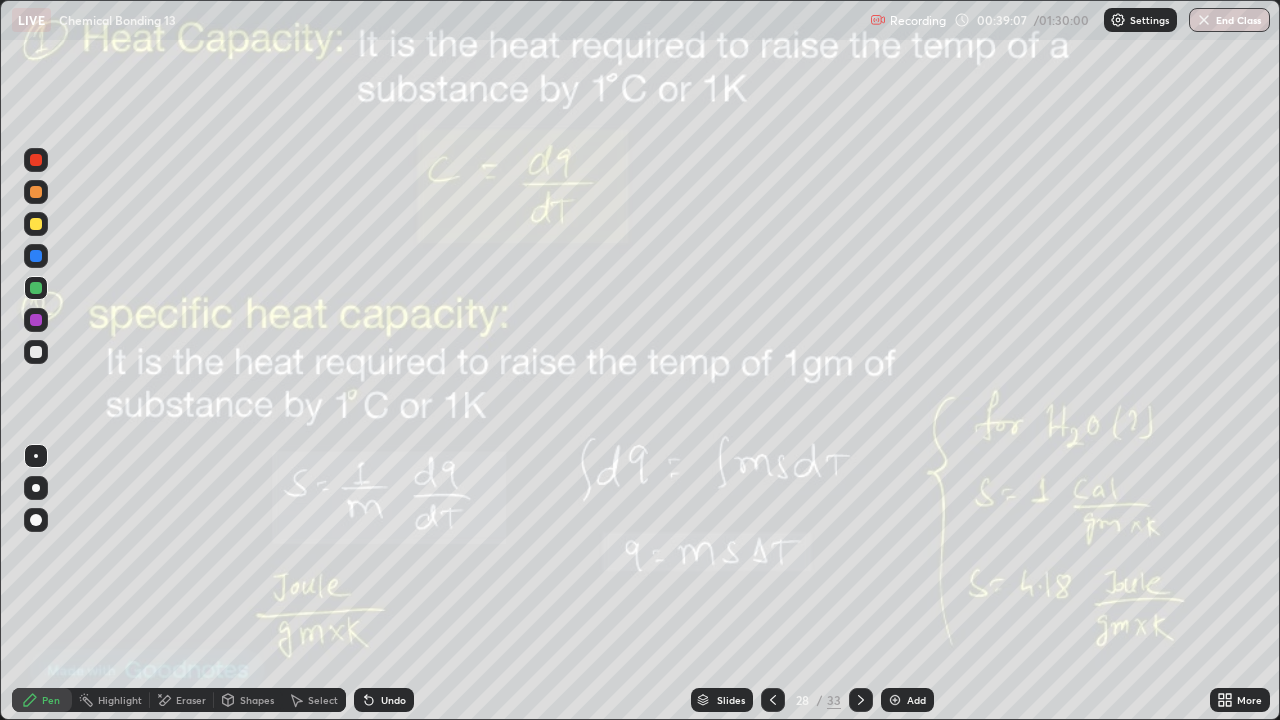 click 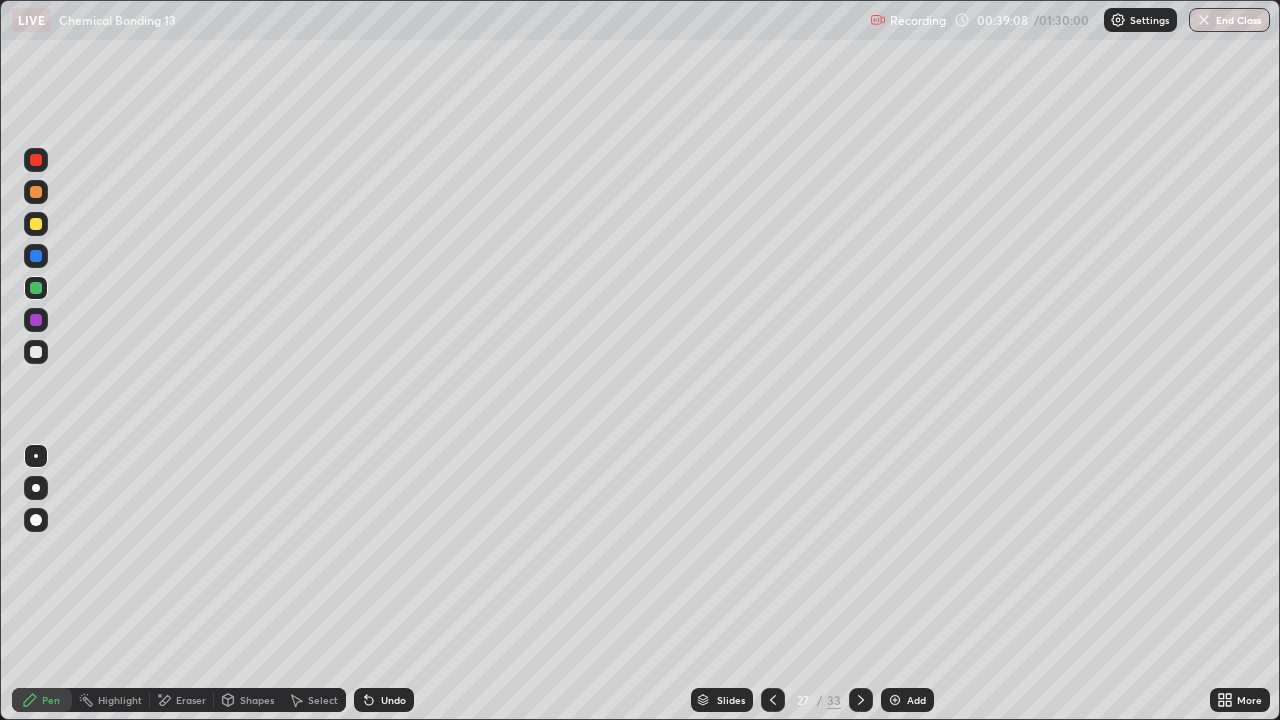 click on "Add" at bounding box center [907, 700] 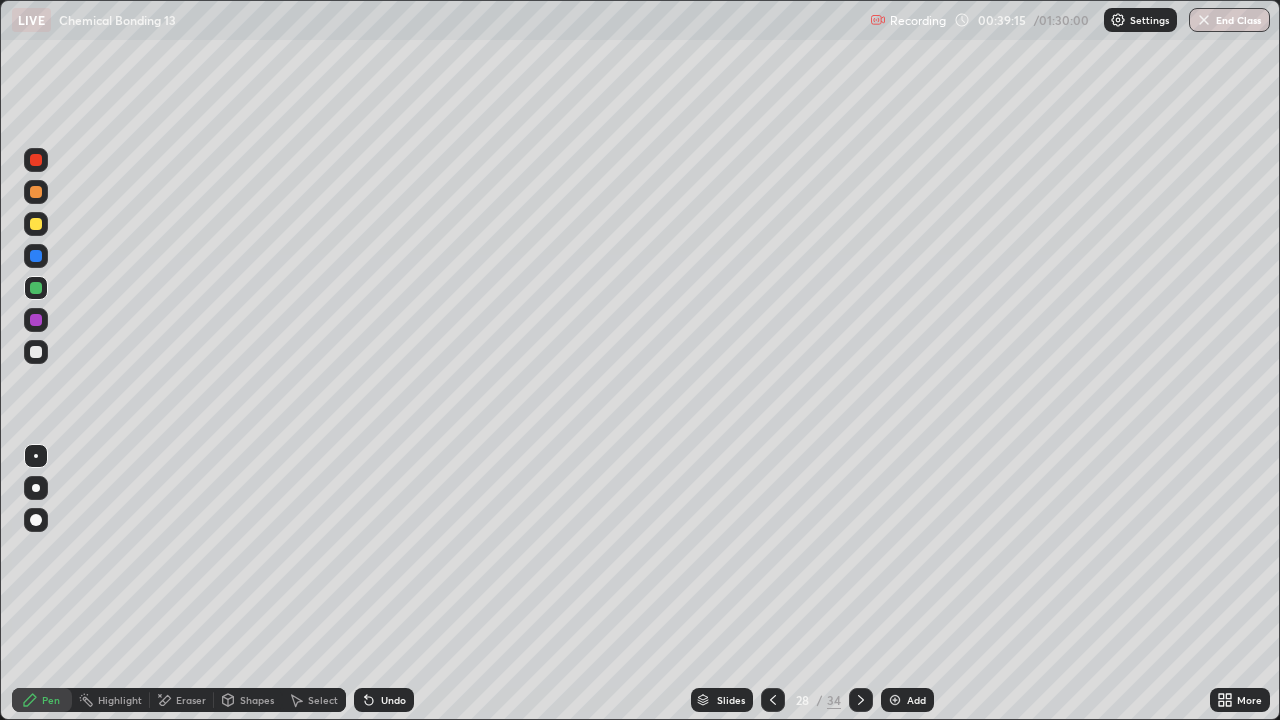 click at bounding box center [36, 192] 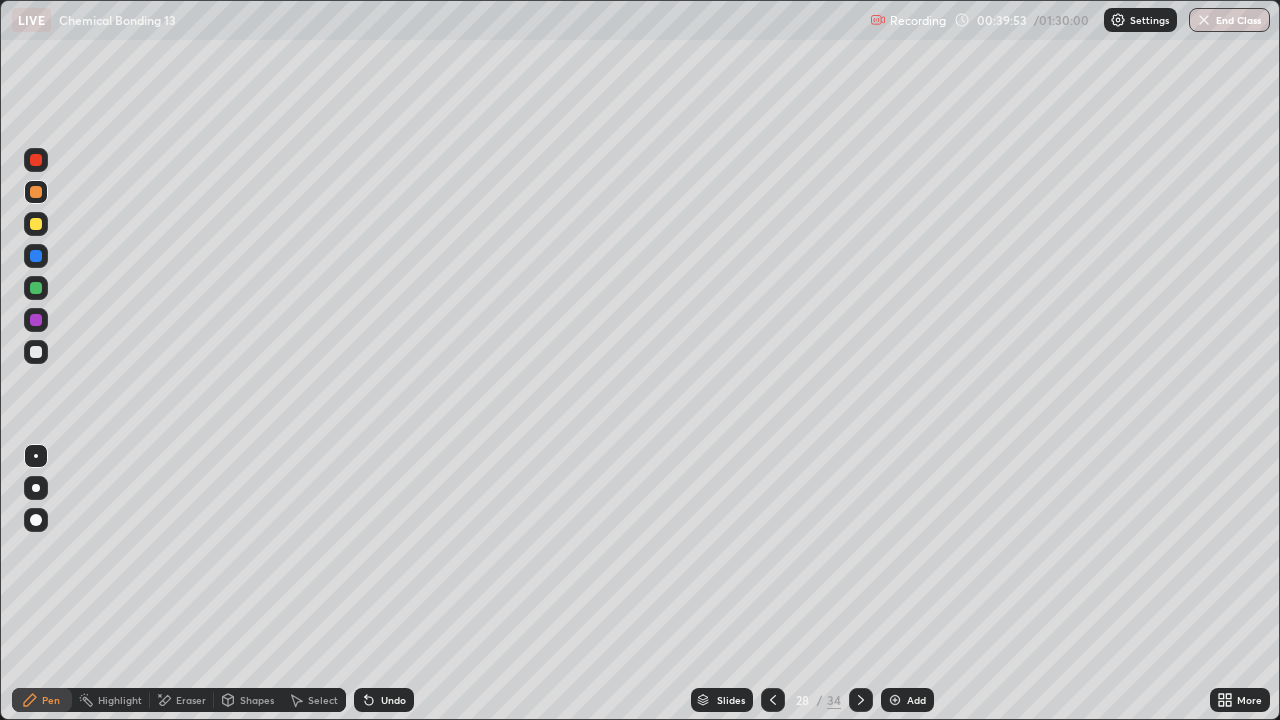 click at bounding box center (36, 288) 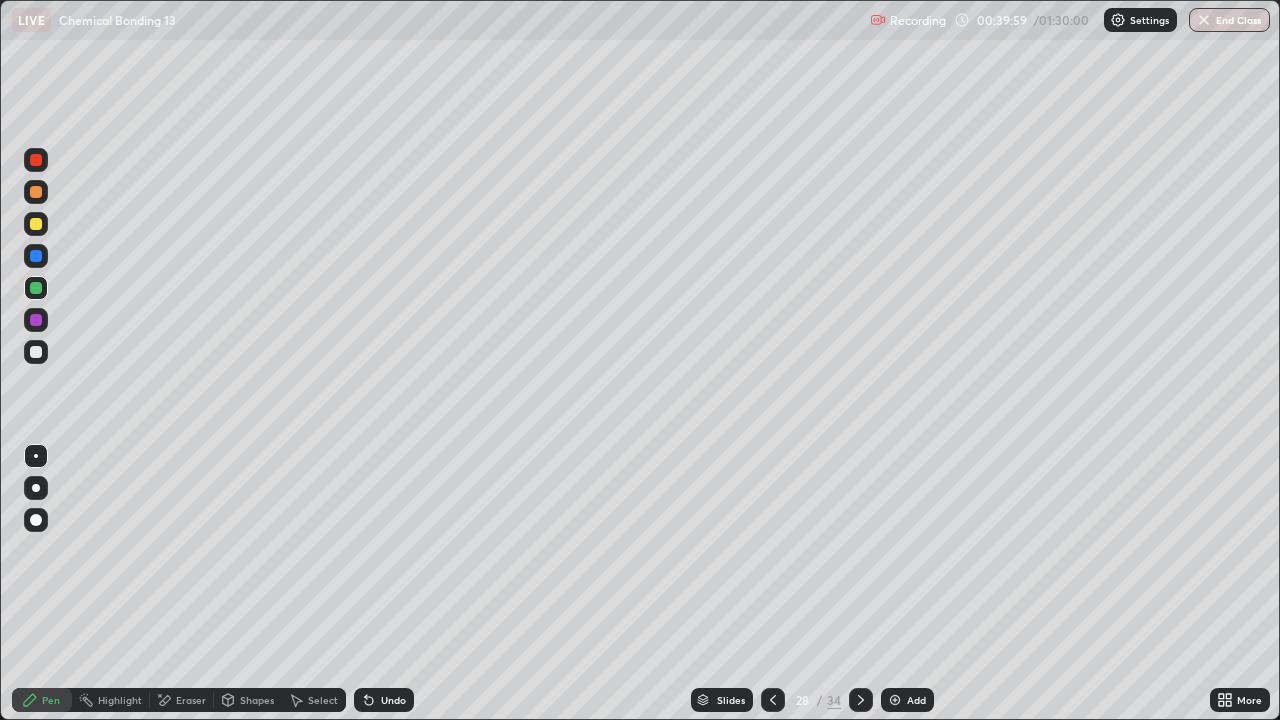 click 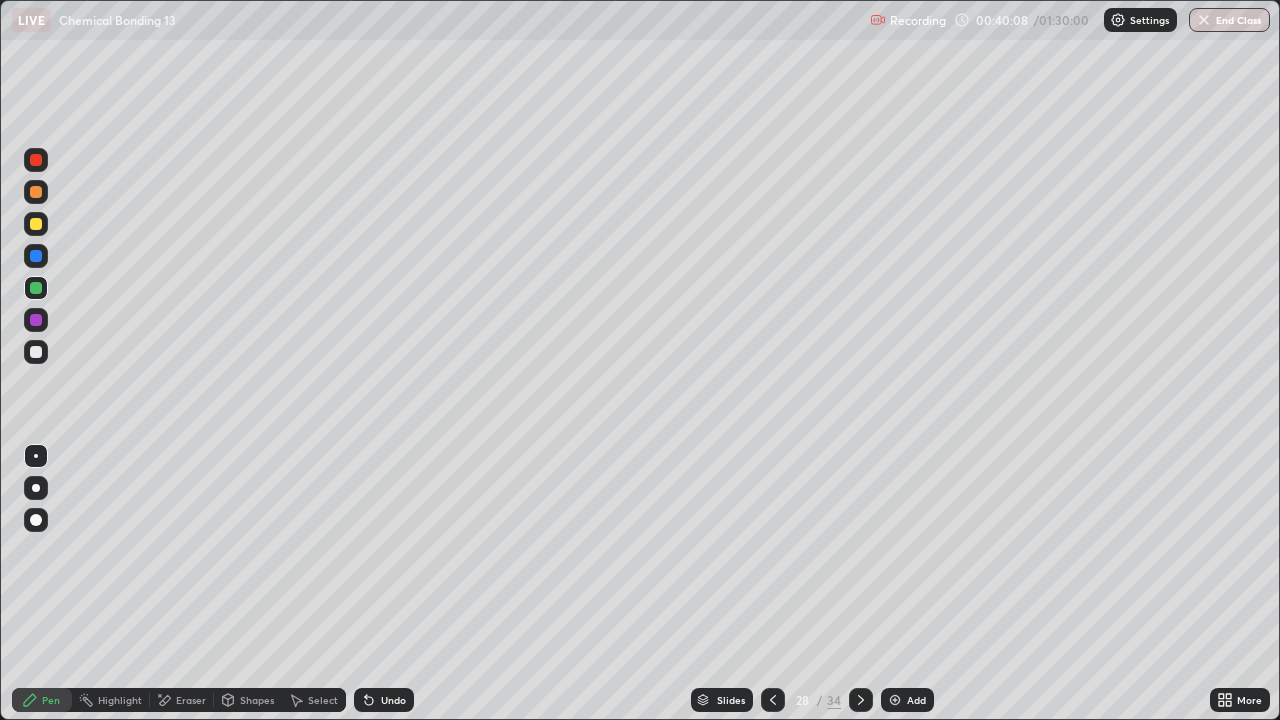 click at bounding box center [36, 352] 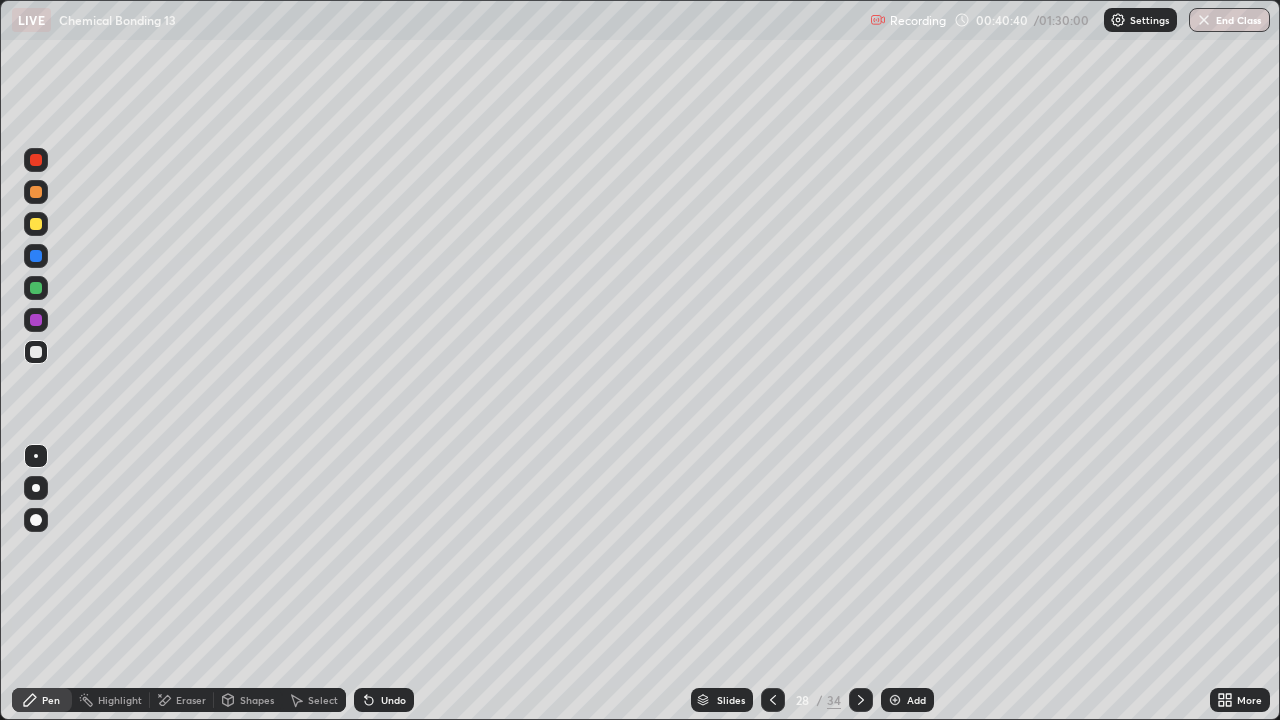 click on "Undo" at bounding box center [393, 700] 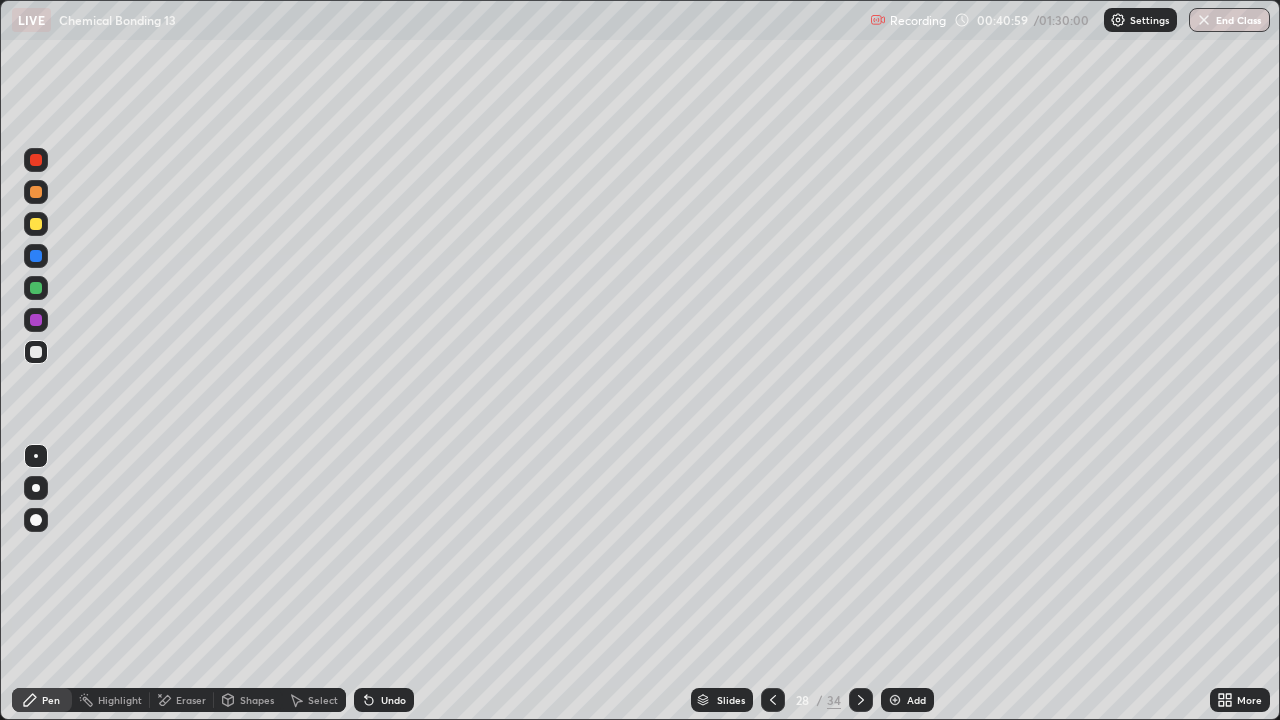 click 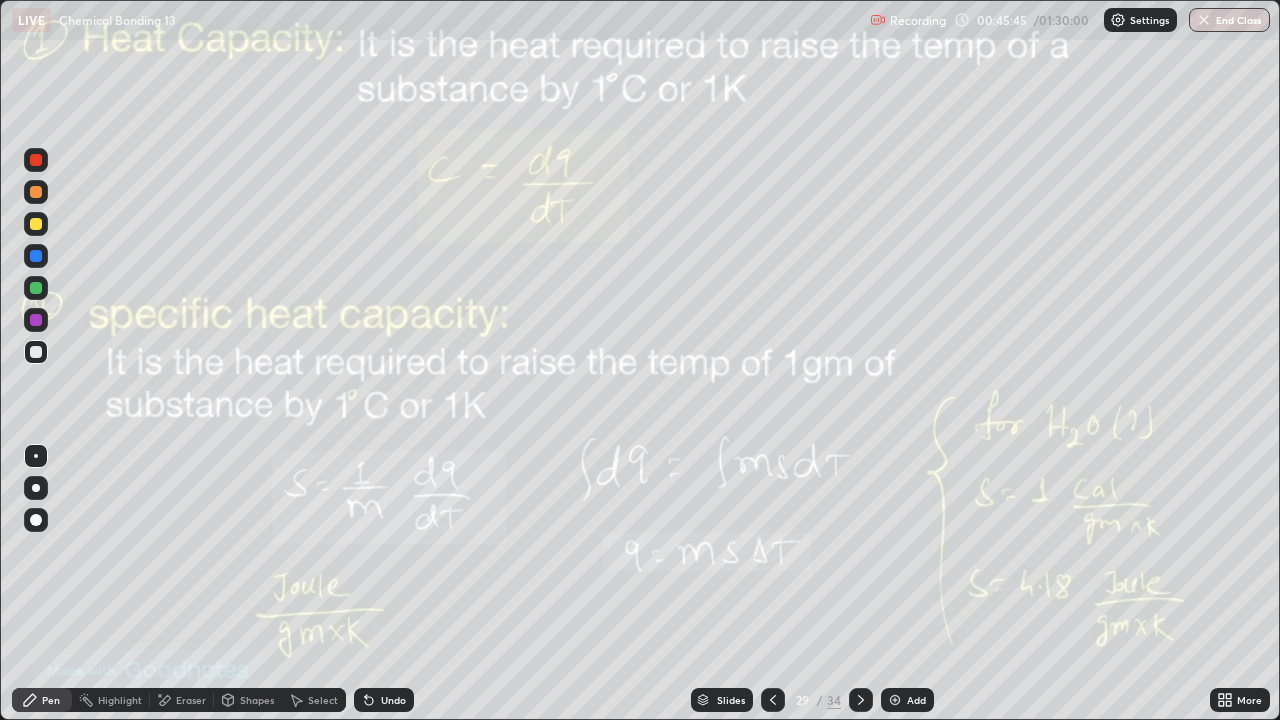 click 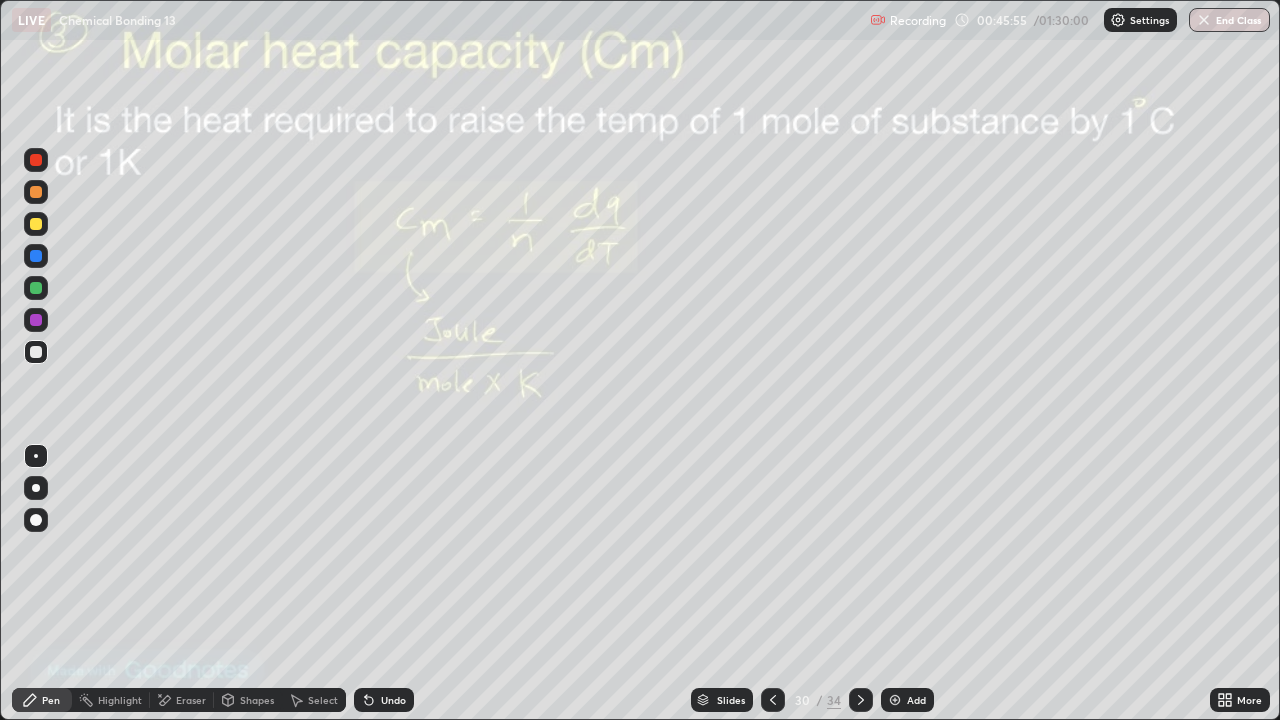 click at bounding box center [773, 700] 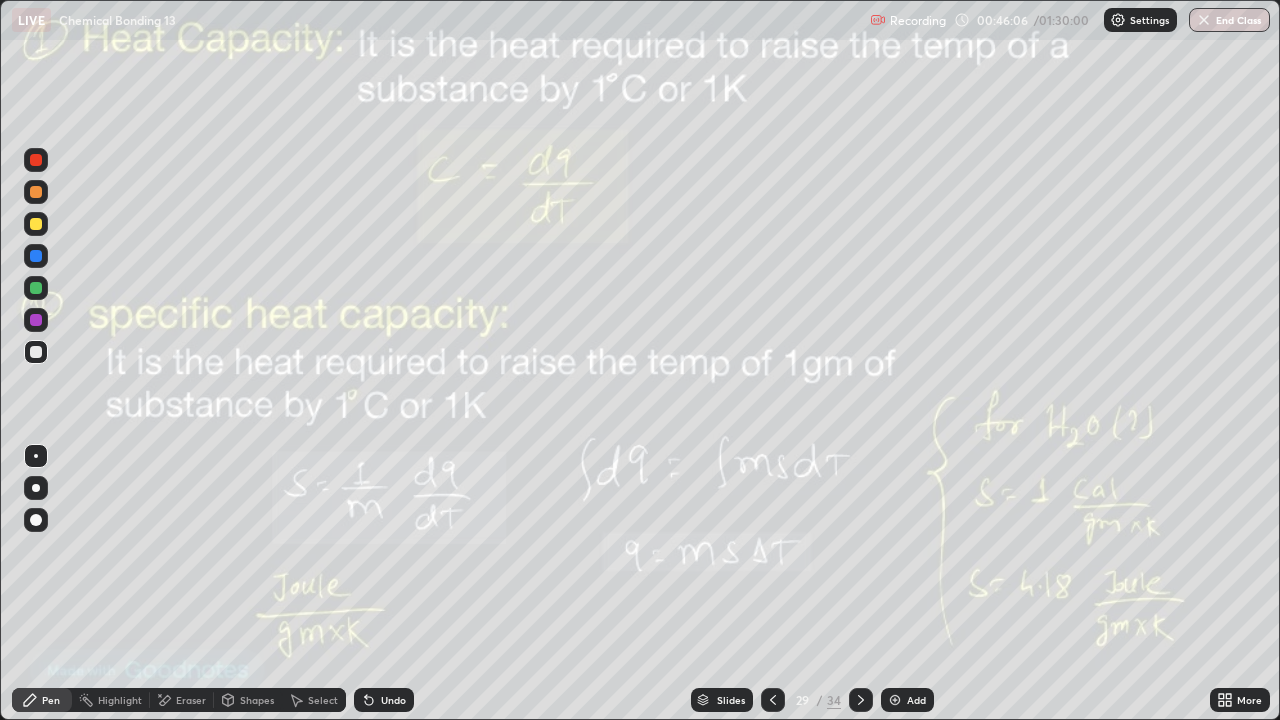 click 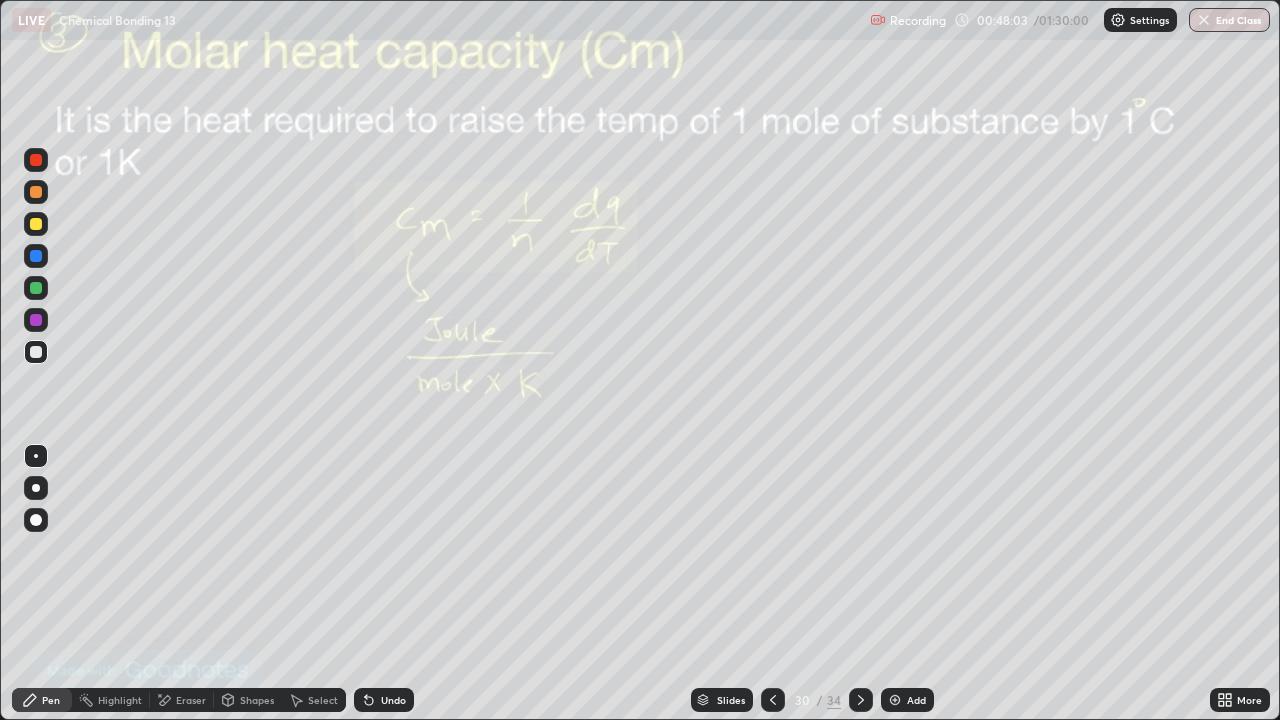 click at bounding box center (36, 352) 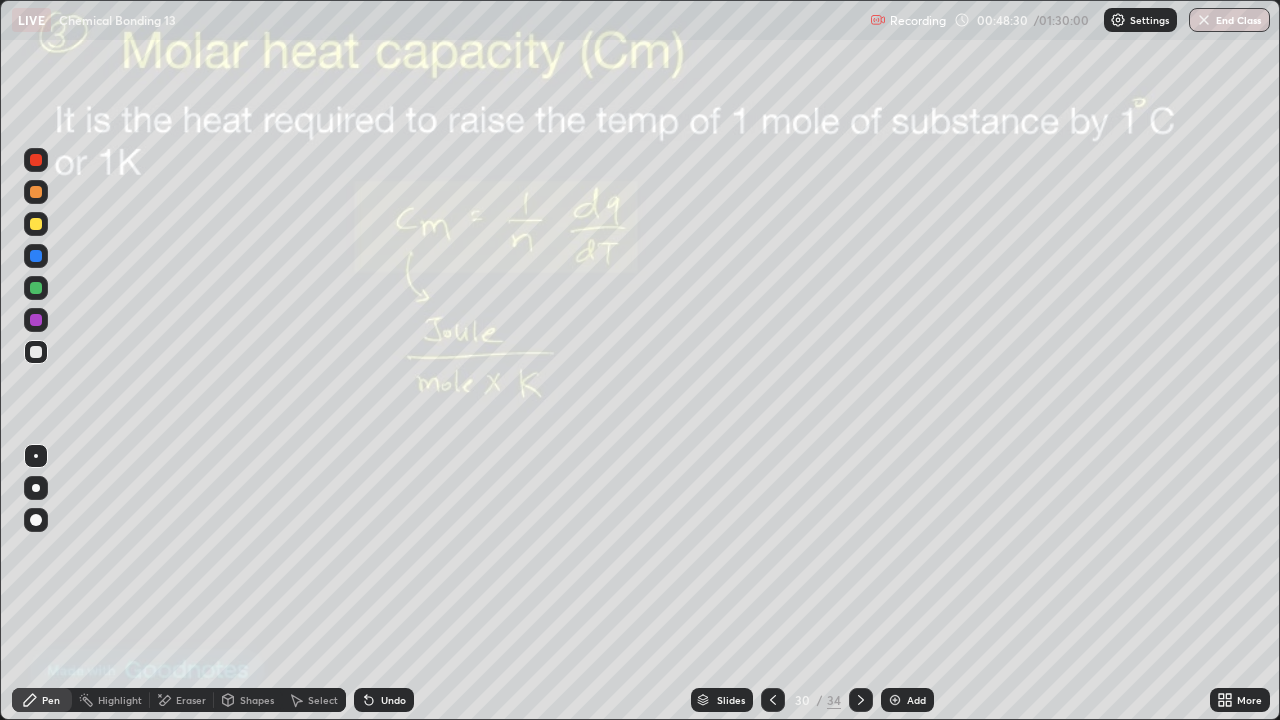 click at bounding box center (861, 700) 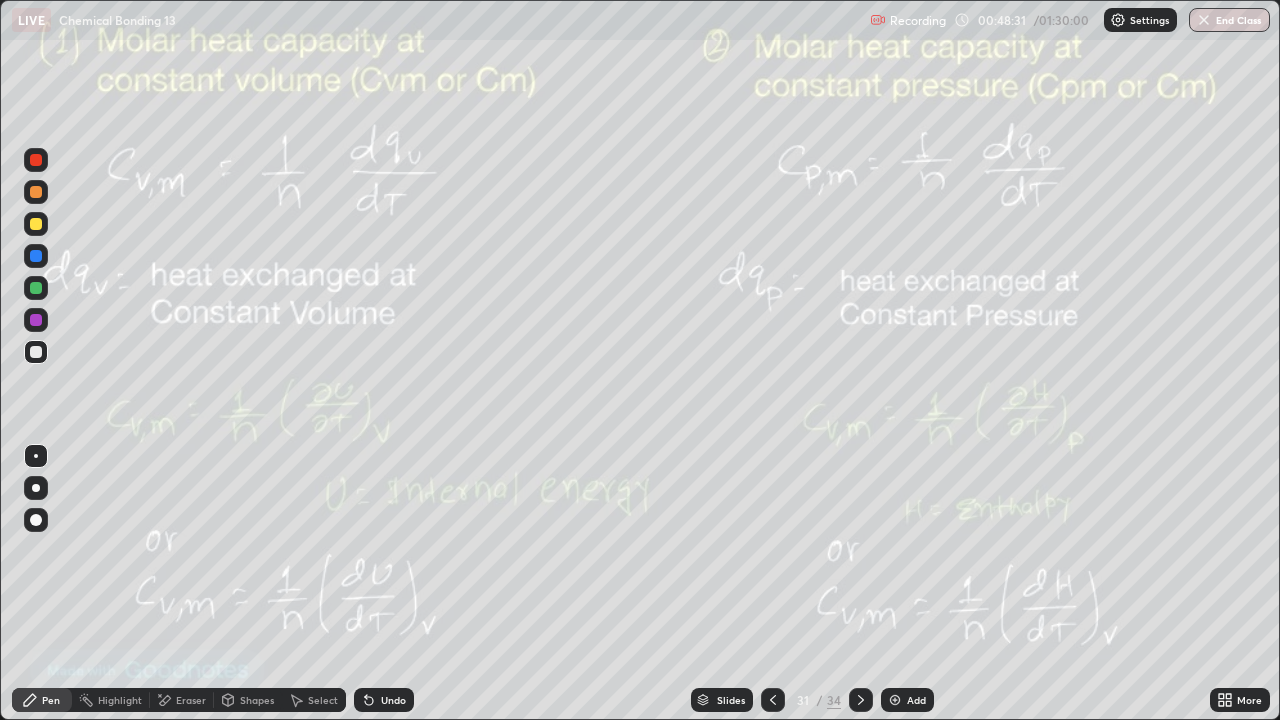 click on "Pen" at bounding box center [42, 700] 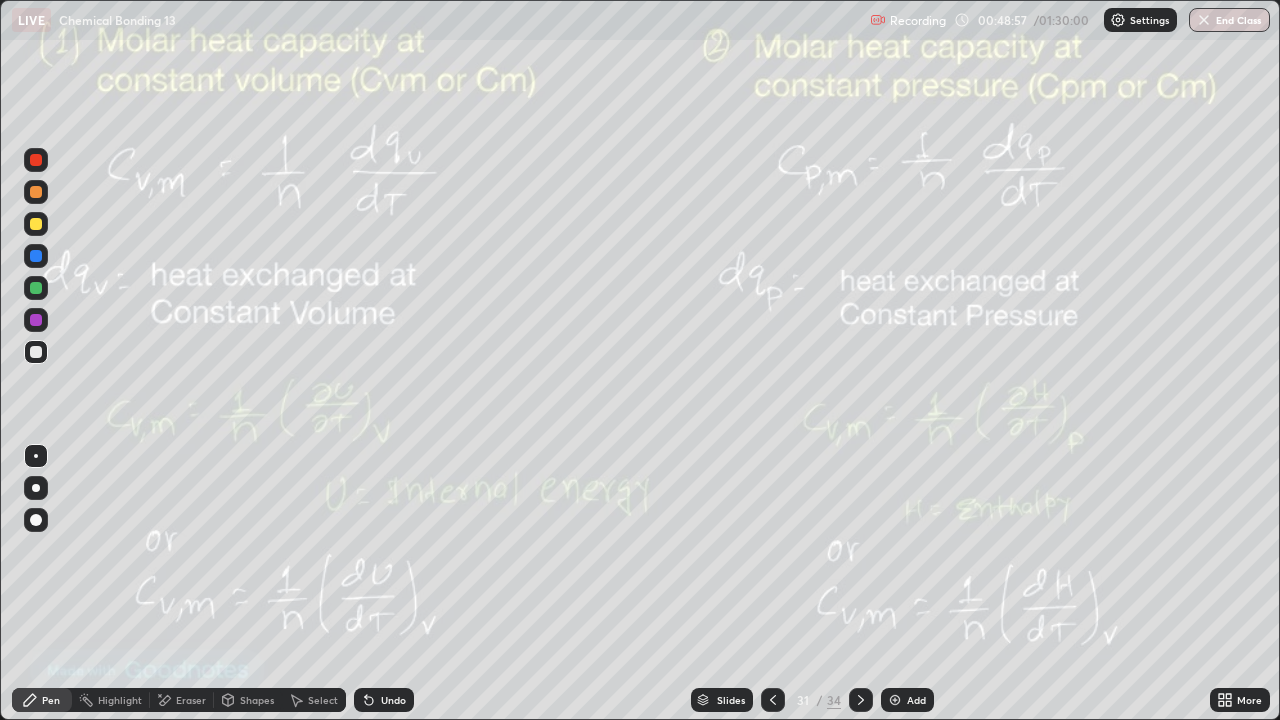click at bounding box center [773, 700] 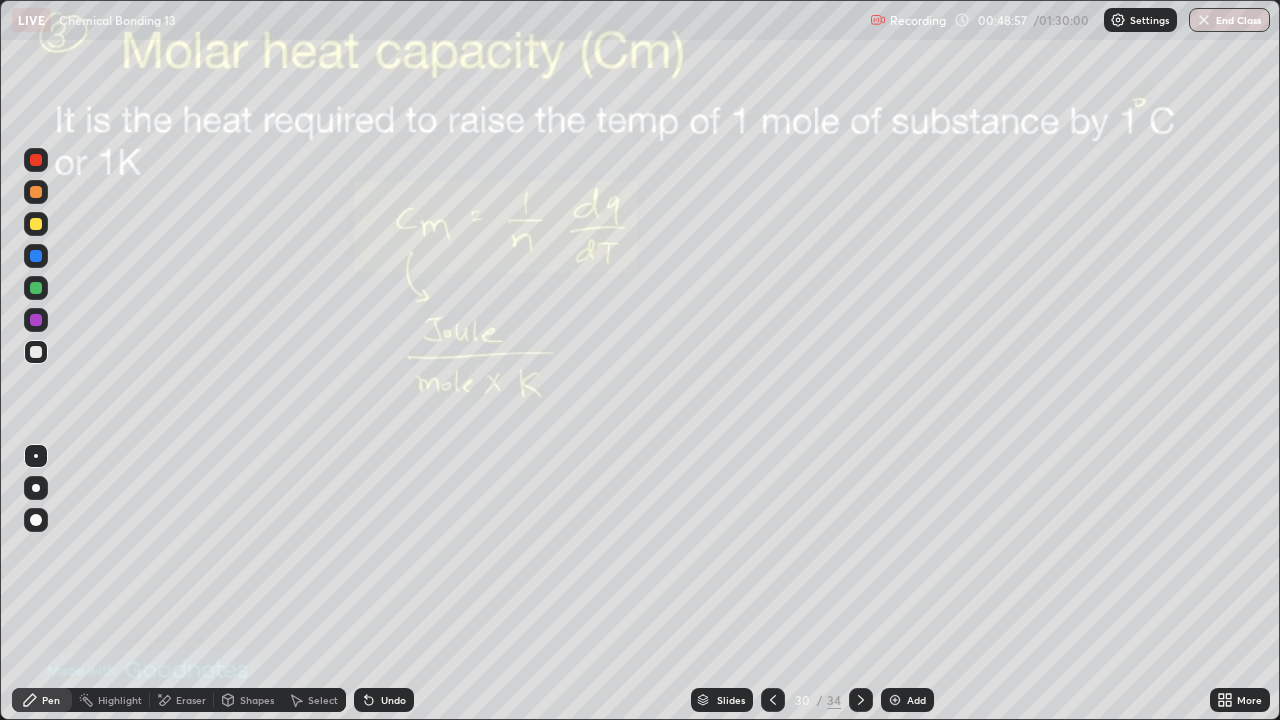 click on "Add" at bounding box center (916, 700) 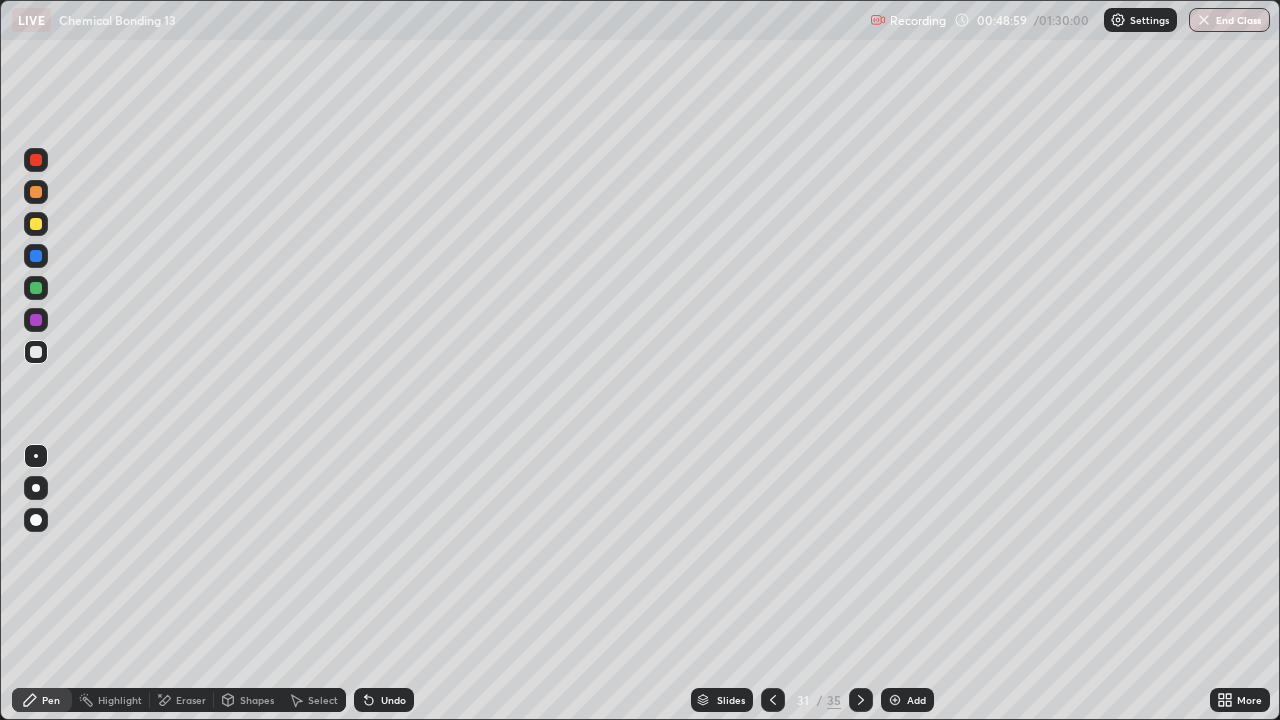 click at bounding box center [36, 192] 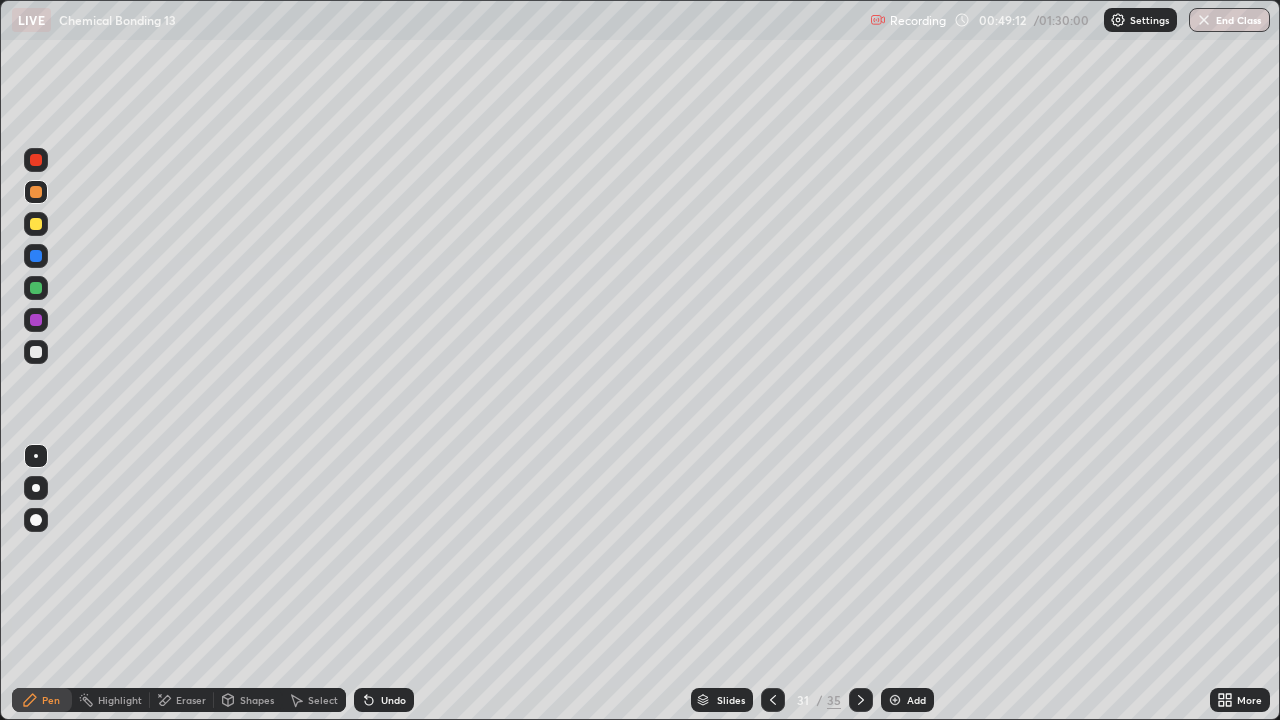 click on "Undo" at bounding box center (393, 700) 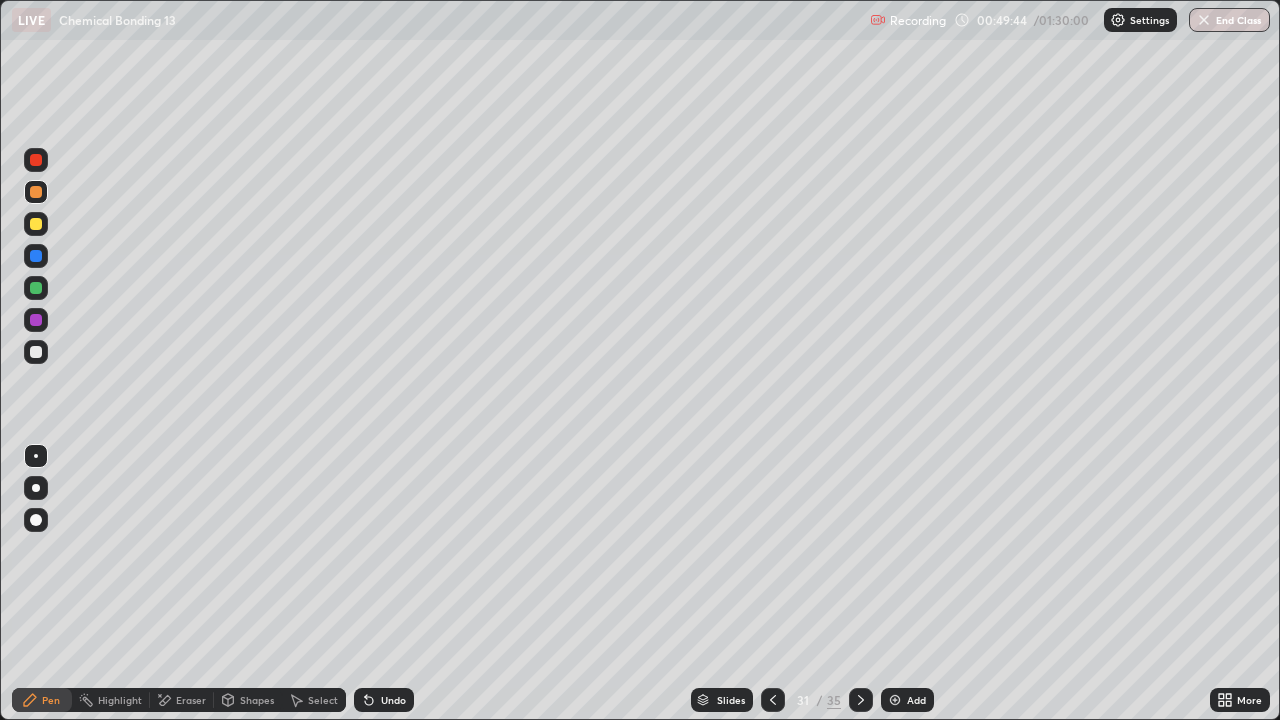 click on "Undo" at bounding box center [384, 700] 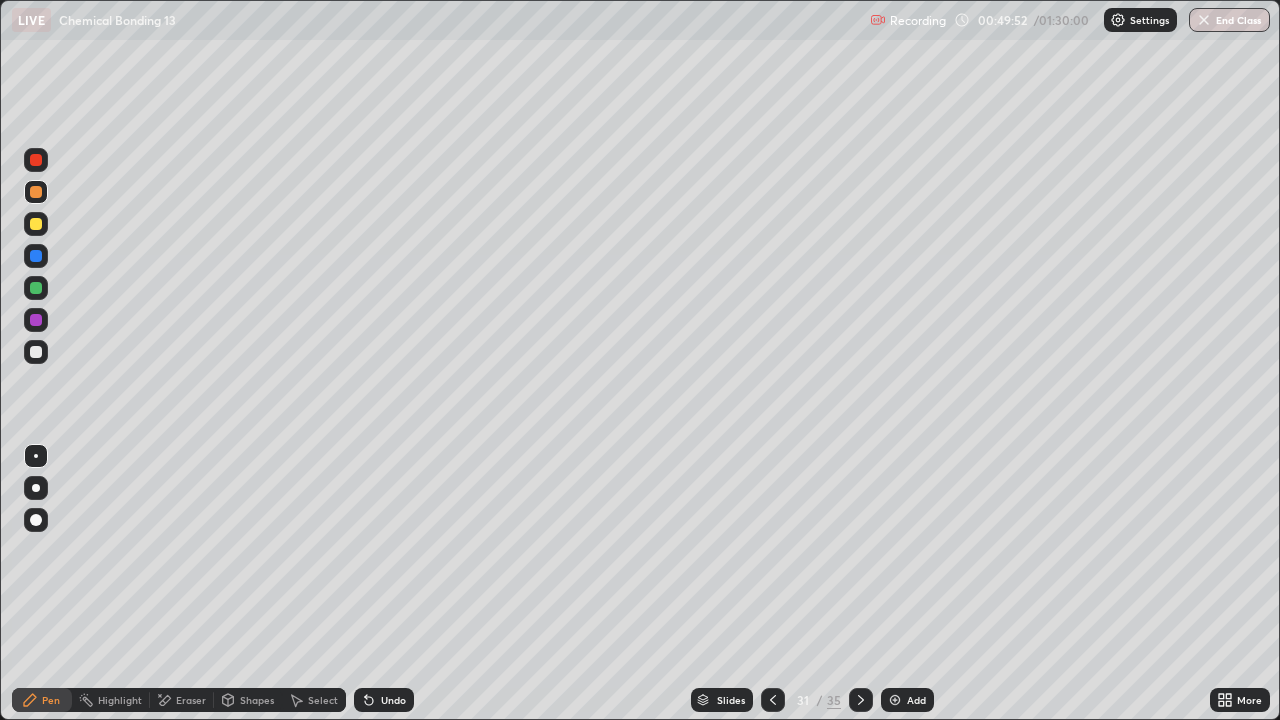 click 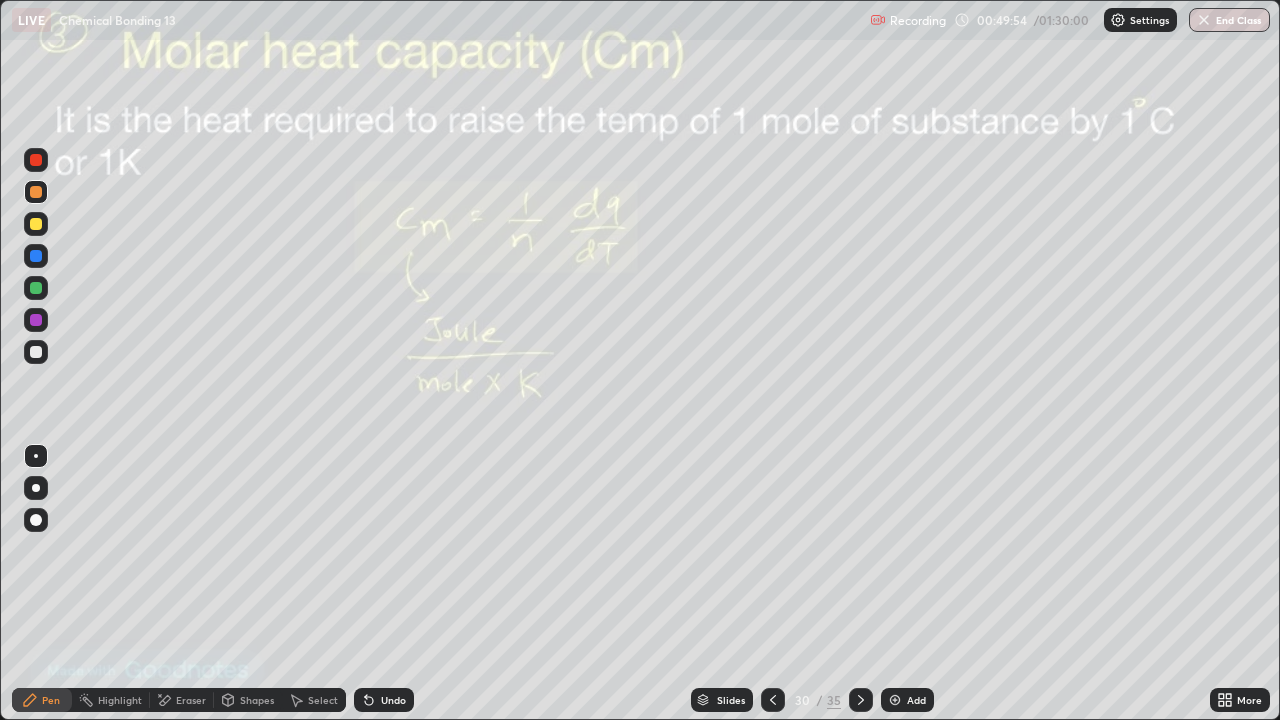 click 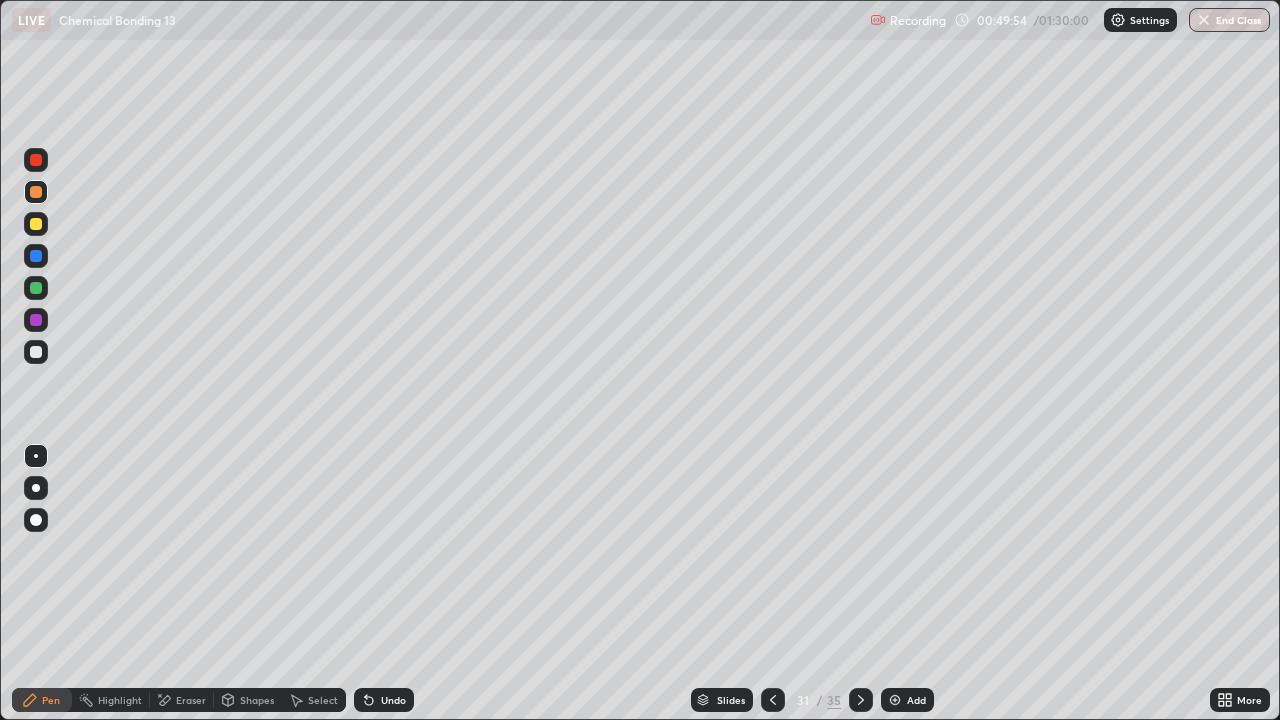 click 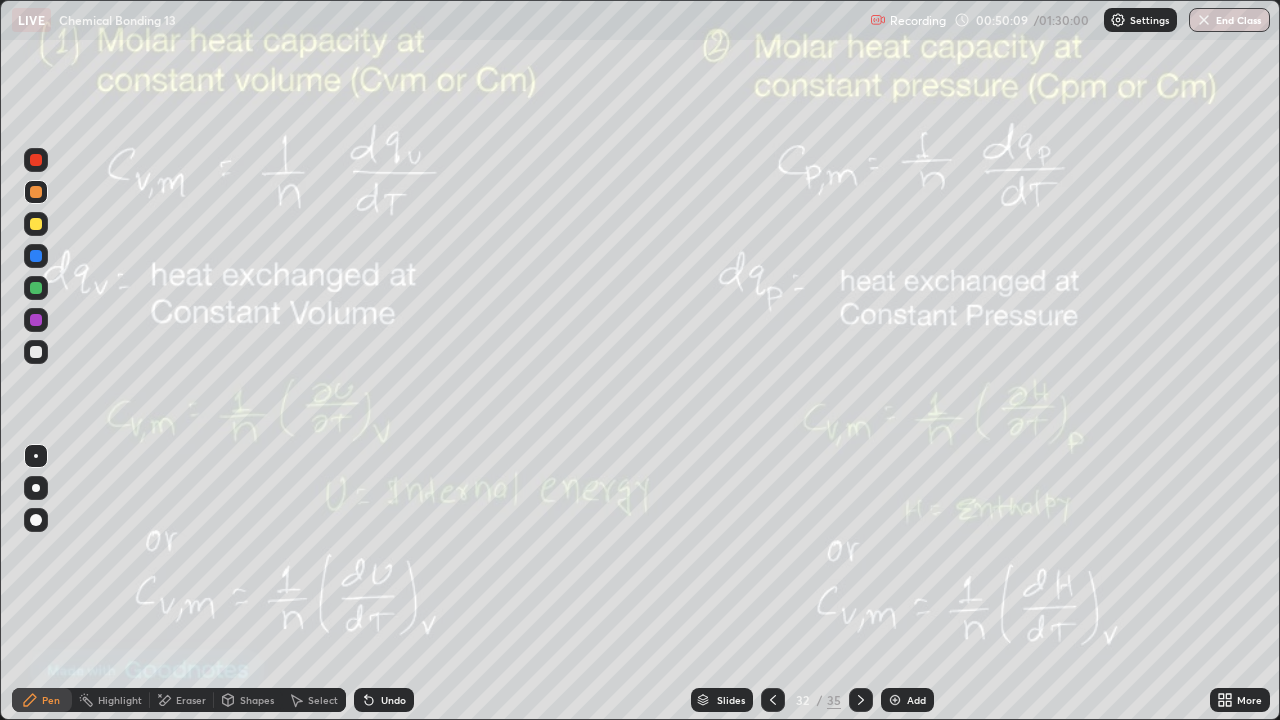 click on "Eraser" at bounding box center (182, 700) 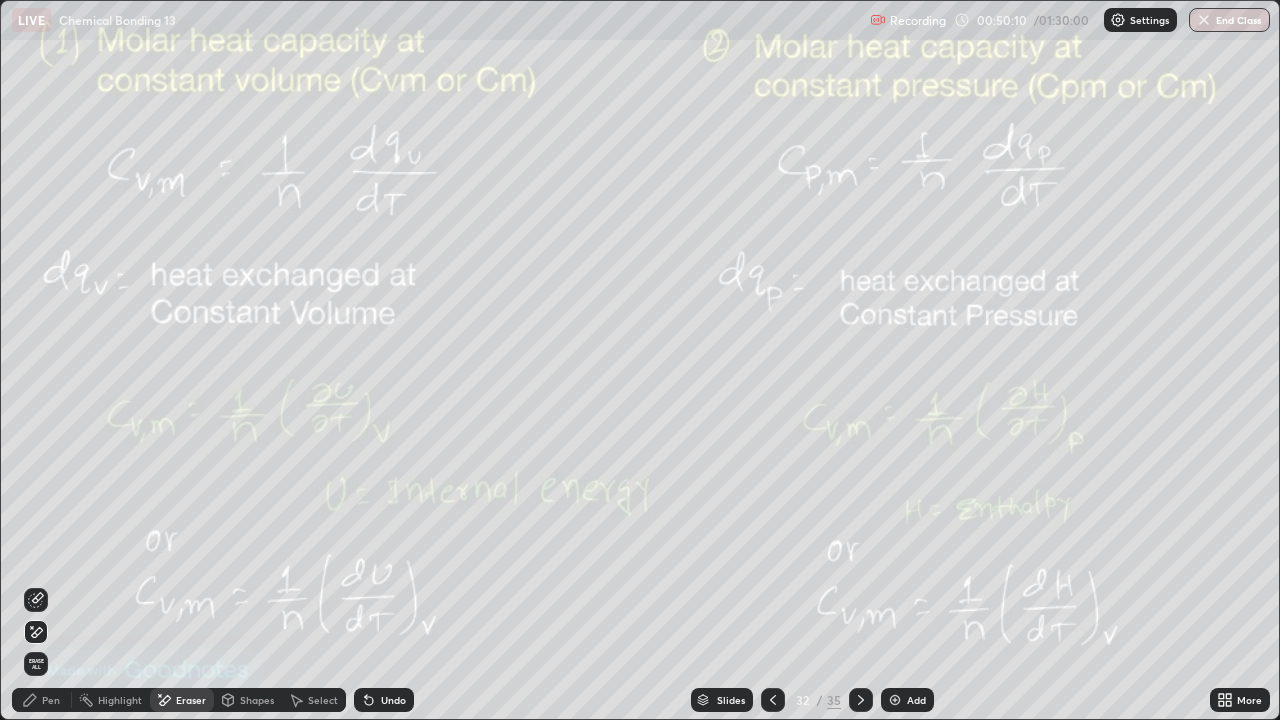 click on "Erase all" at bounding box center (36, 664) 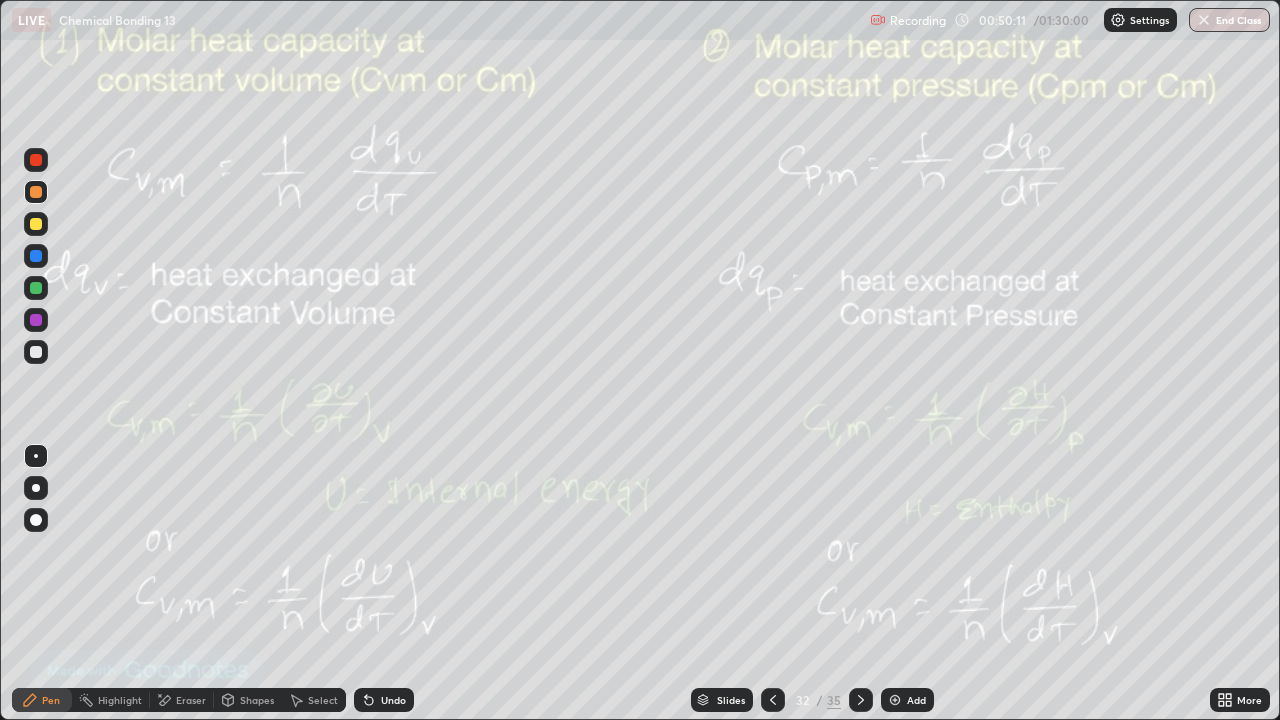 click on "Pen" at bounding box center [51, 700] 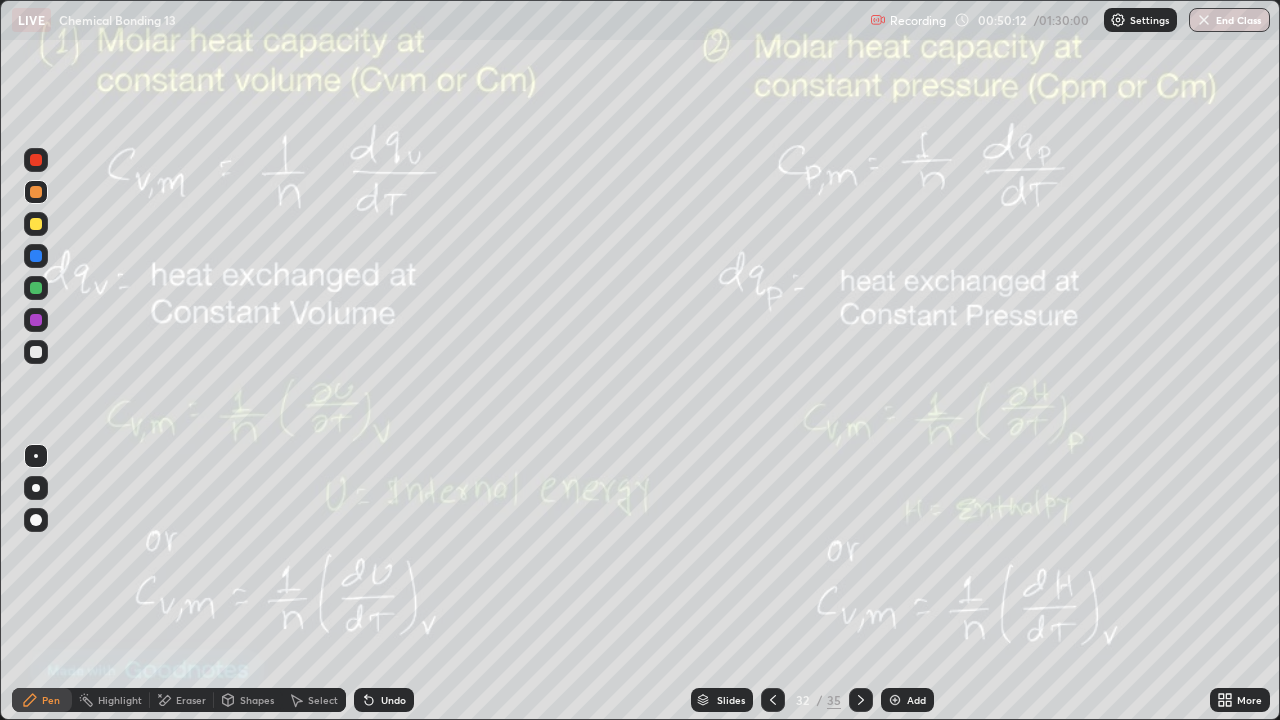 click on "Pen" at bounding box center (51, 700) 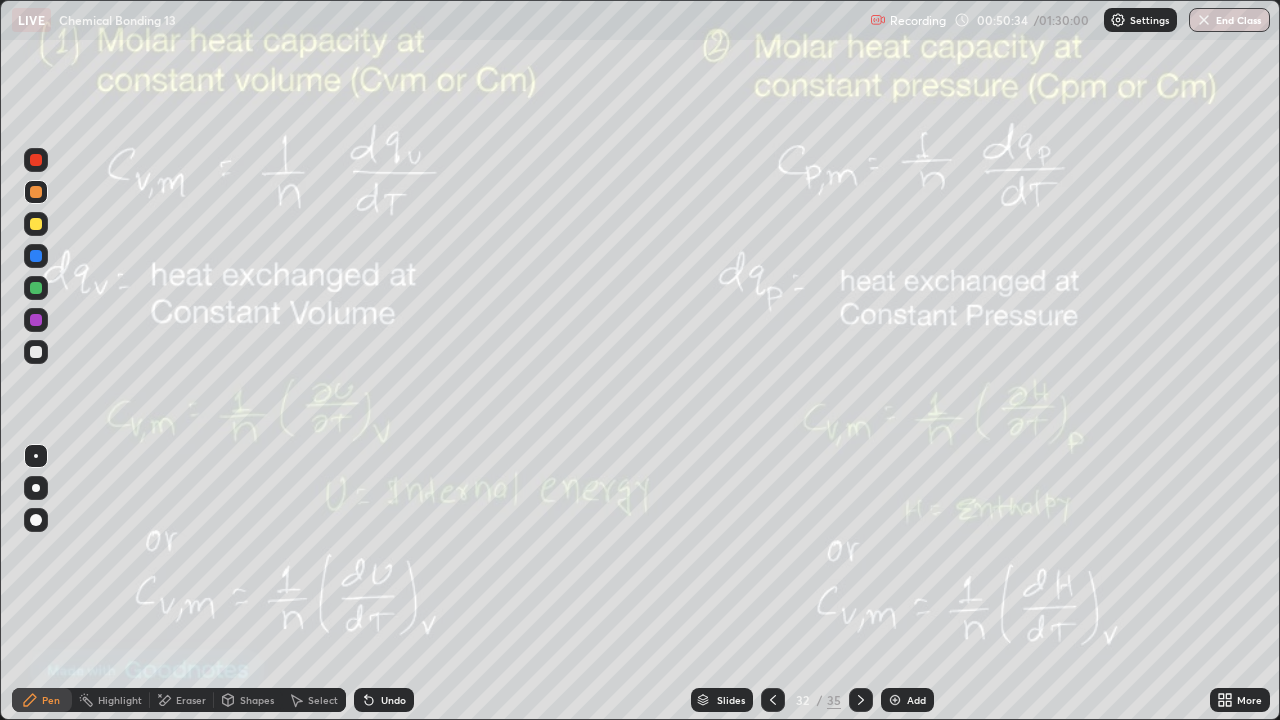 click on "Eraser" at bounding box center (182, 700) 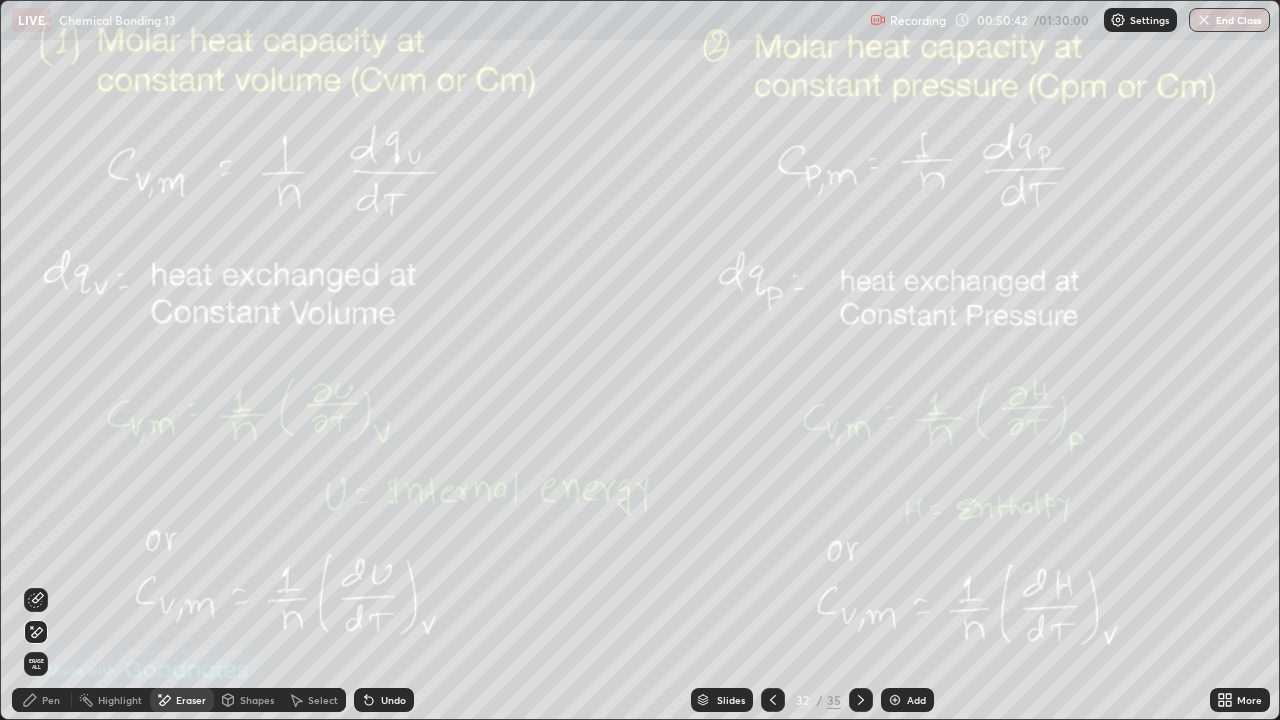 click on "Eraser" at bounding box center [182, 700] 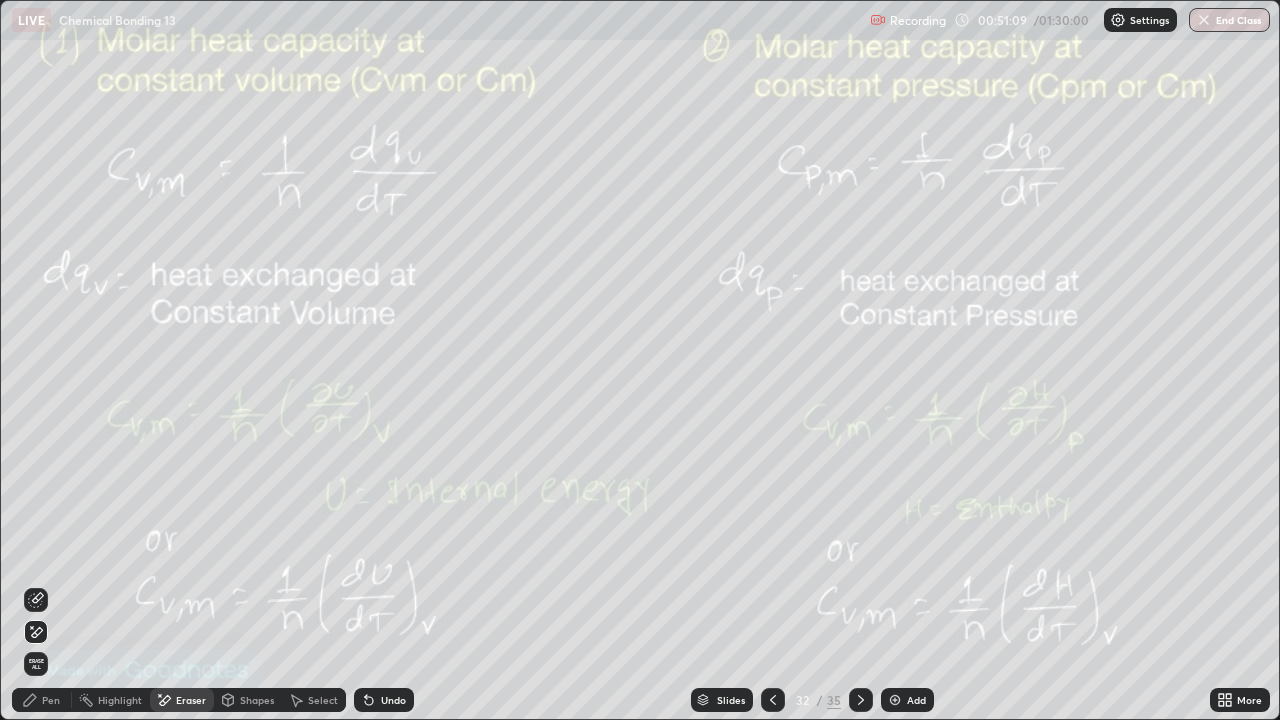 click on "Pen" at bounding box center (42, 700) 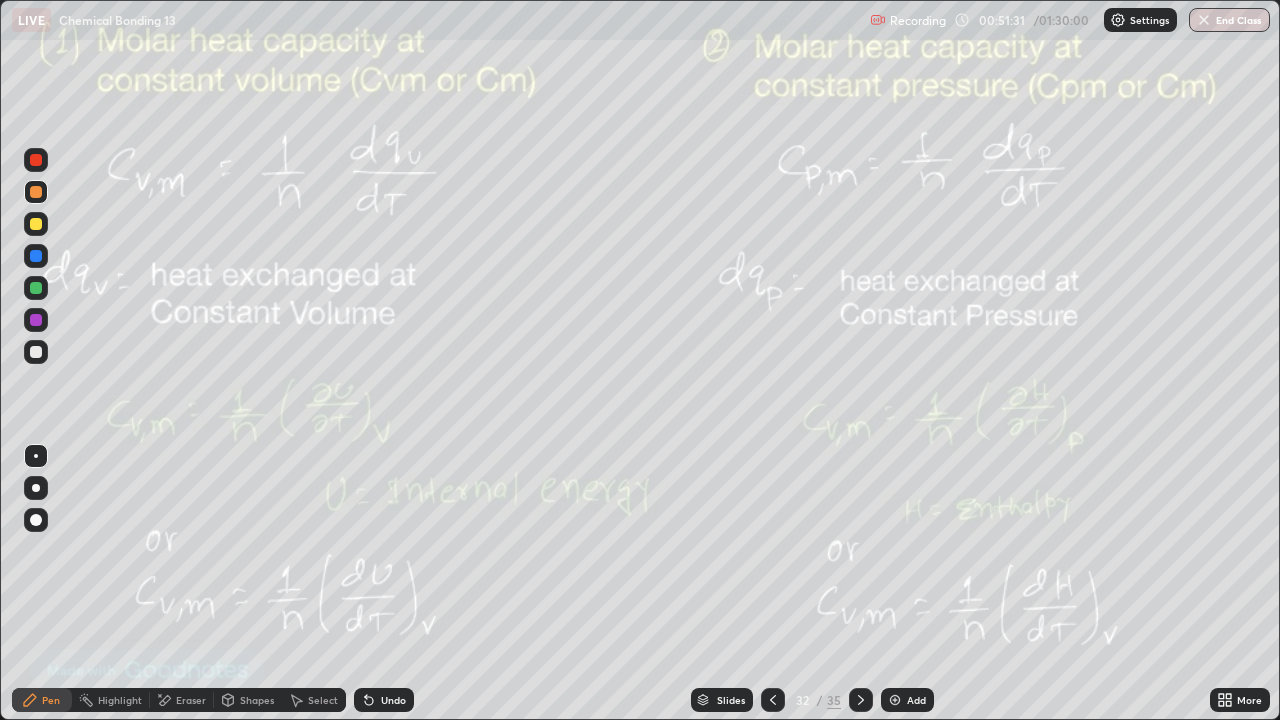 click on "Undo" at bounding box center [384, 700] 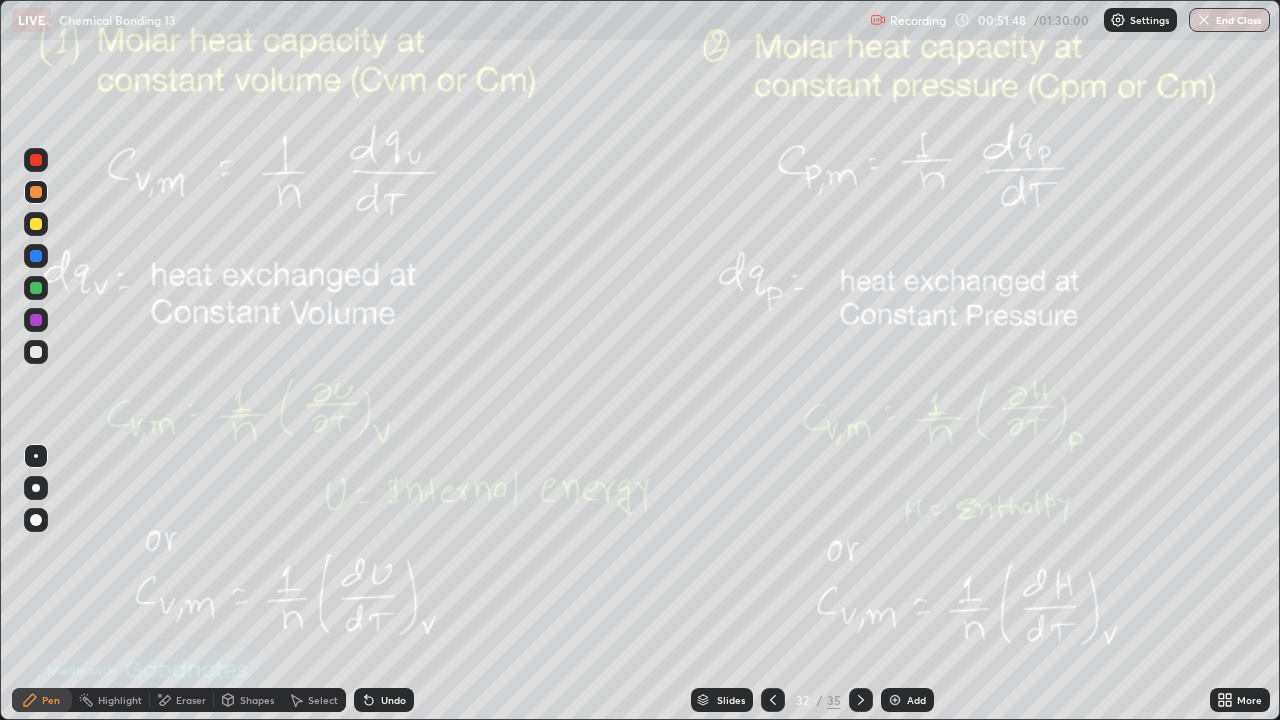 click on "Eraser" at bounding box center [191, 700] 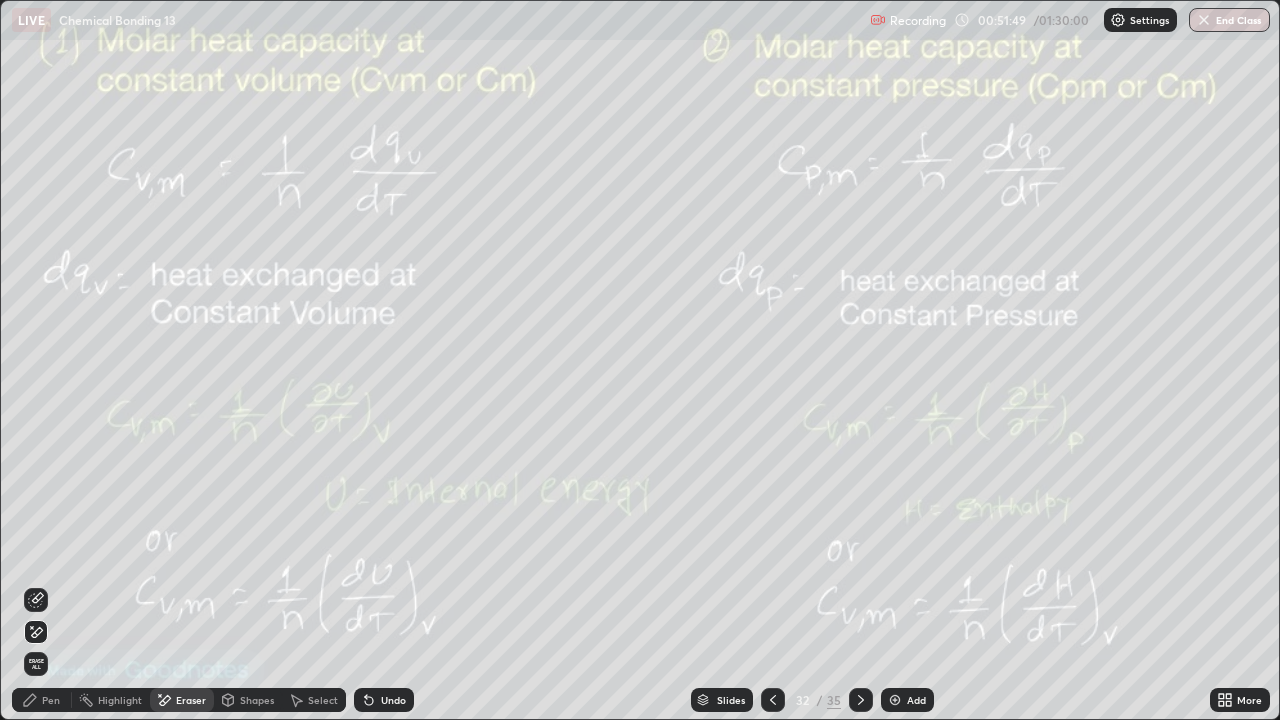 click on "Erase all" at bounding box center [36, 664] 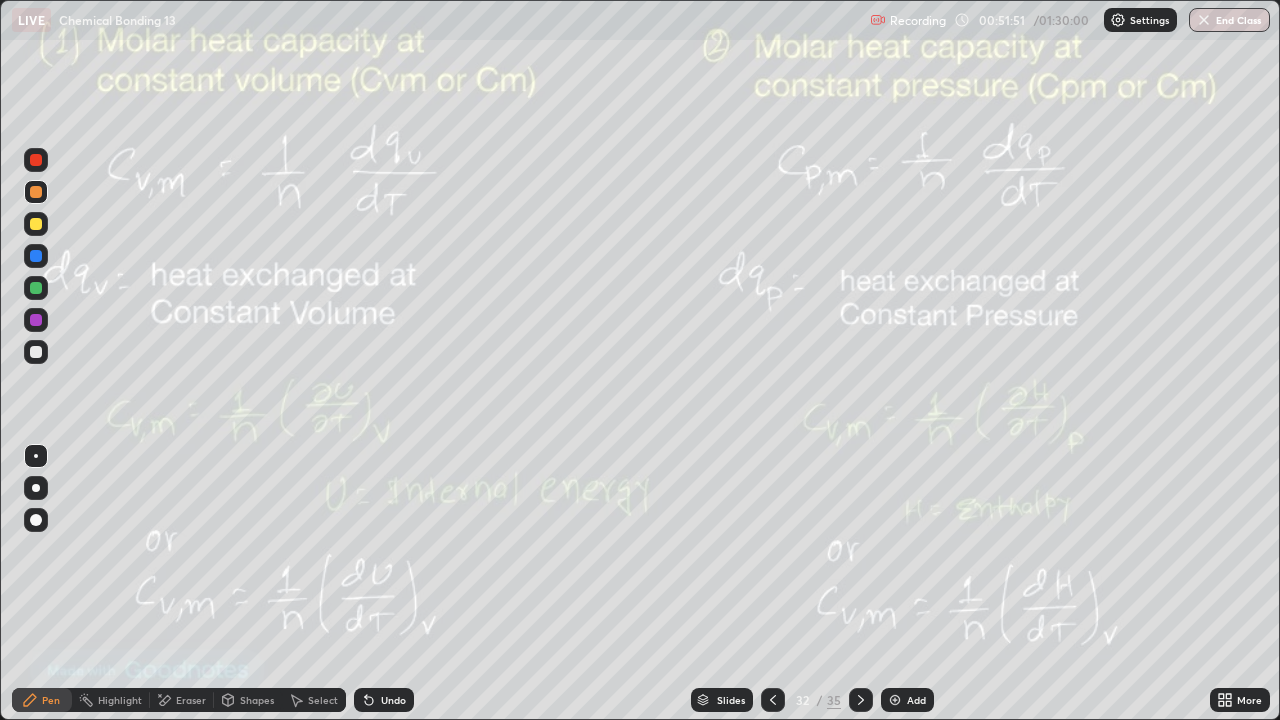 click on "Eraser" at bounding box center [191, 700] 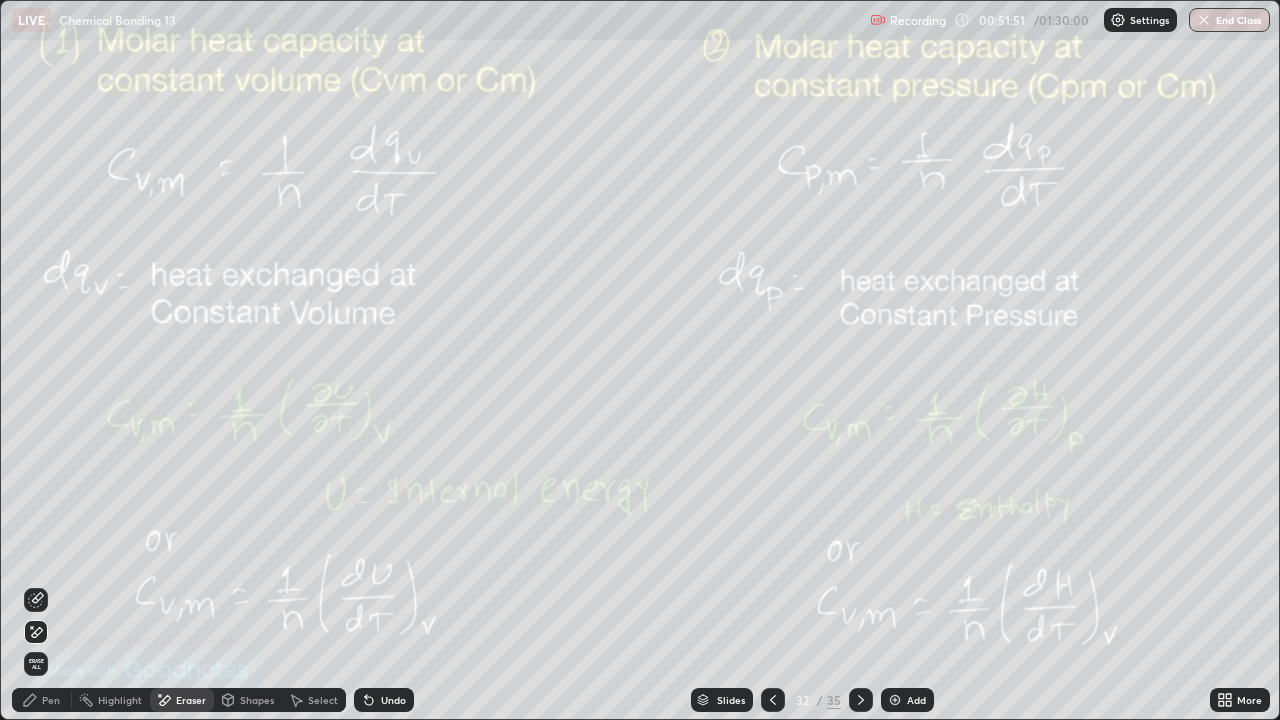 click on "Shapes" at bounding box center [257, 700] 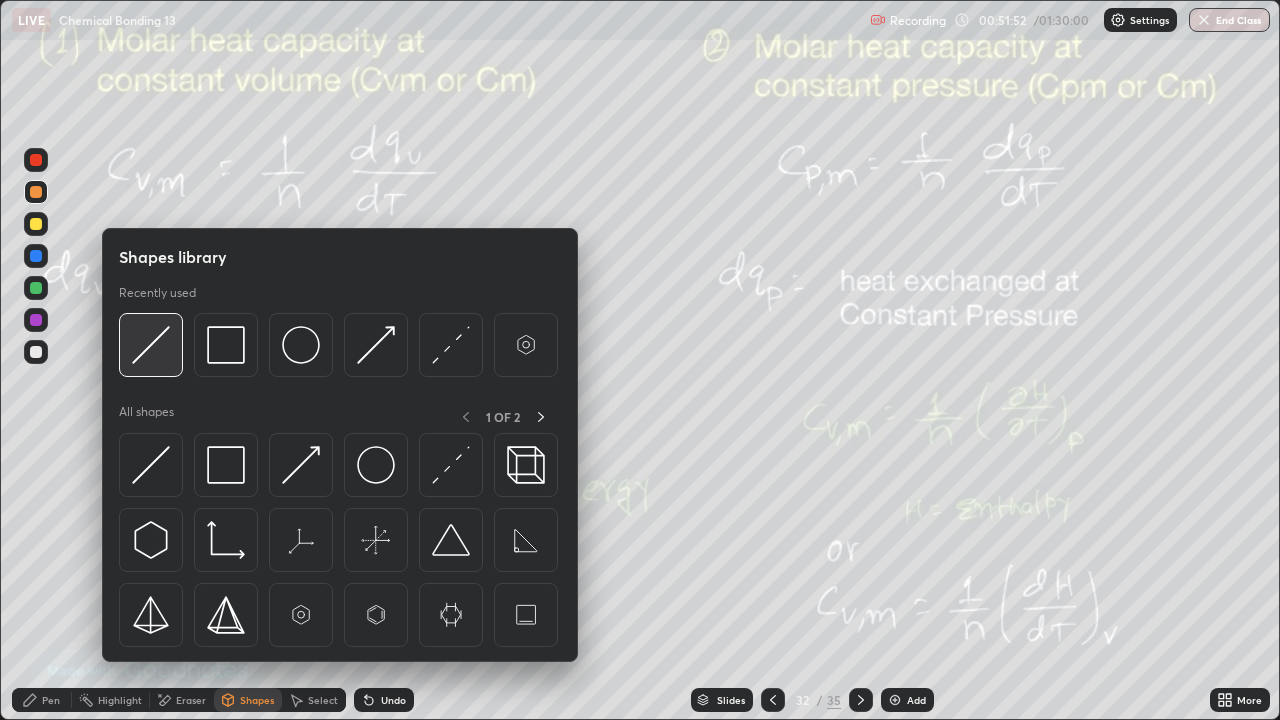 click at bounding box center (151, 345) 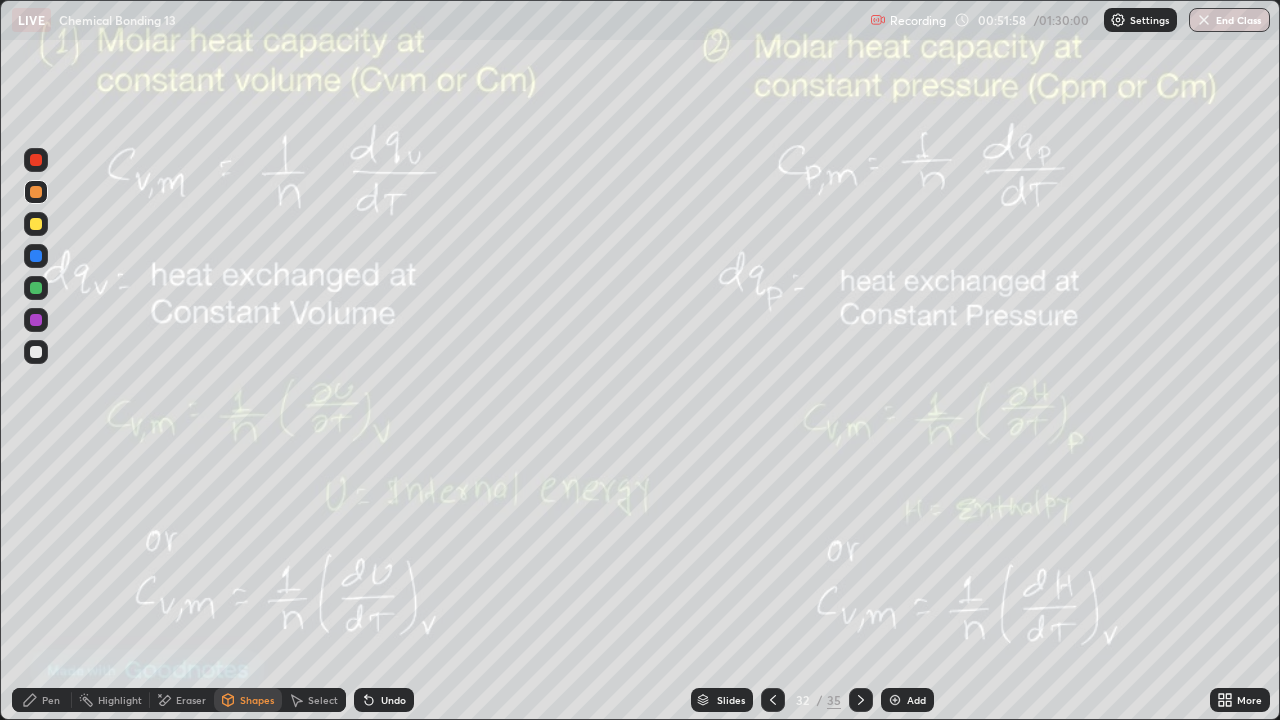 click on "Select" at bounding box center (323, 700) 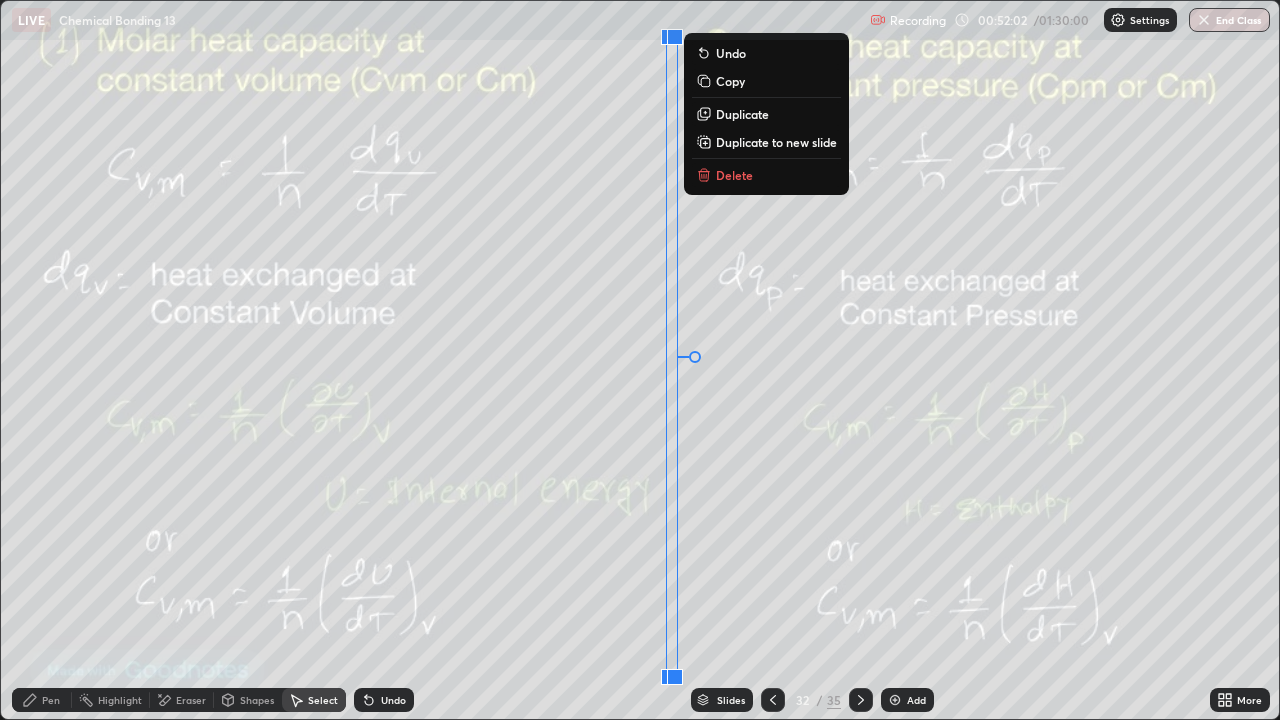click on "0 ° Undo Copy Duplicate Duplicate to new slide Delete" at bounding box center (640, 360) 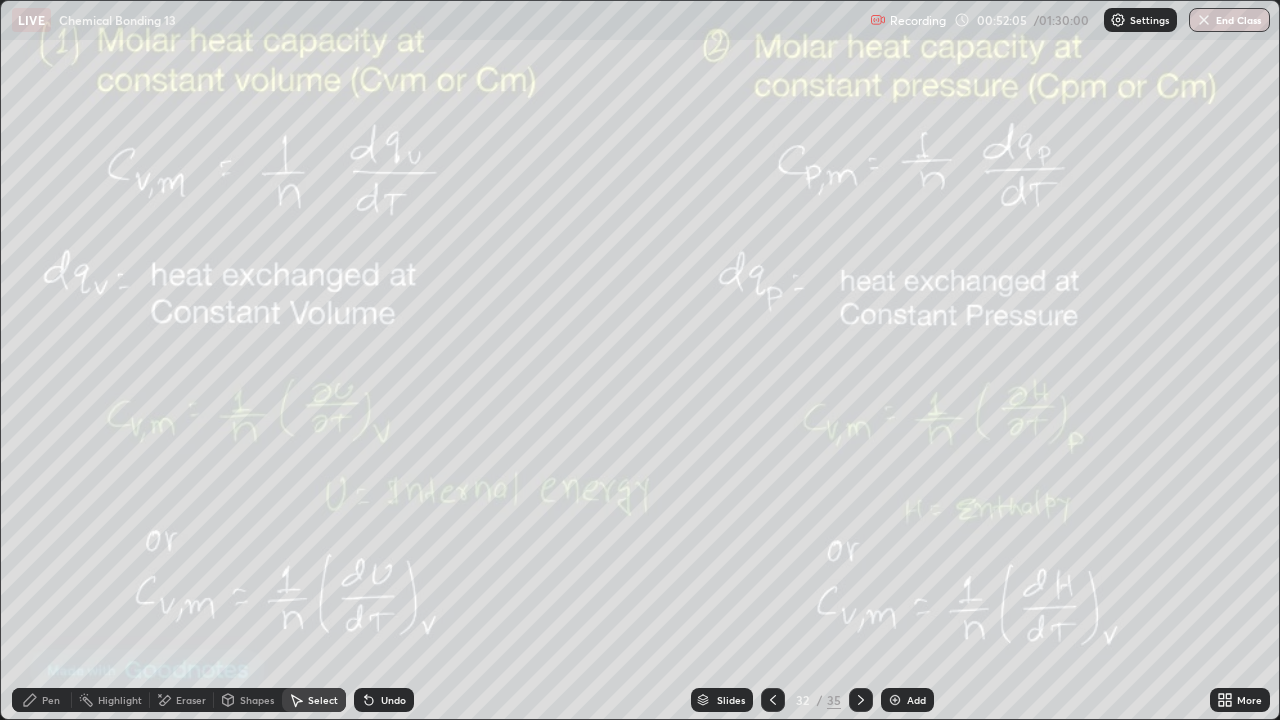 click on "Select" at bounding box center (314, 700) 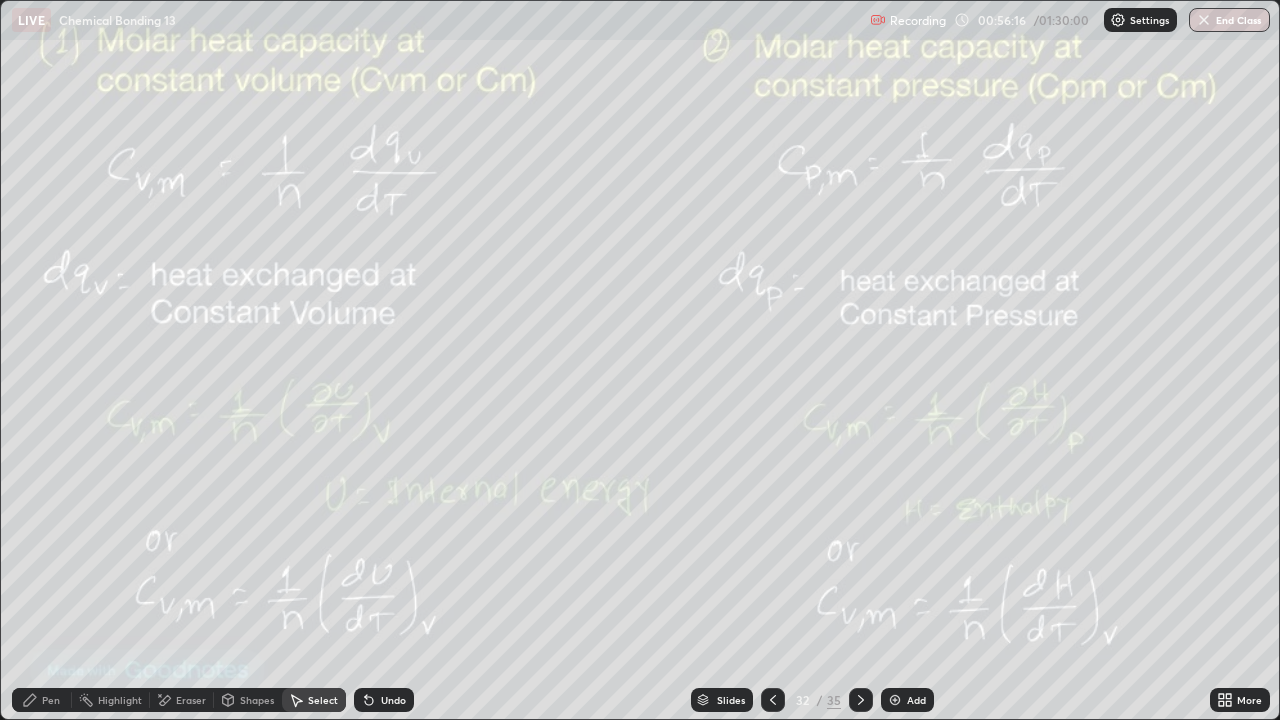 click 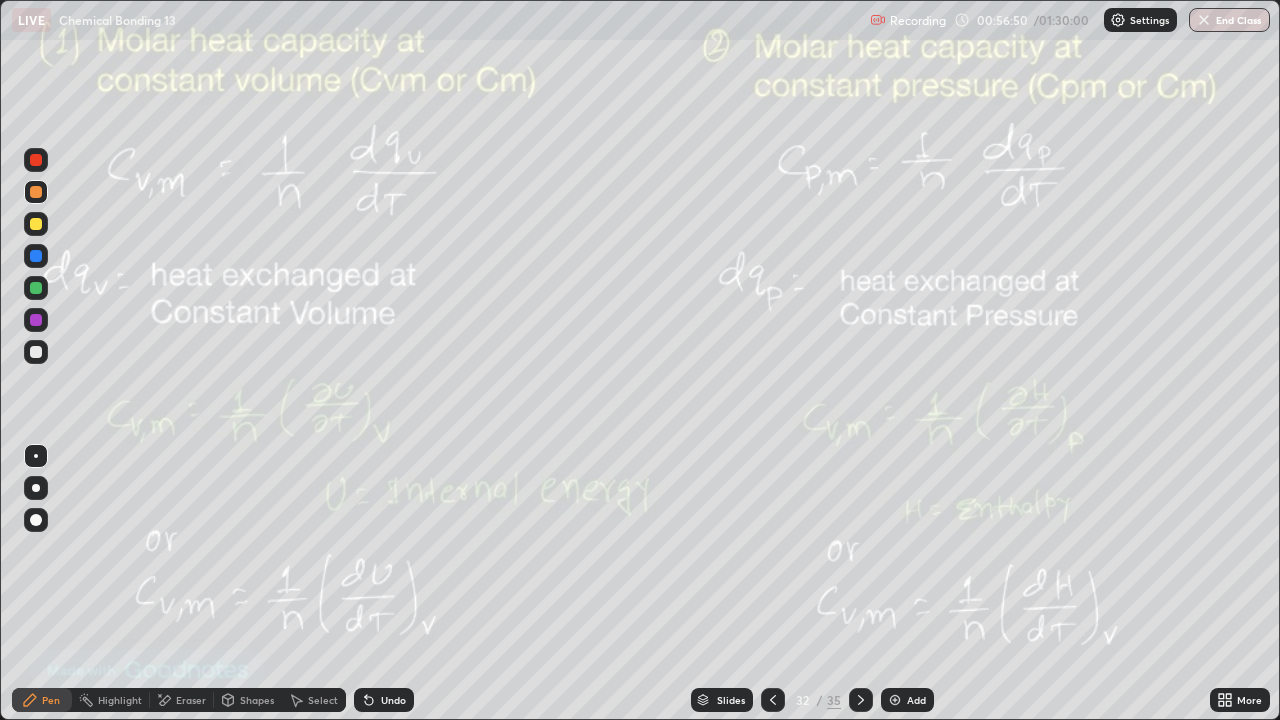 click 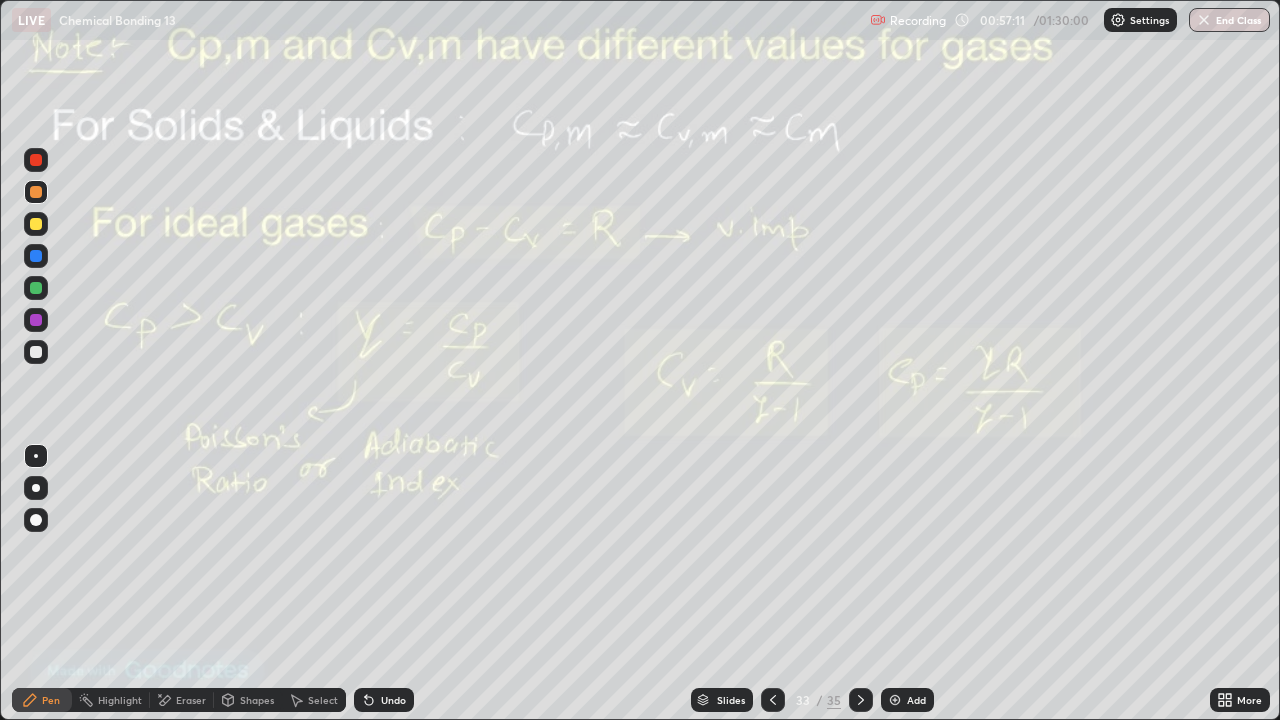 click on "Slides 33 / 35 Add" at bounding box center (812, 700) 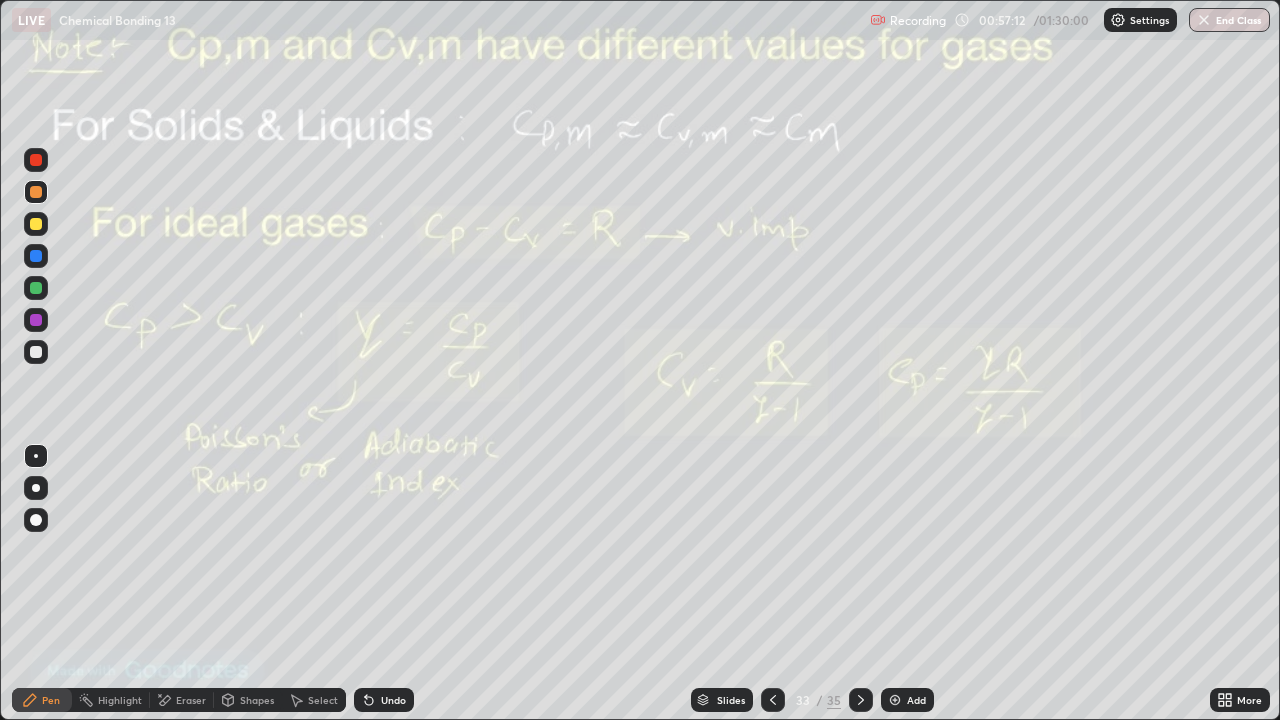 click on "Add" at bounding box center (916, 700) 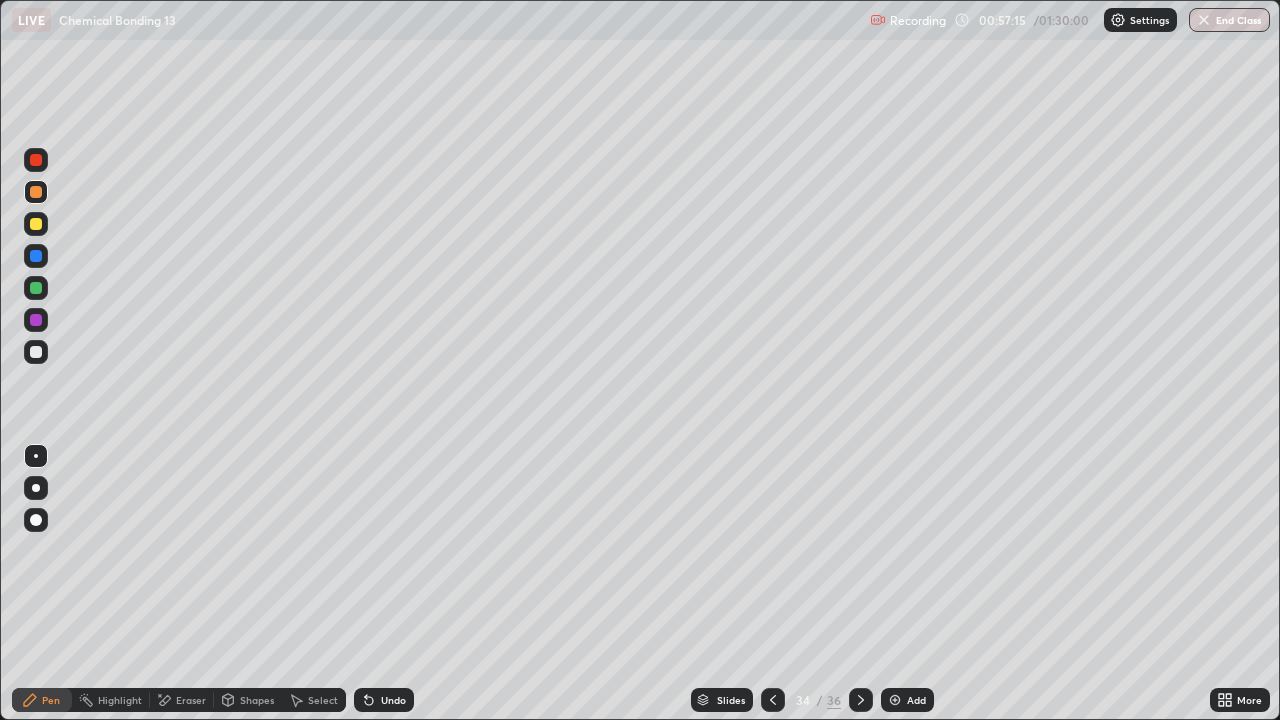 click at bounding box center [36, 224] 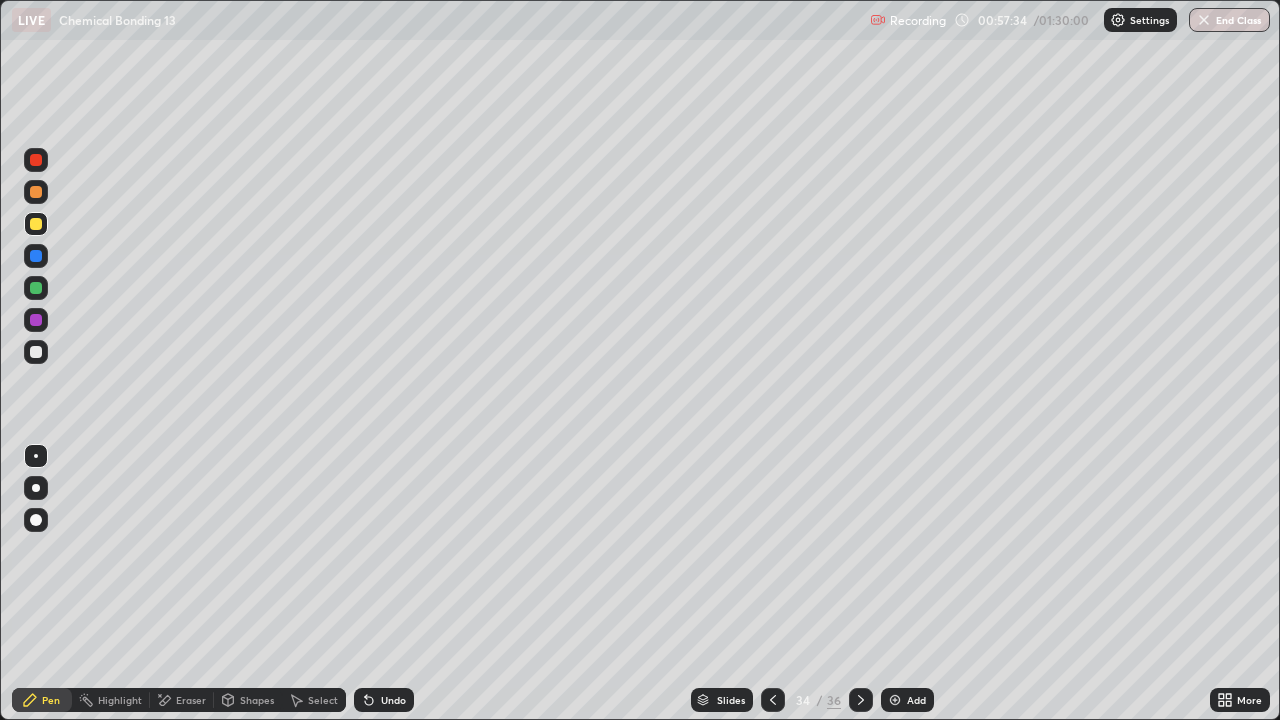 click at bounding box center (773, 700) 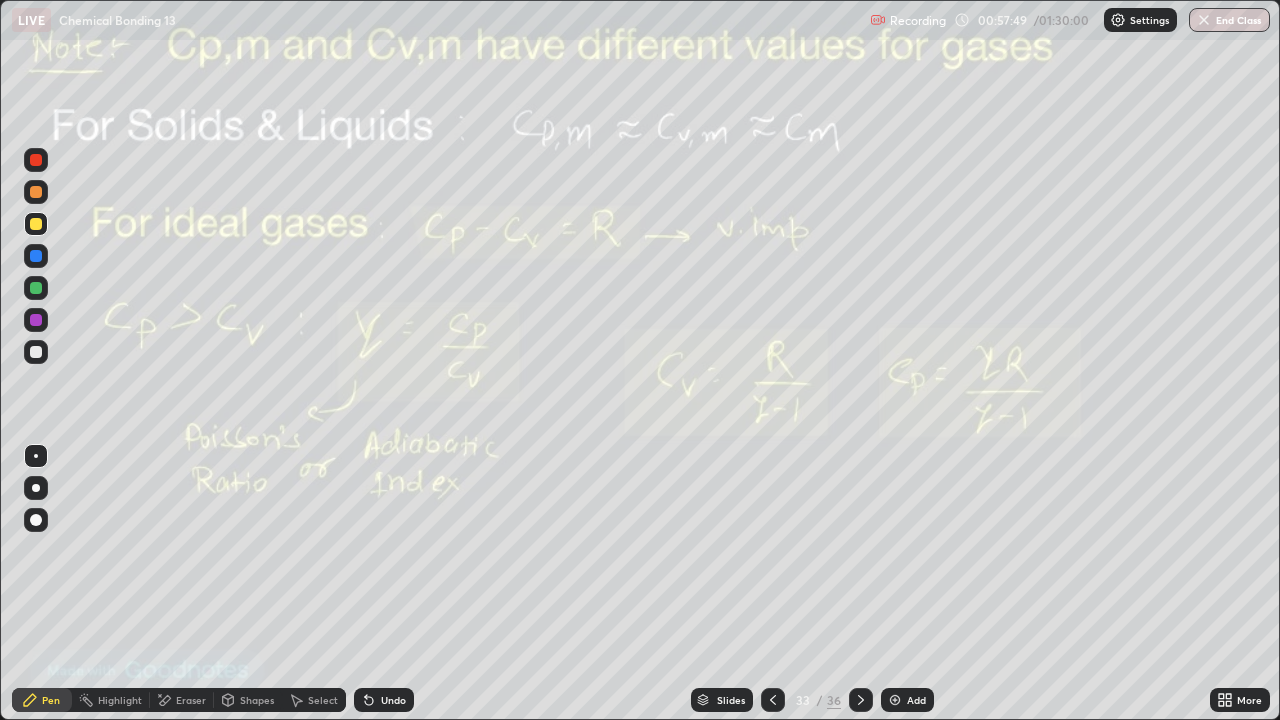 click 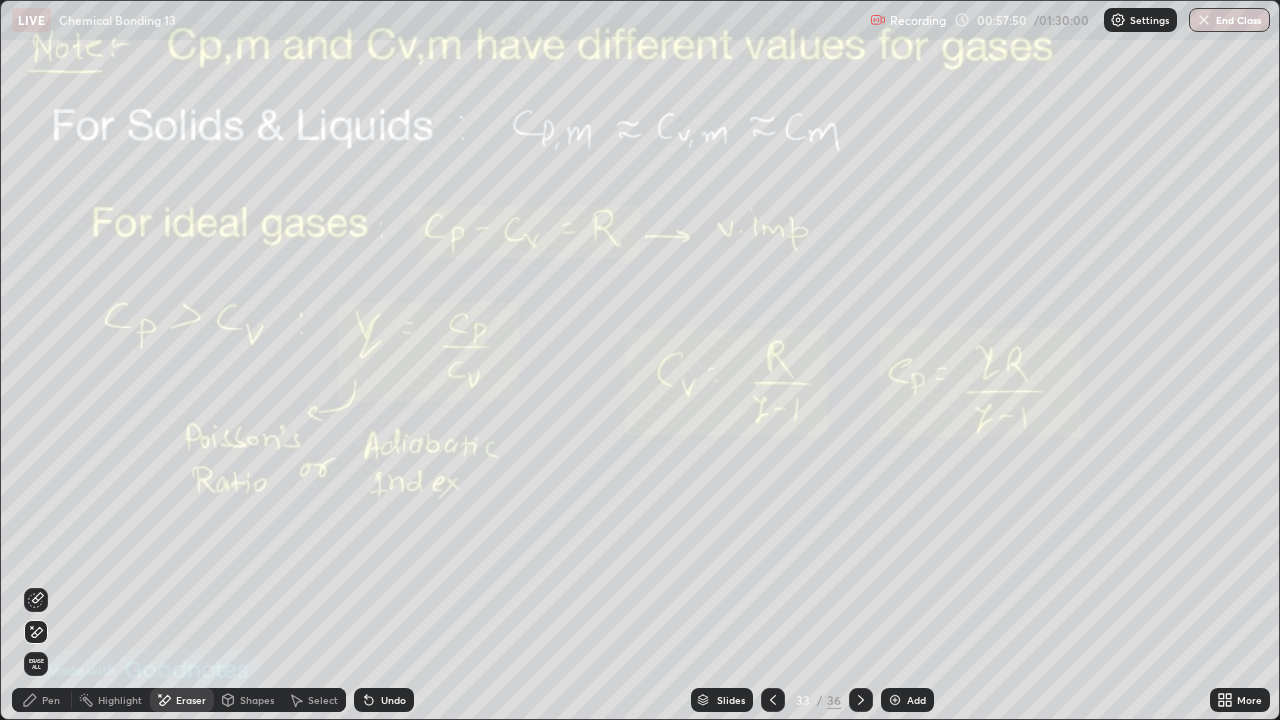 click 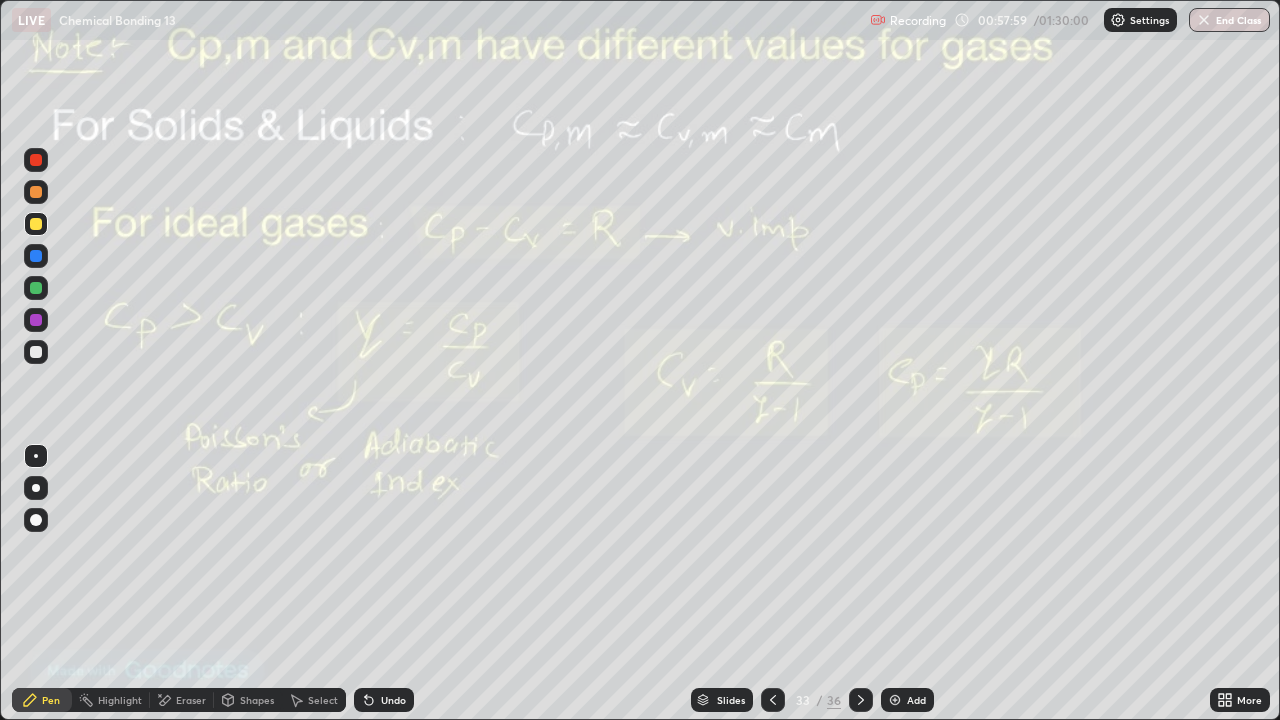 click on "Eraser" at bounding box center (191, 700) 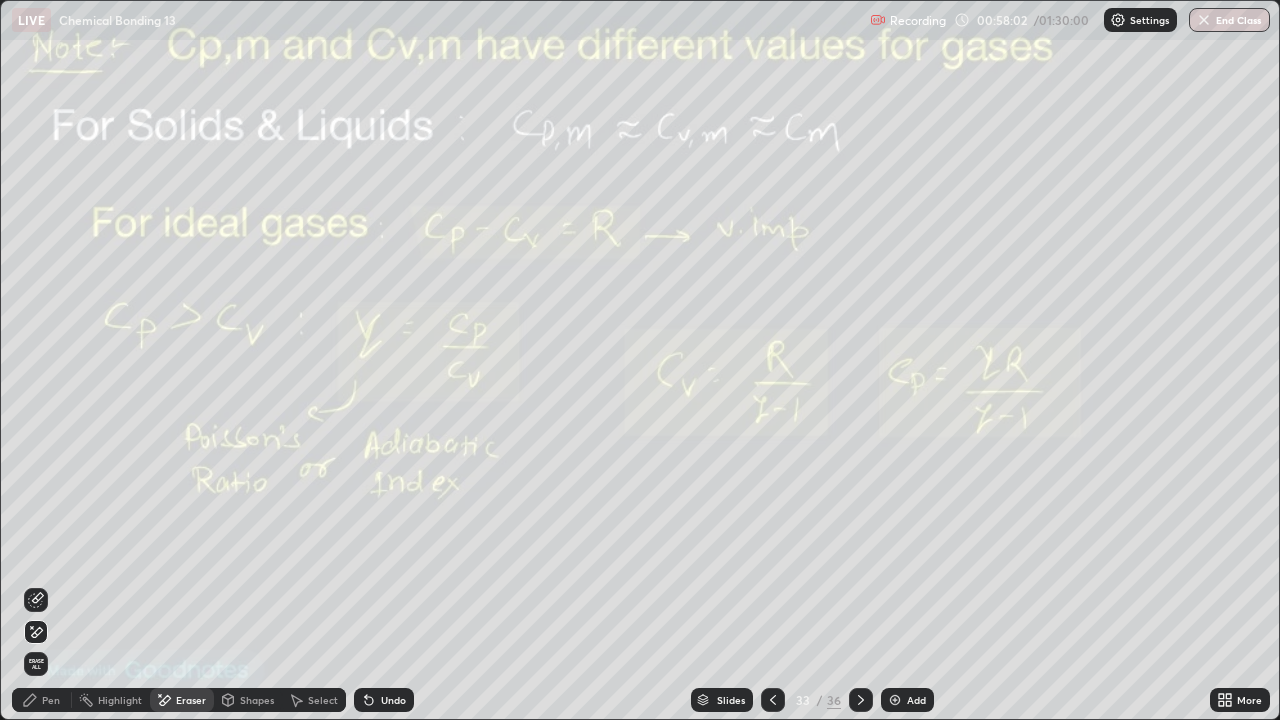 click on "Pen" at bounding box center (51, 700) 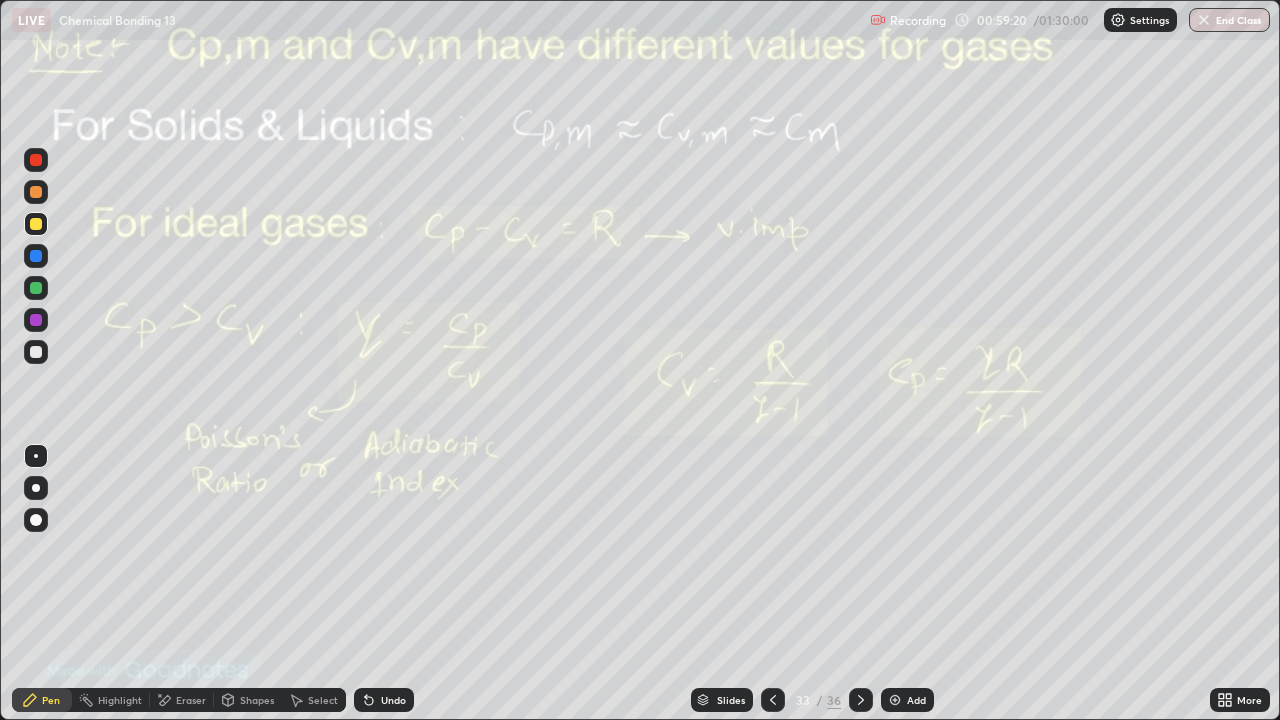 click on "Eraser" at bounding box center (191, 700) 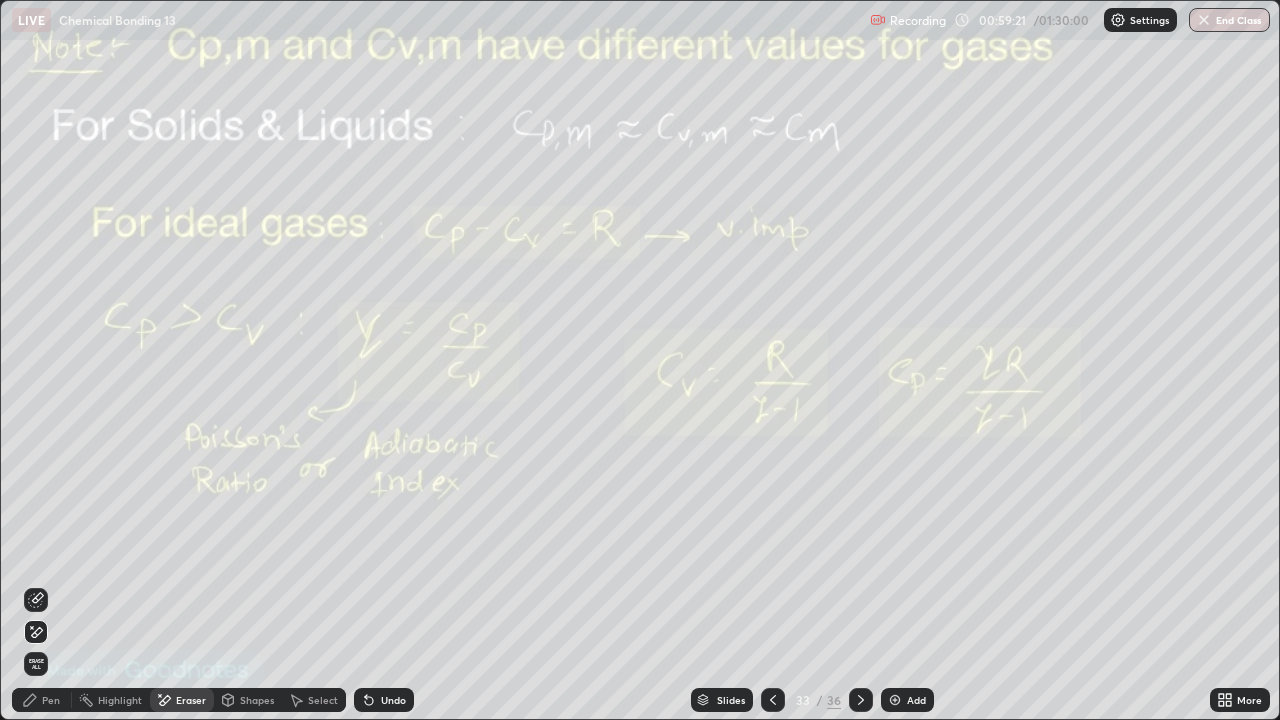 click on "Erase all" at bounding box center [36, 664] 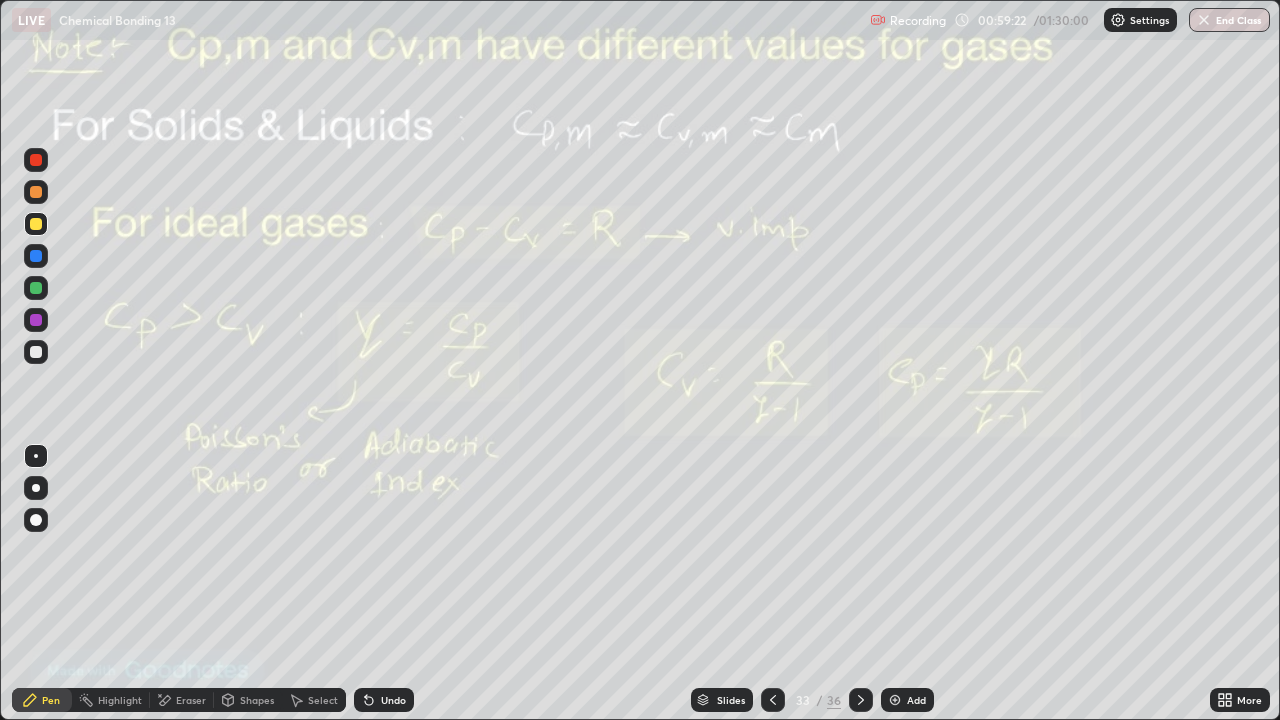 click on "Pen" at bounding box center [42, 700] 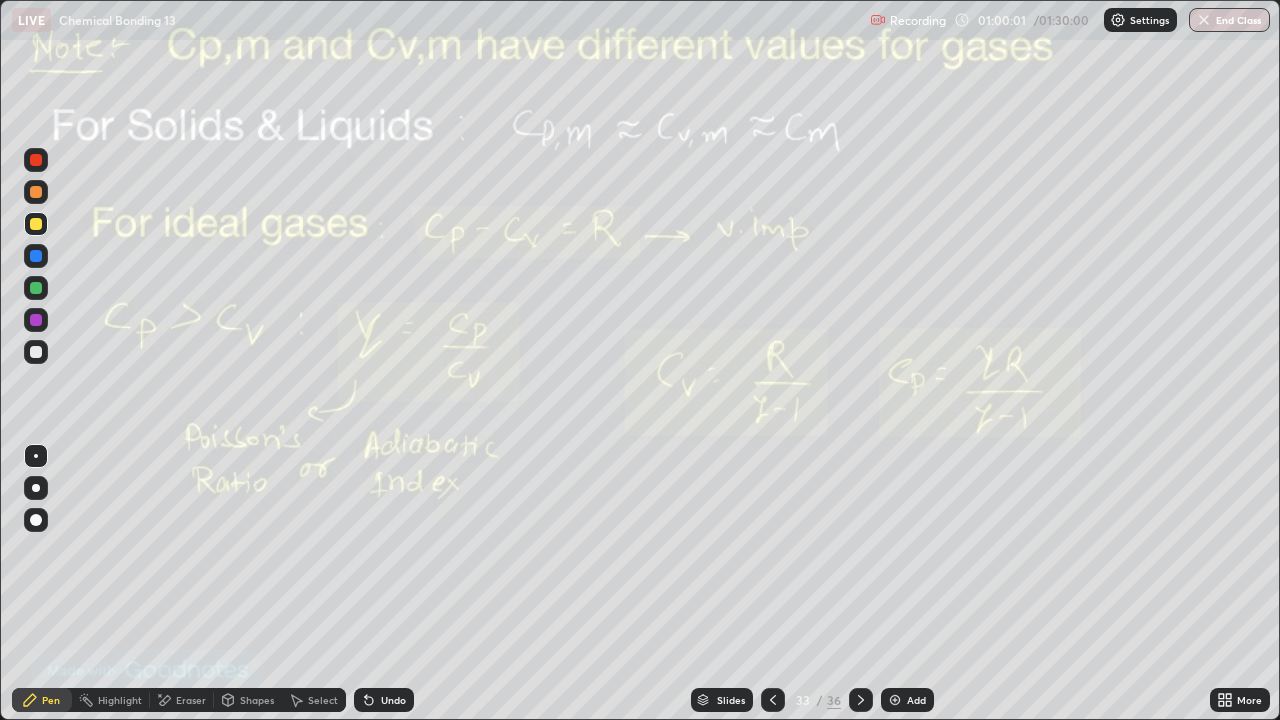 click on "Eraser" at bounding box center [182, 700] 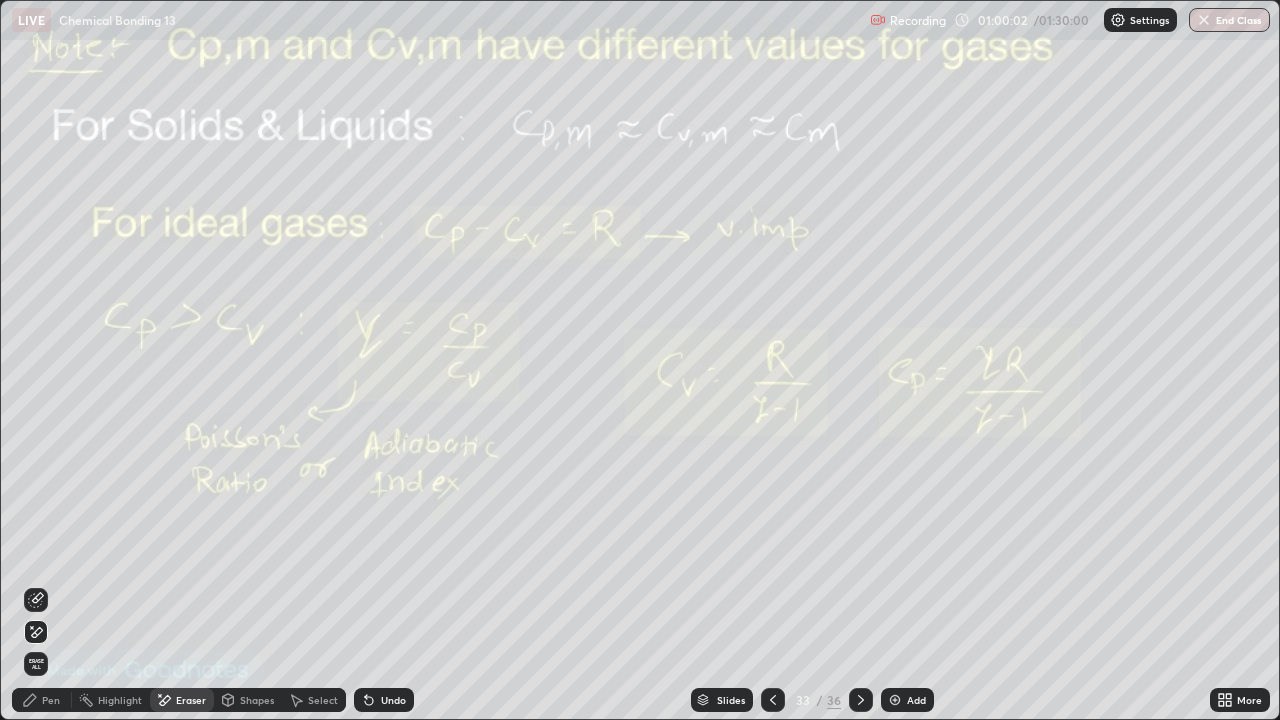 click on "Erase all" at bounding box center [36, 664] 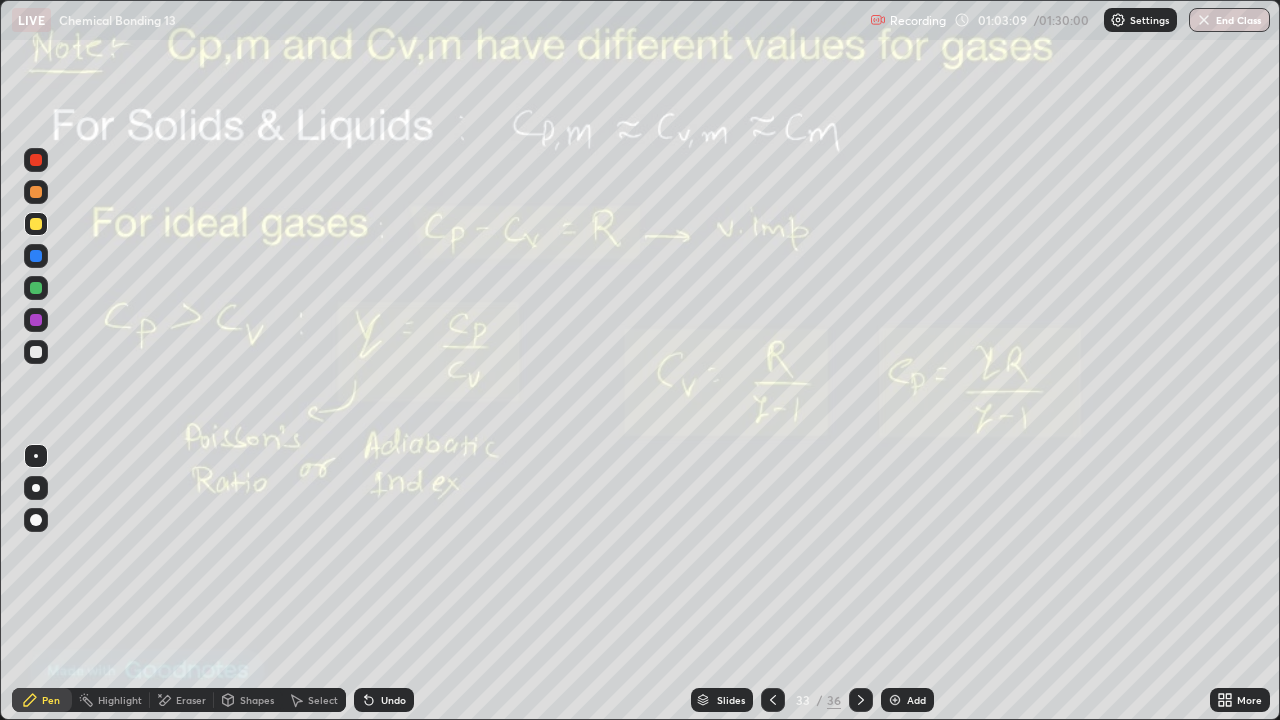 click at bounding box center [36, 192] 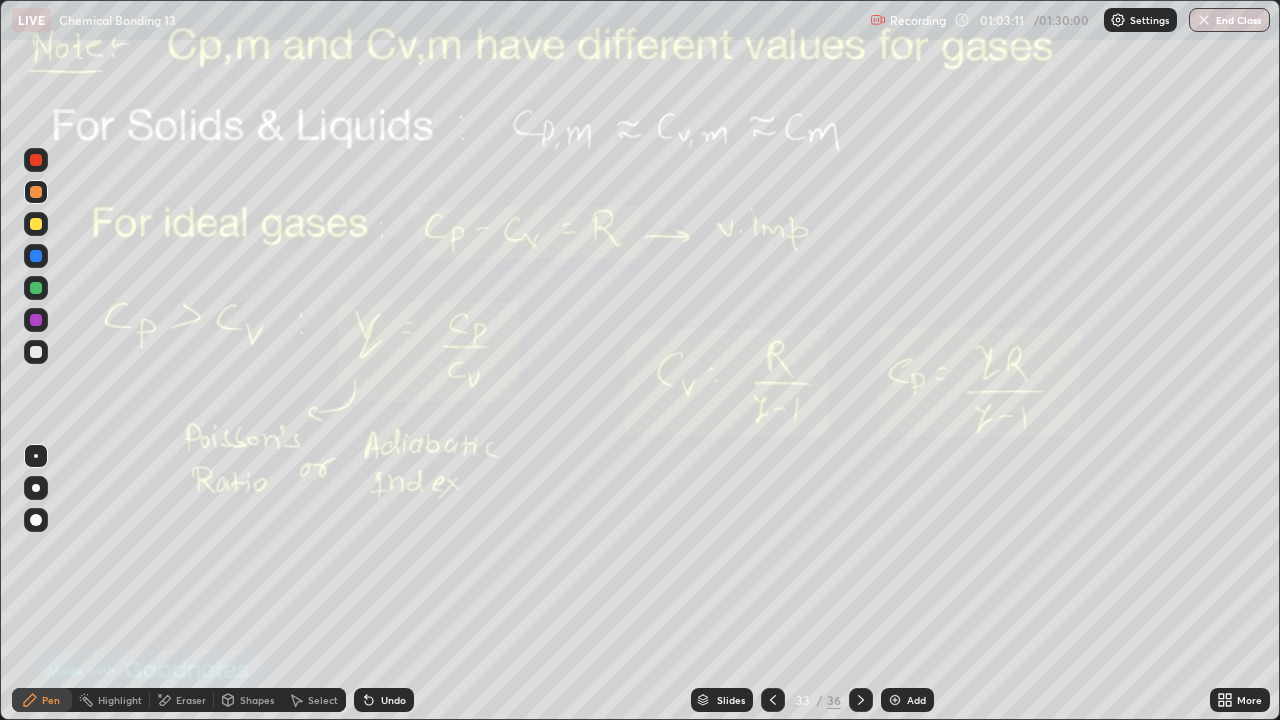 click on "Add" at bounding box center (907, 700) 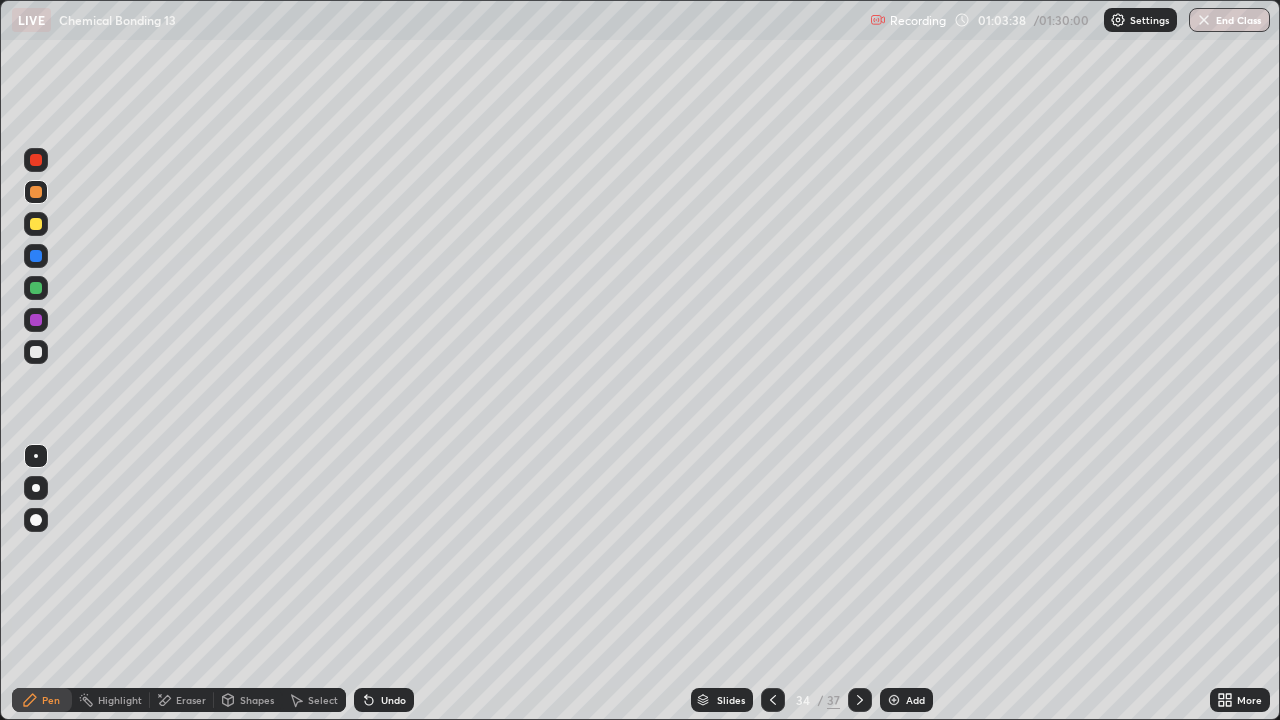 click 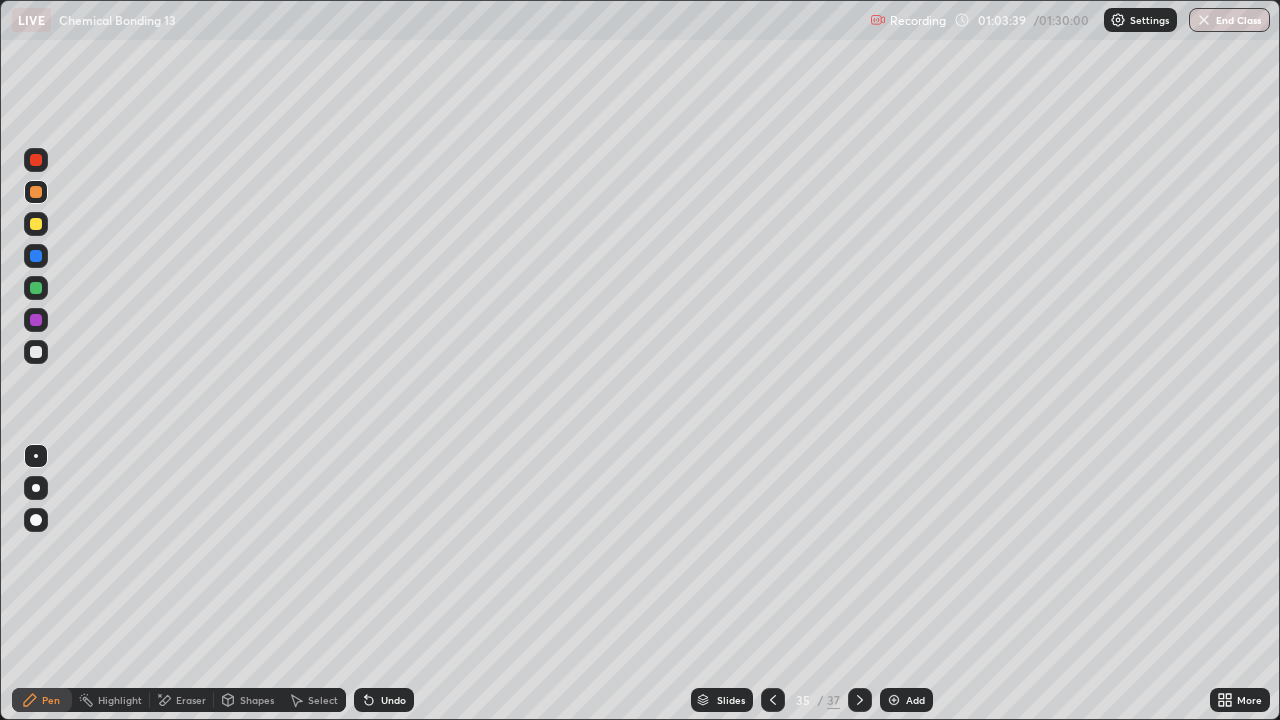 click 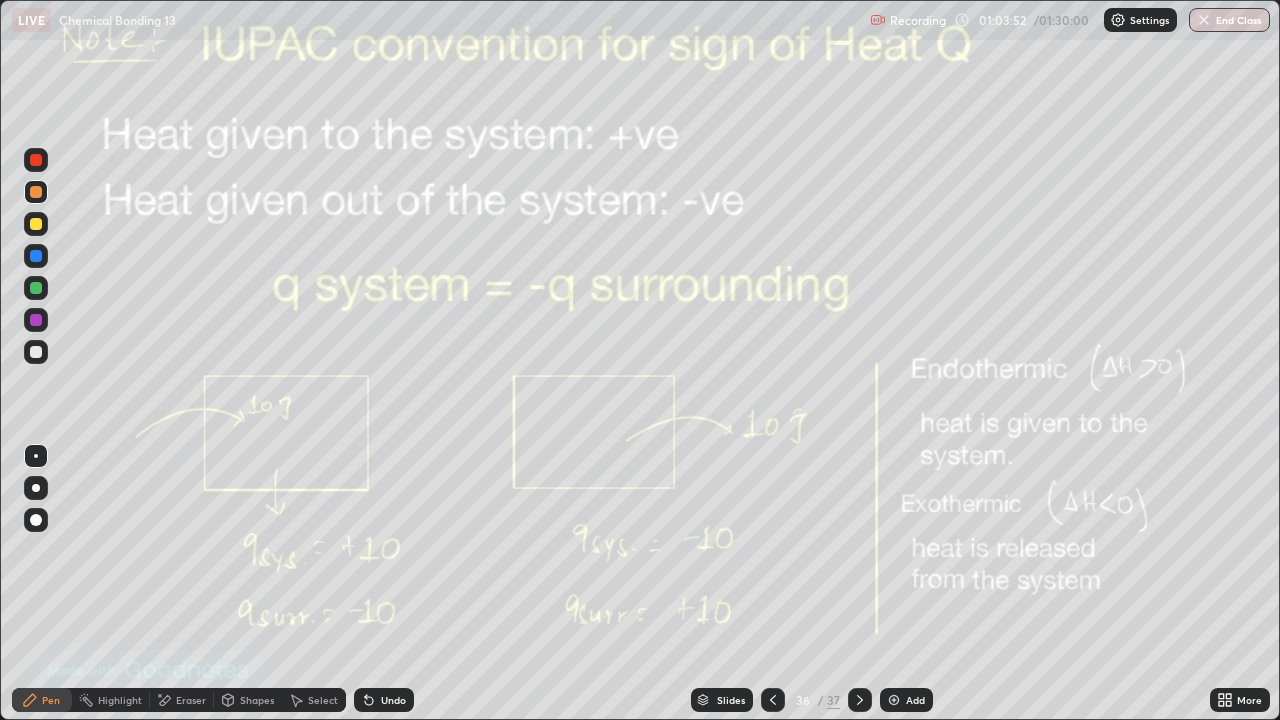 click at bounding box center (894, 700) 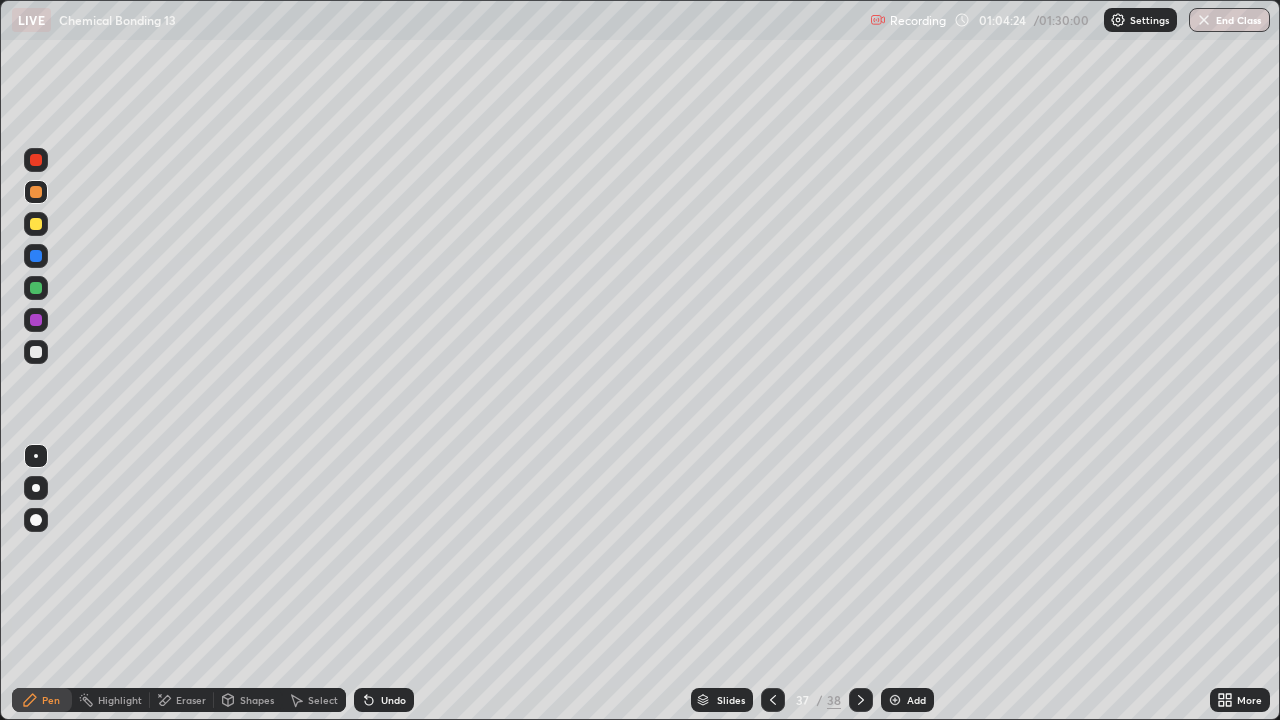 click 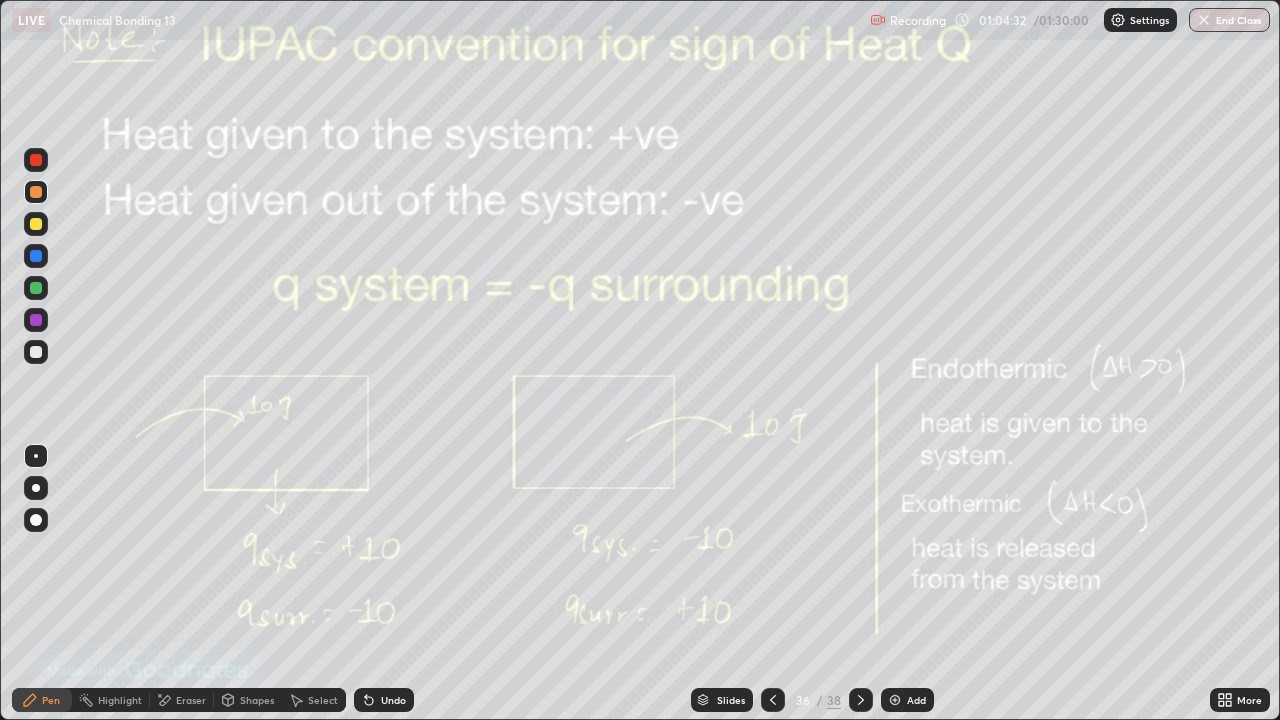 click 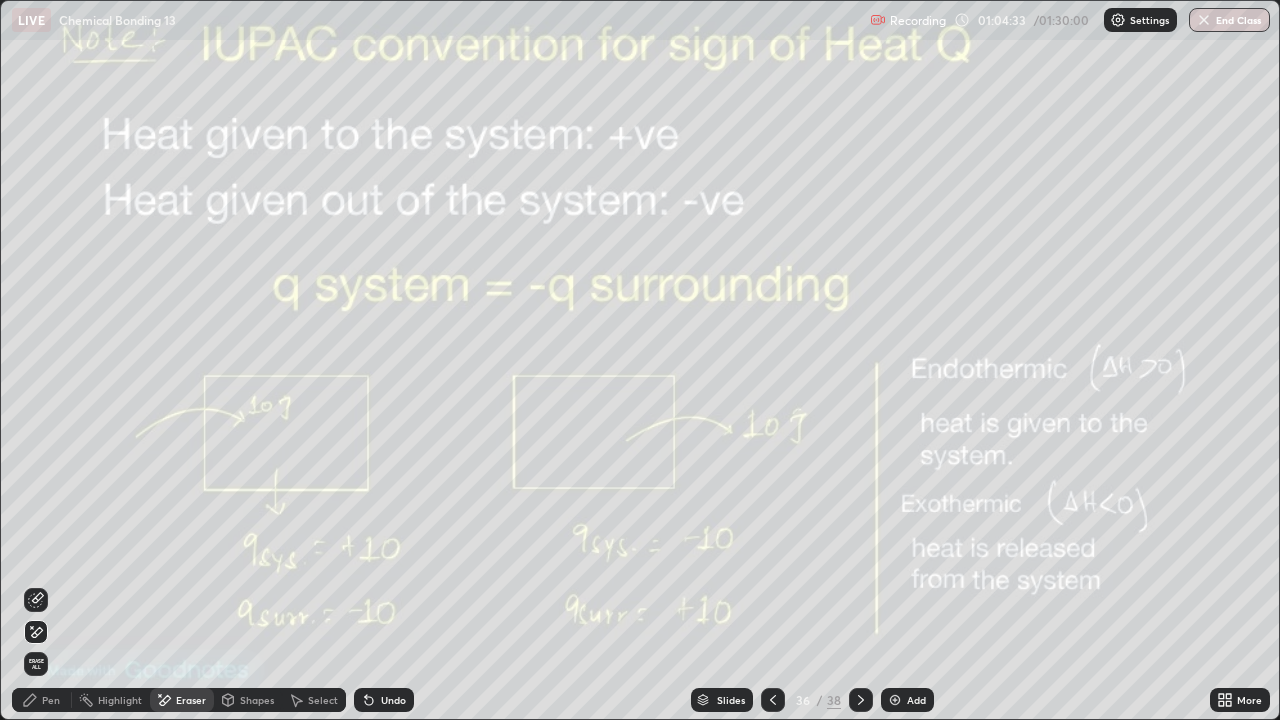 click on "Erase all" at bounding box center [36, 664] 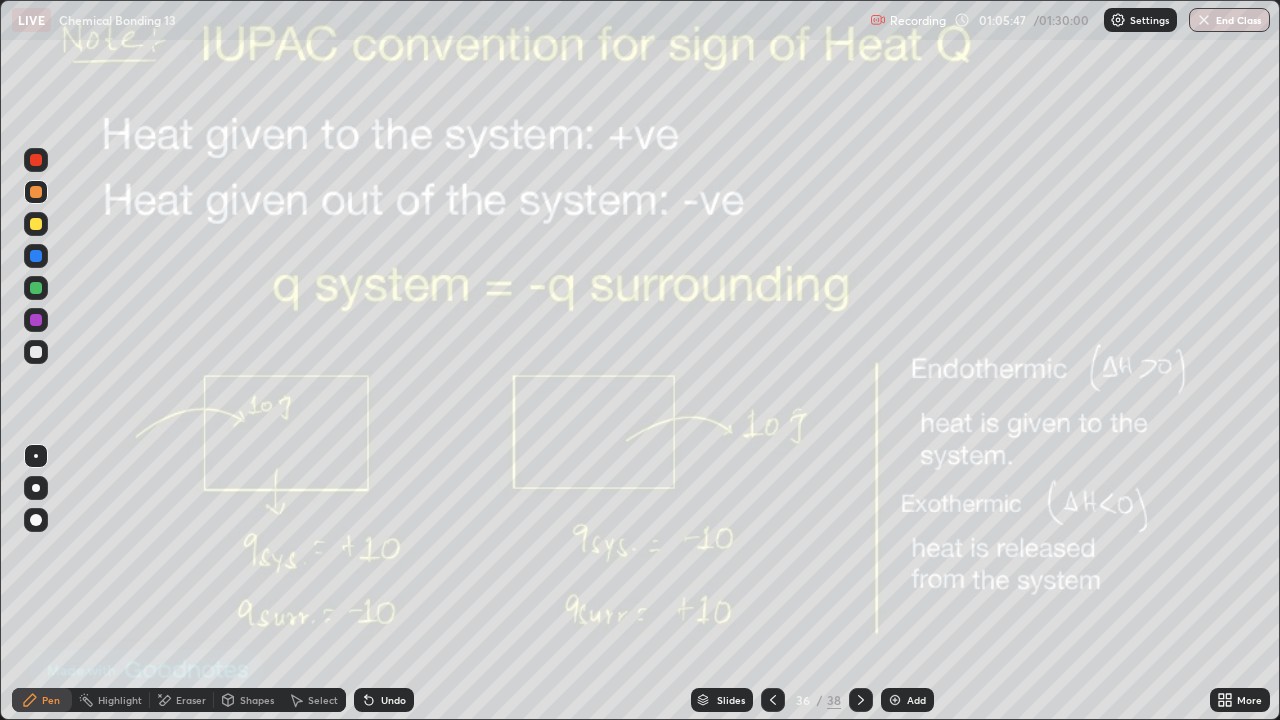 click on "Select" at bounding box center (314, 700) 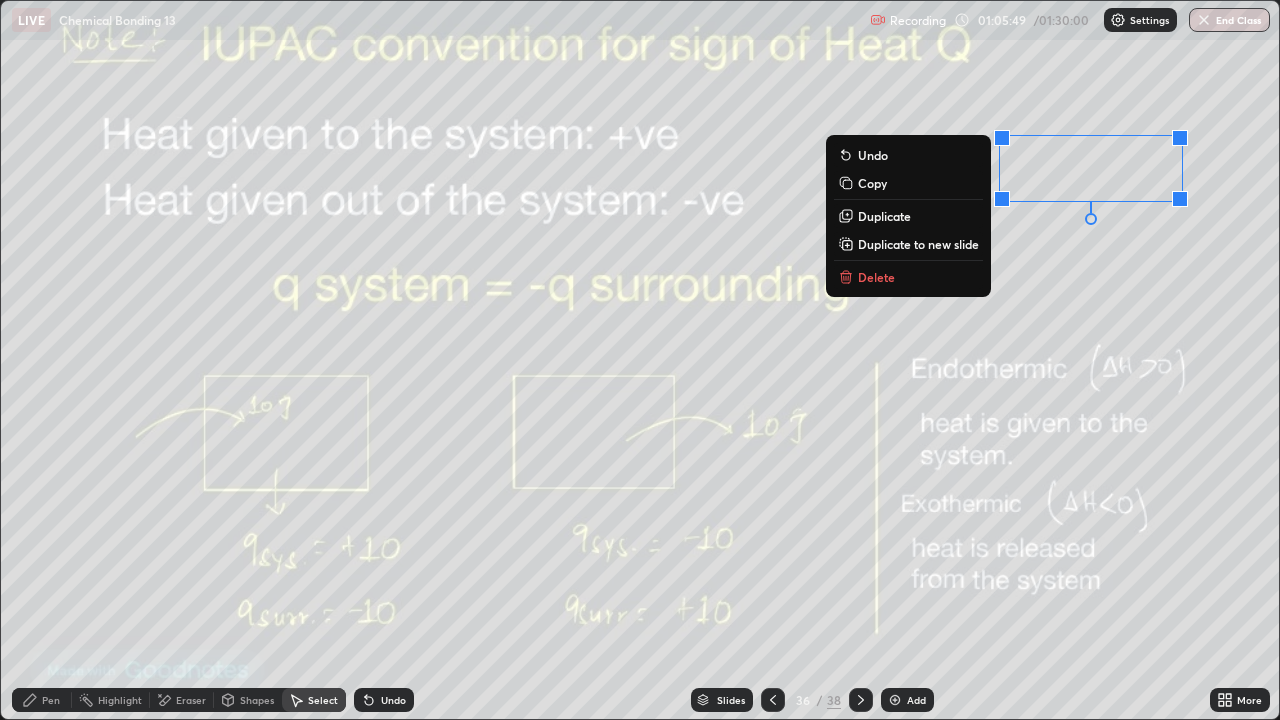 click on "Delete" at bounding box center (876, 277) 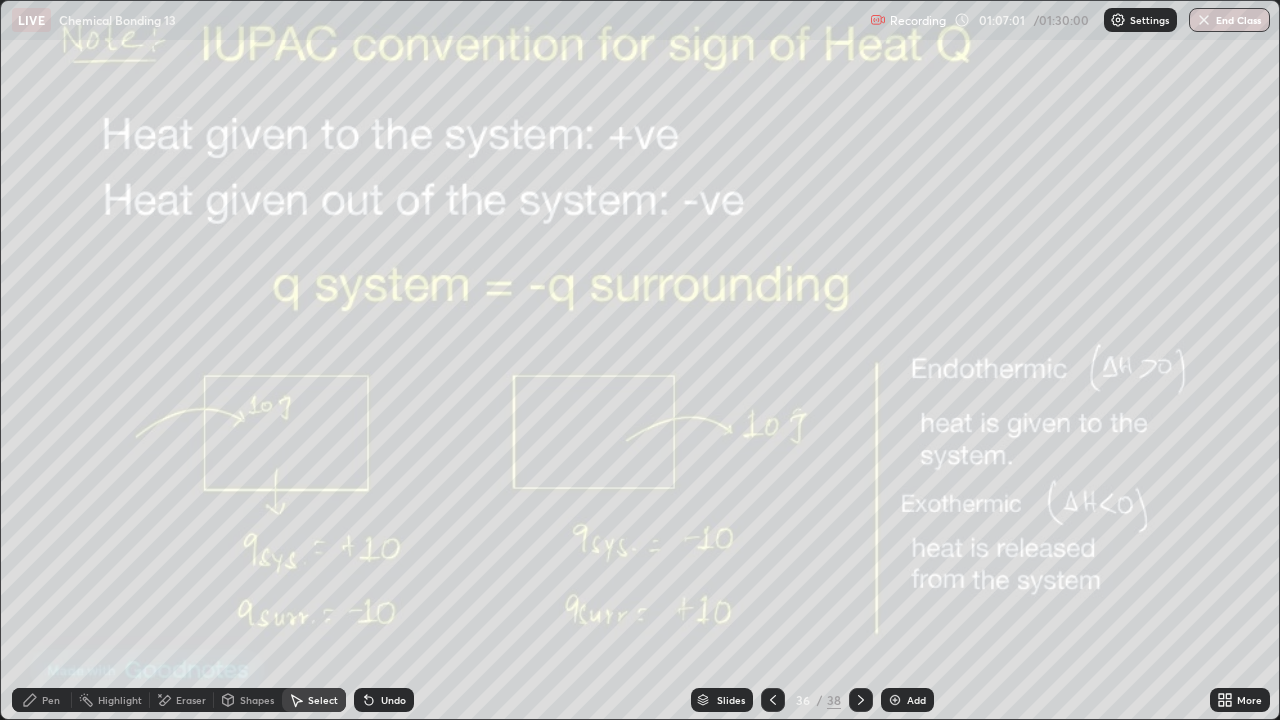 click on "Pen" at bounding box center (51, 700) 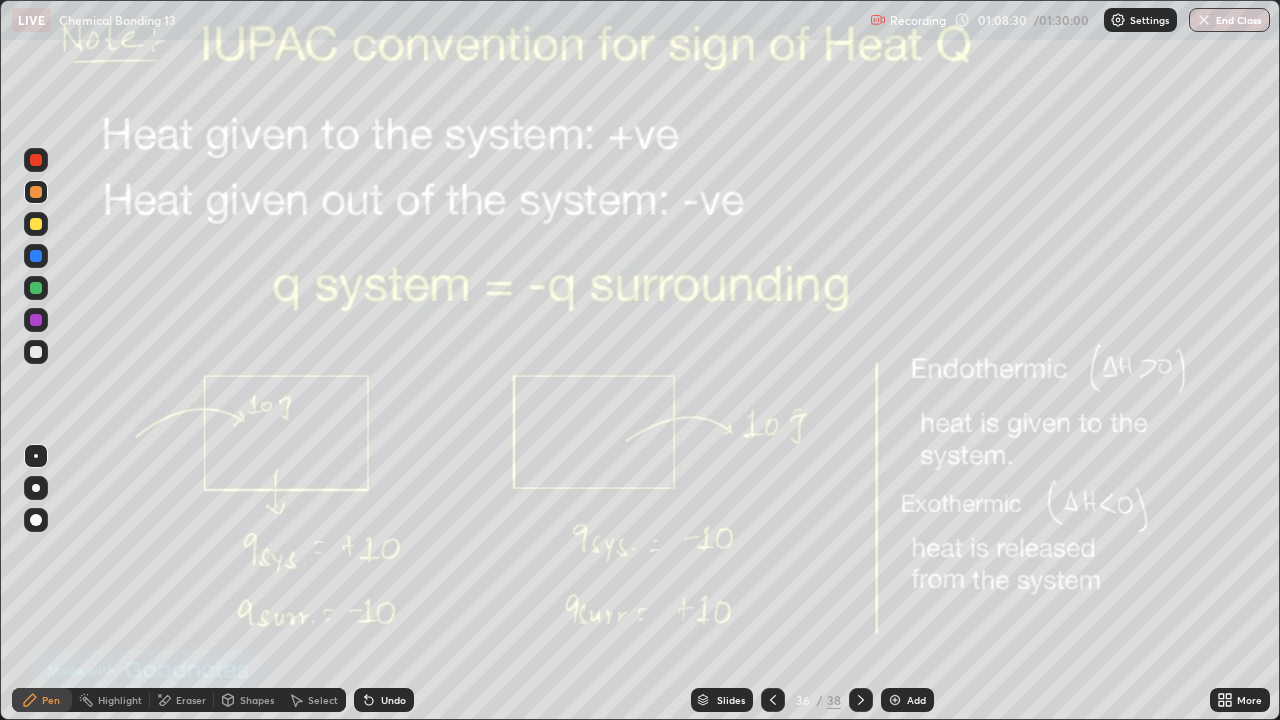 click at bounding box center (895, 700) 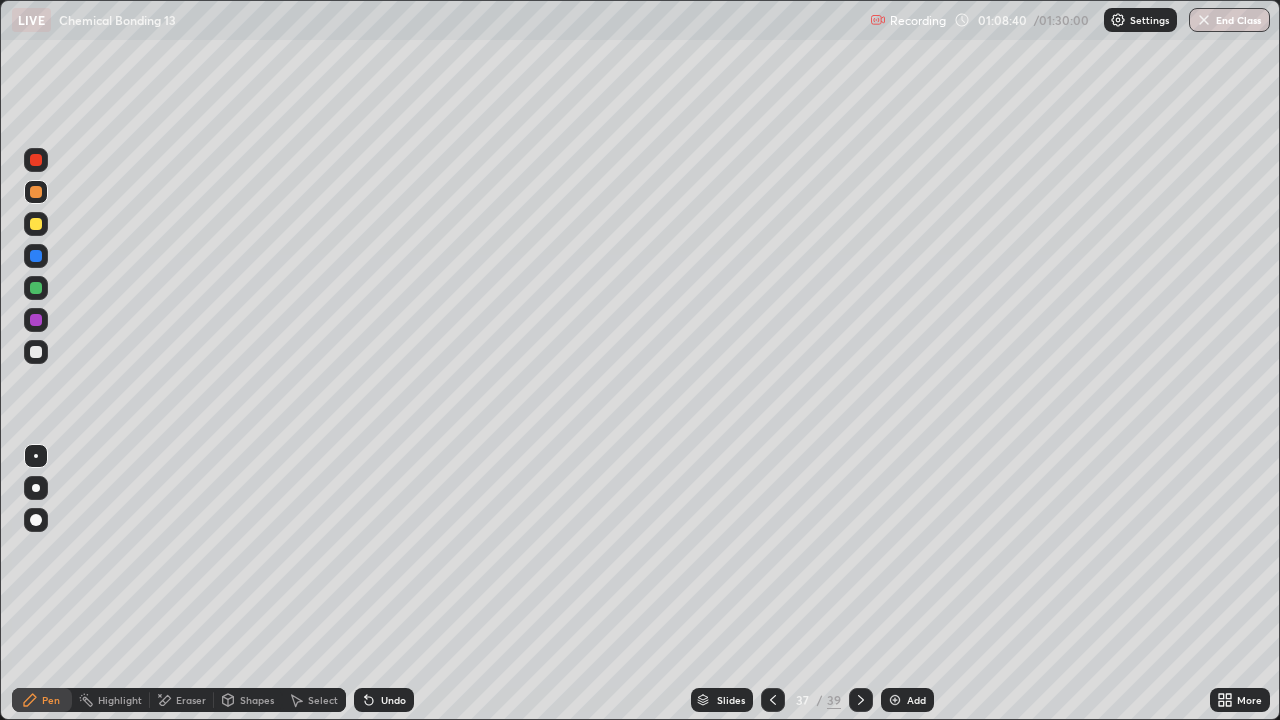 click at bounding box center (36, 352) 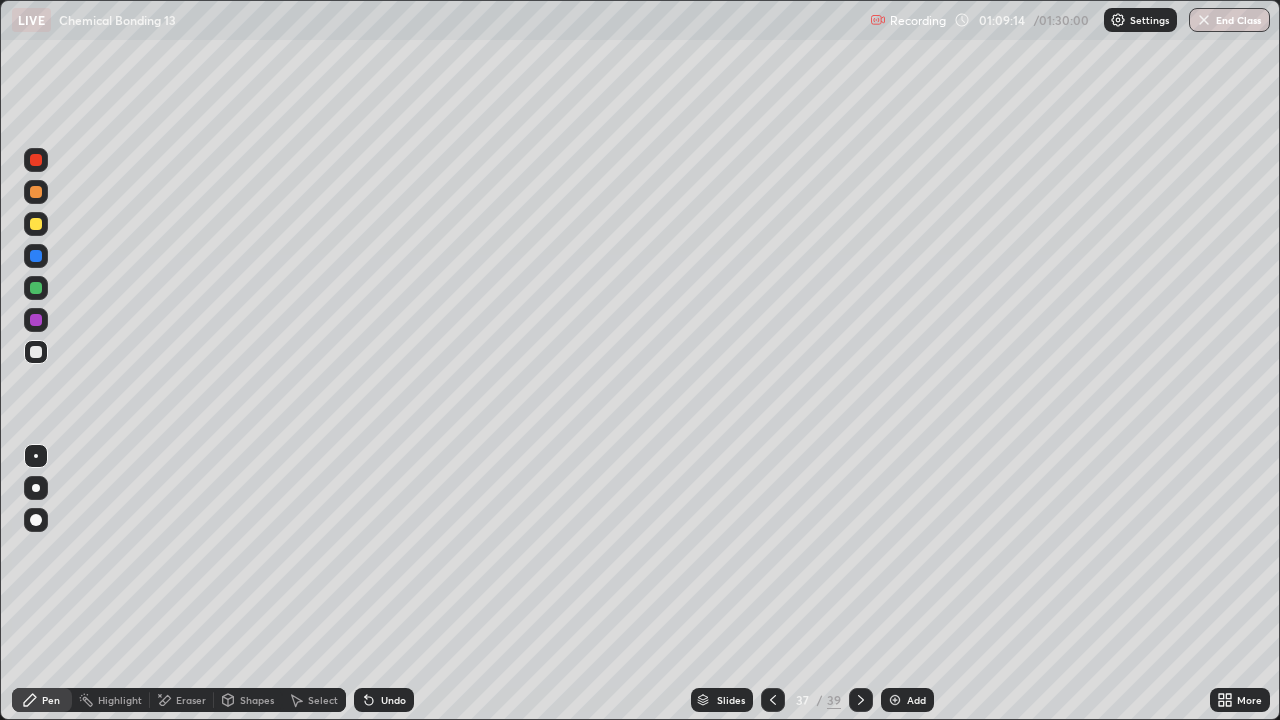 click on "Undo" at bounding box center (393, 700) 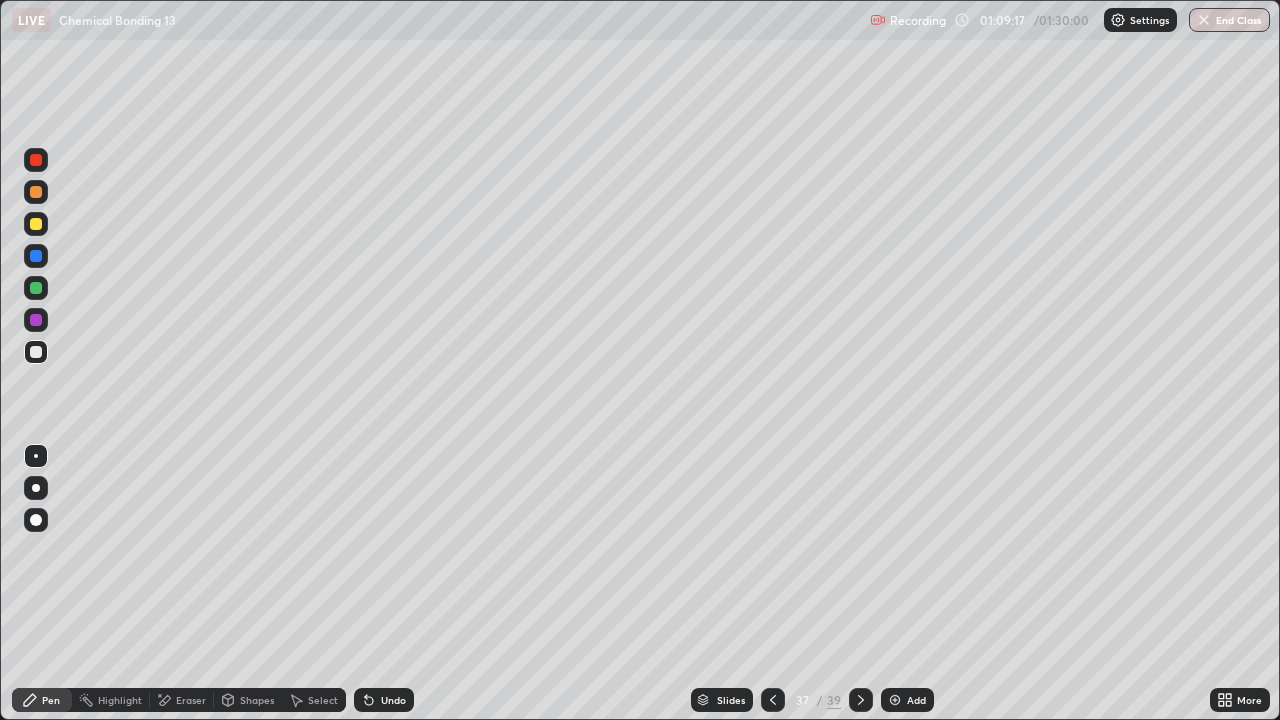 click on "Undo" at bounding box center [393, 700] 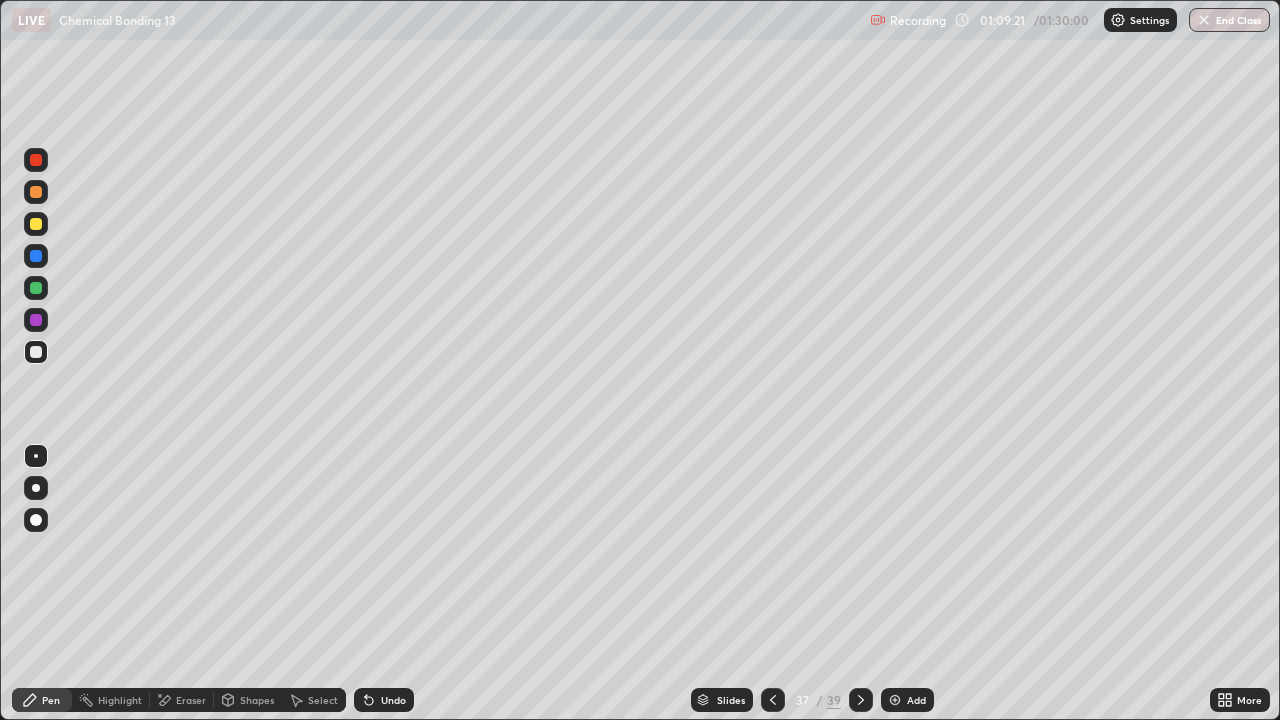 click on "Undo" at bounding box center [384, 700] 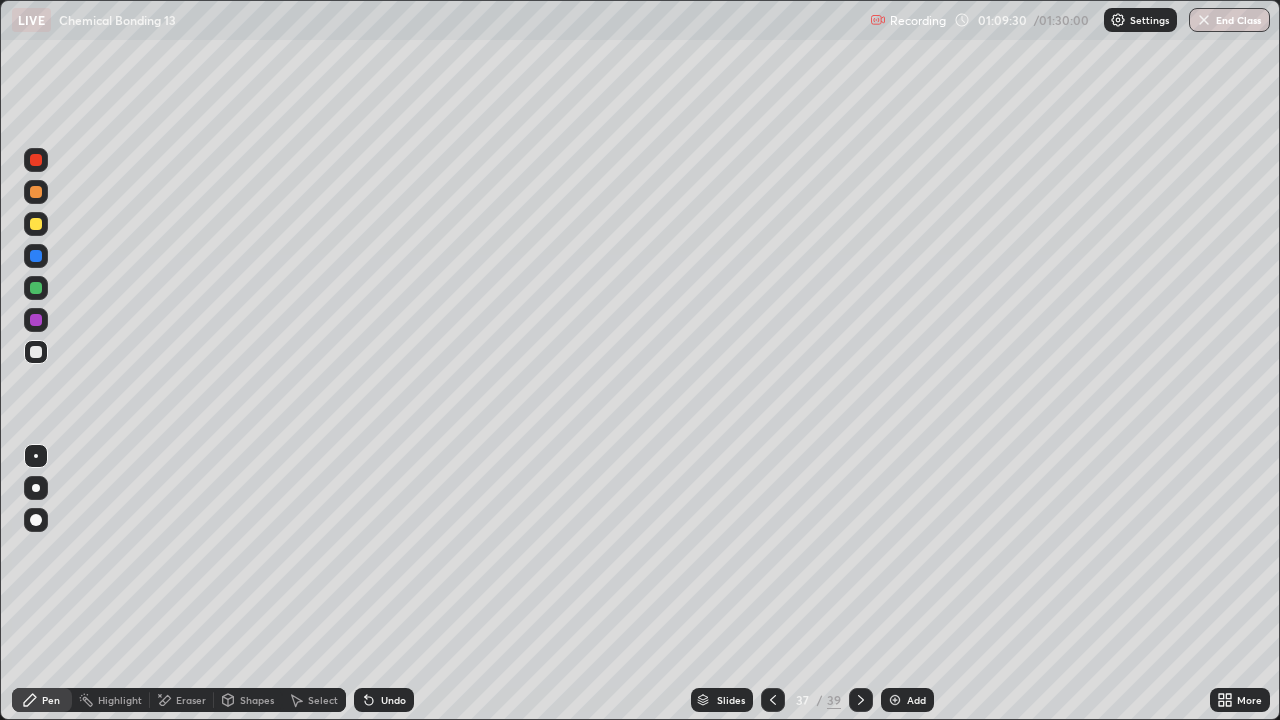 click on "Pen" at bounding box center (42, 700) 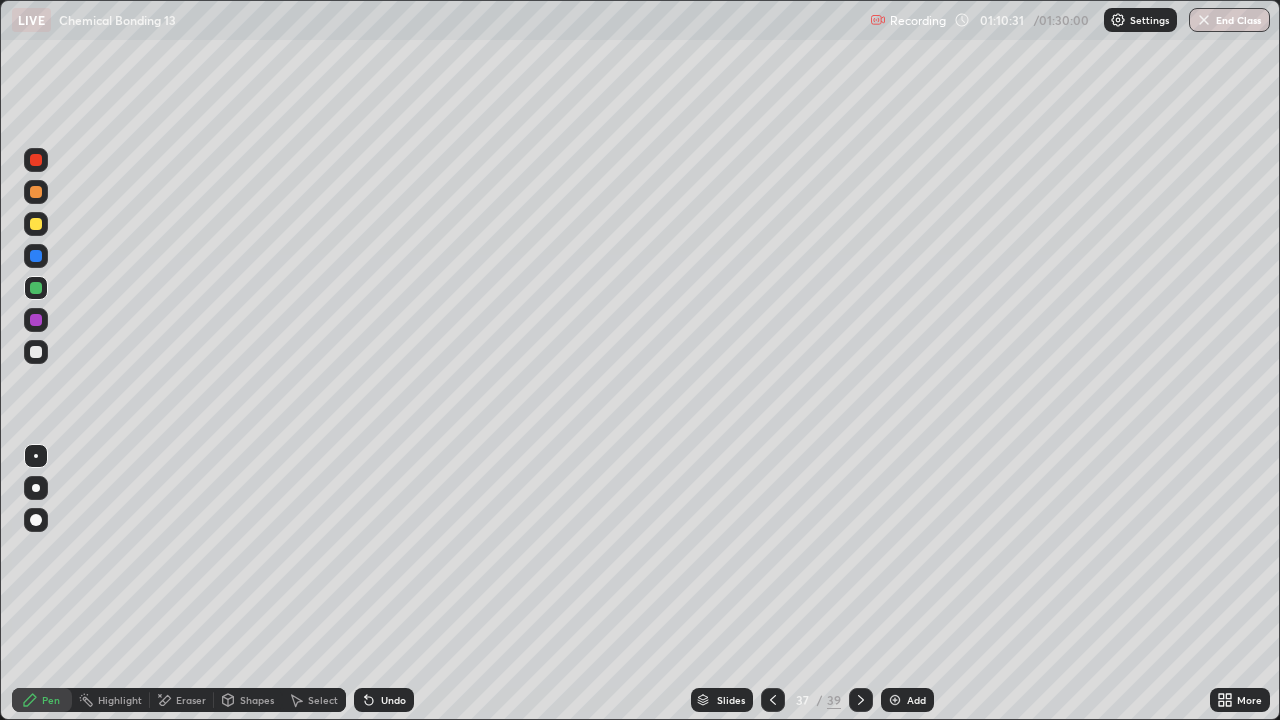 click at bounding box center [36, 352] 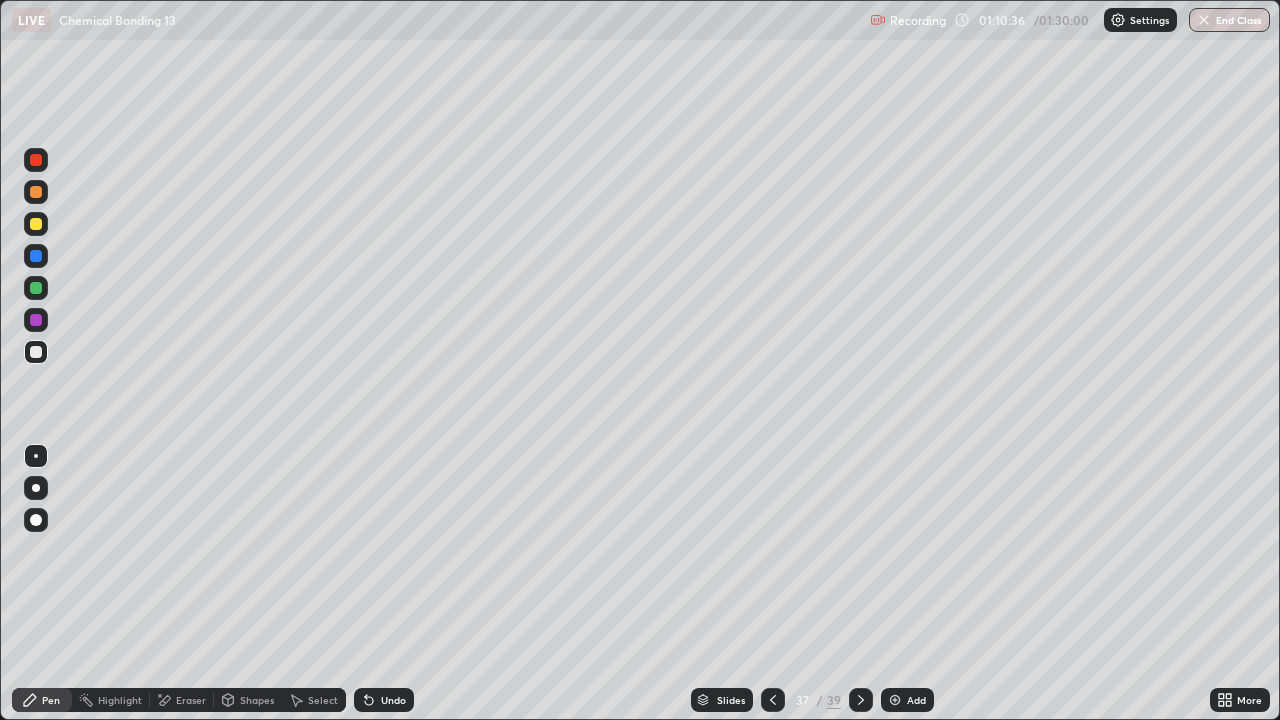 click on "Eraser" at bounding box center [191, 700] 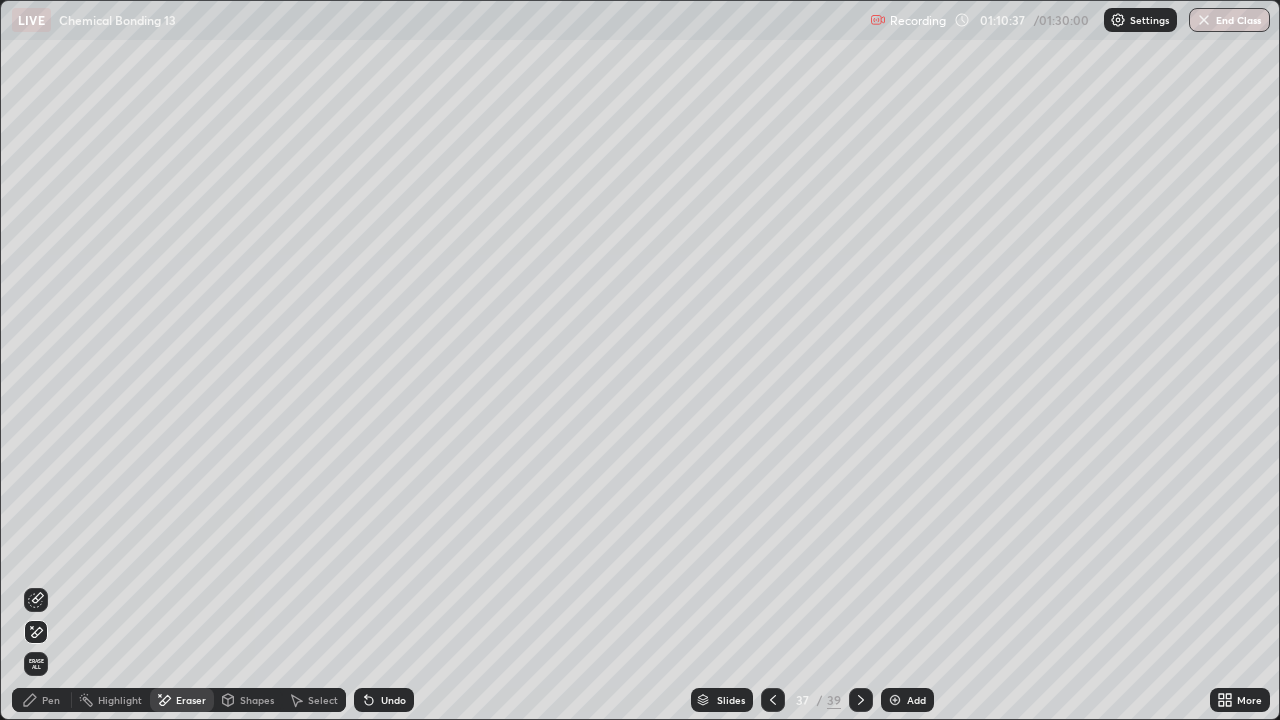 click on "Pen" at bounding box center [51, 700] 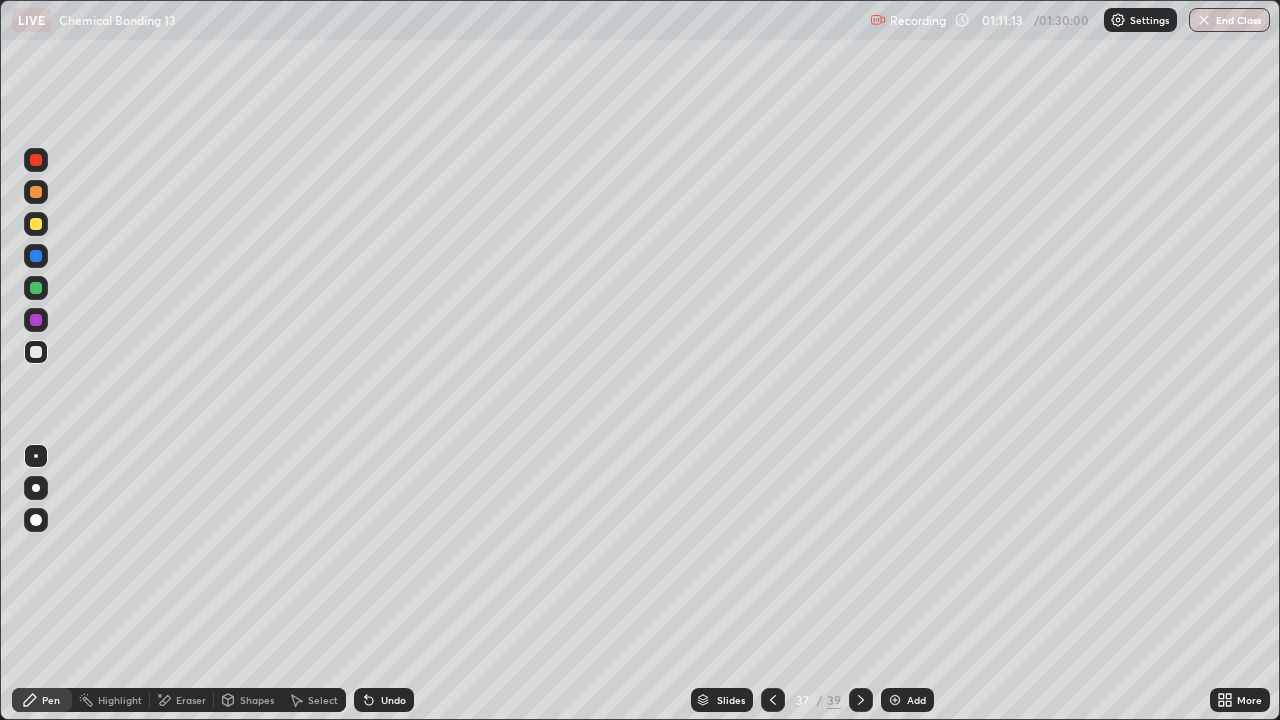 click 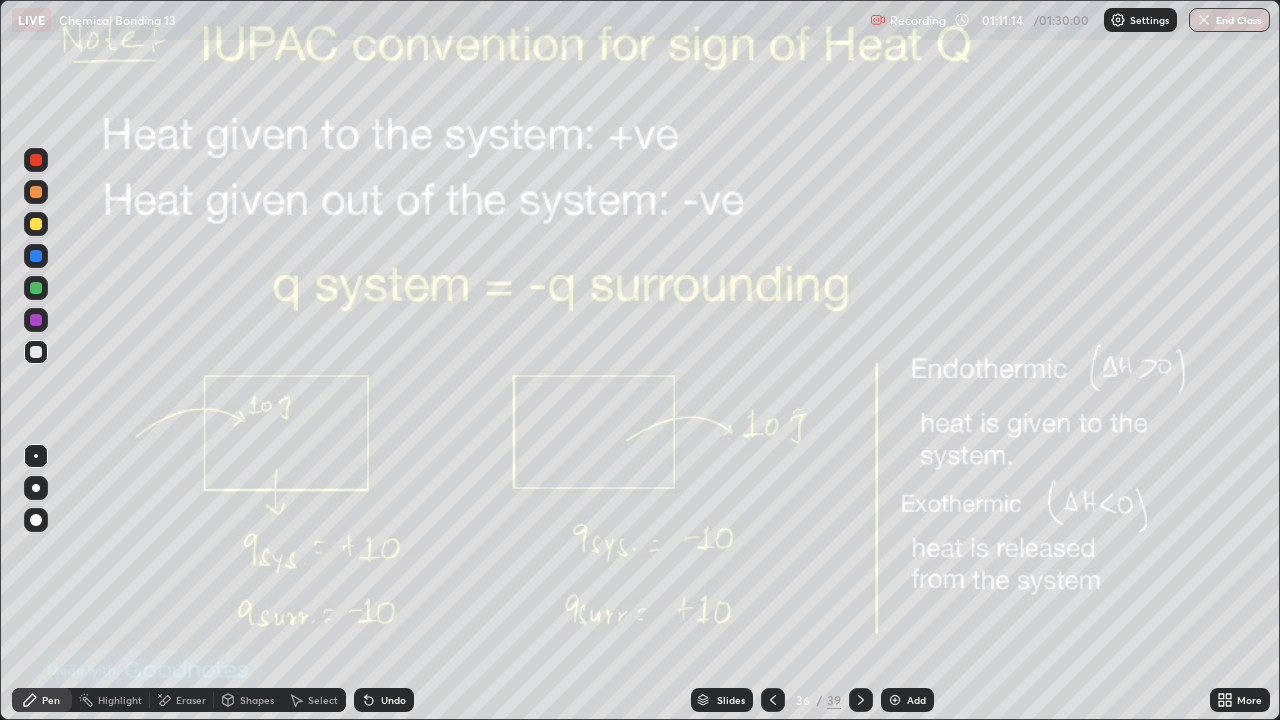 click 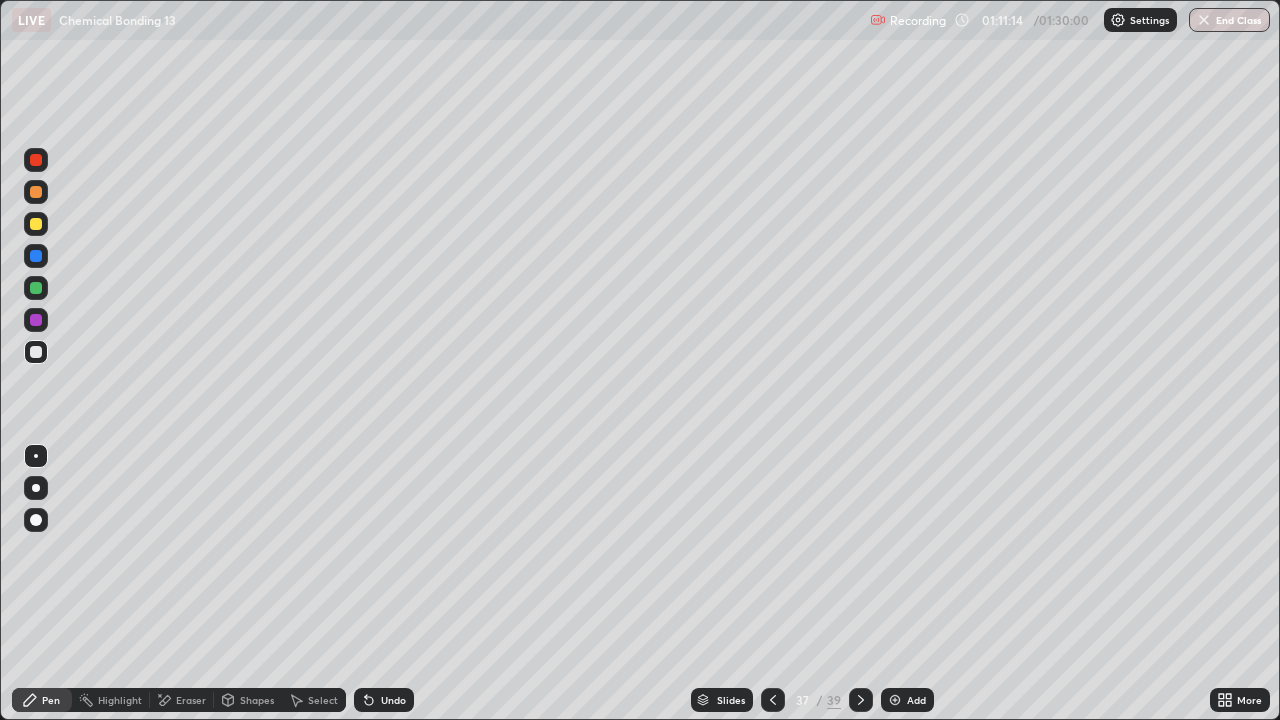 click 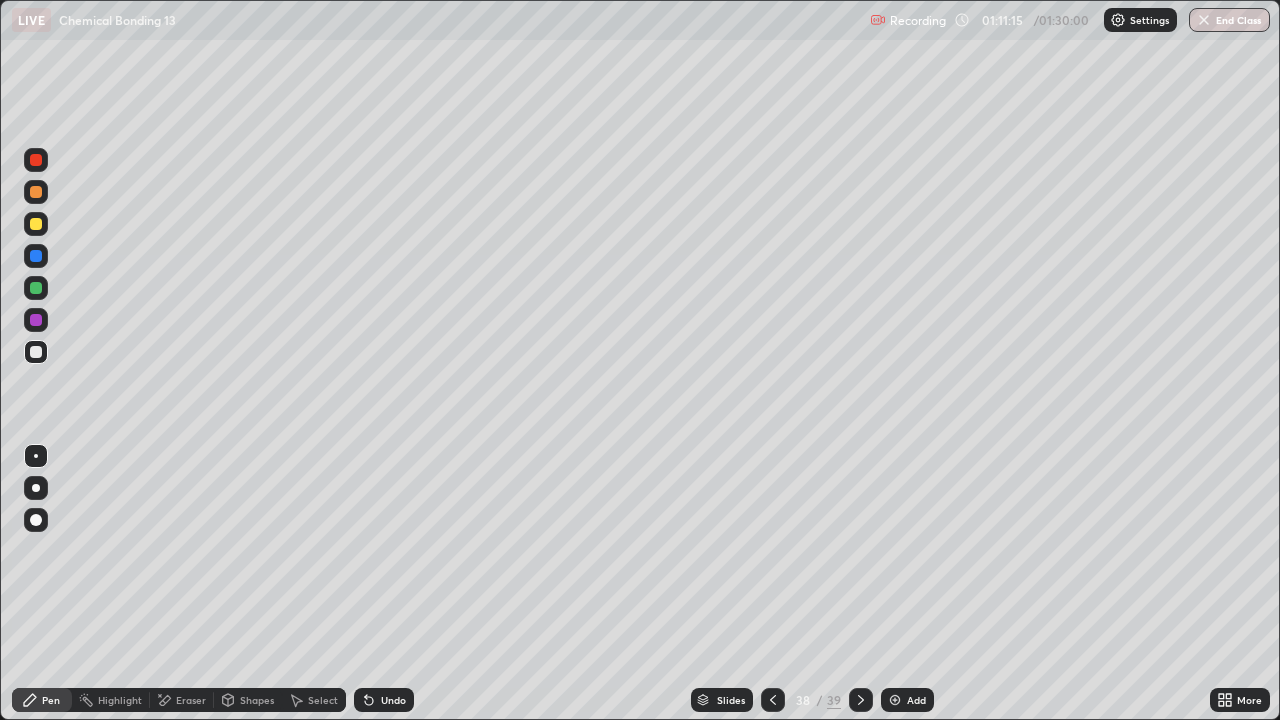 click 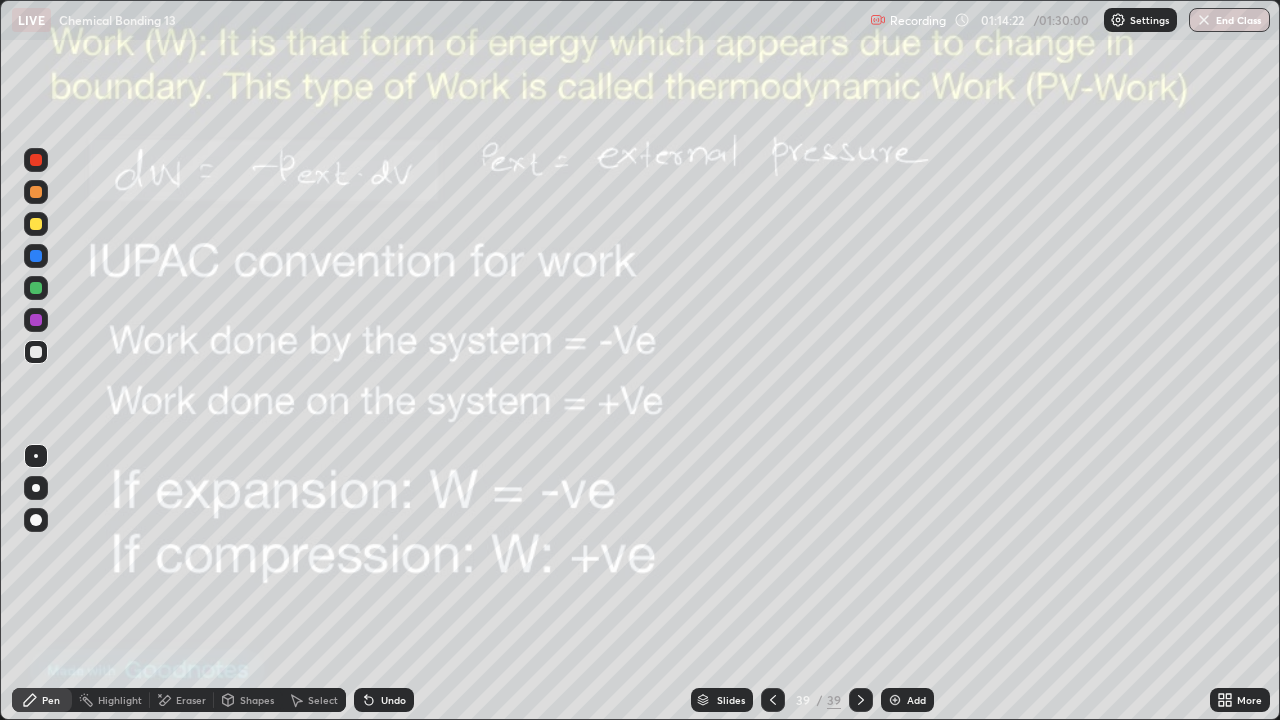 click 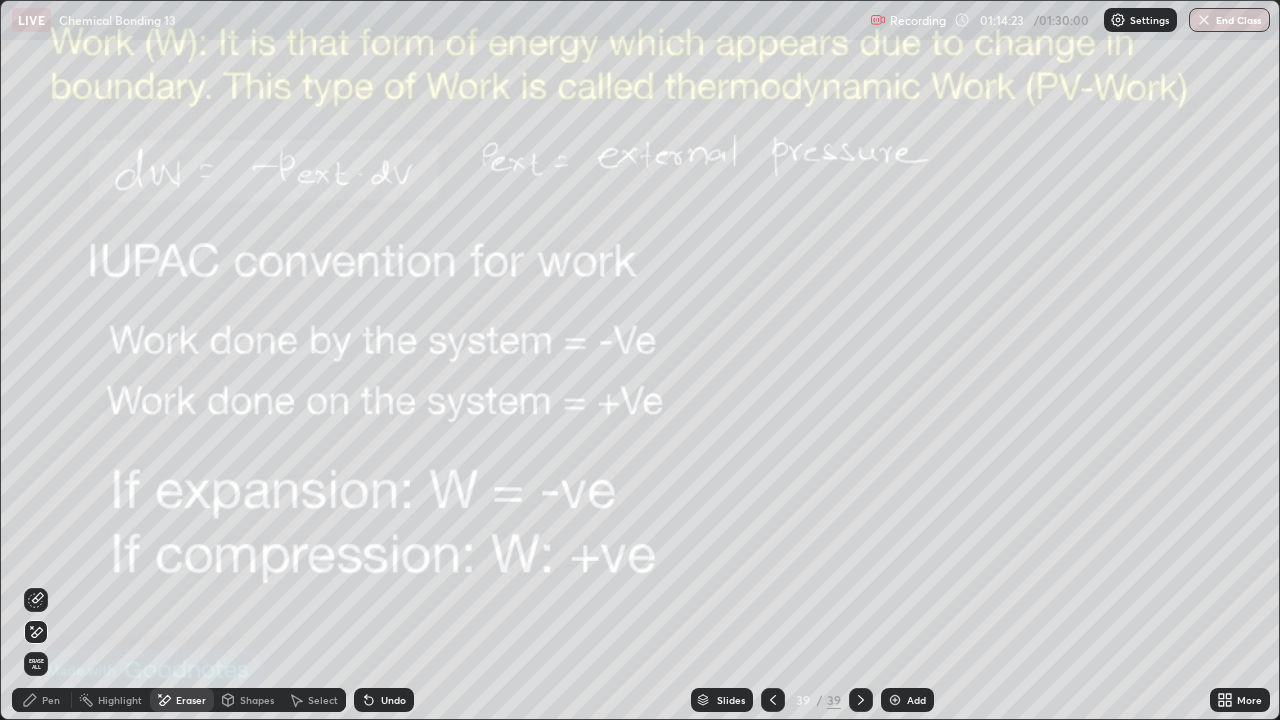 click on "Erase all" at bounding box center [36, 664] 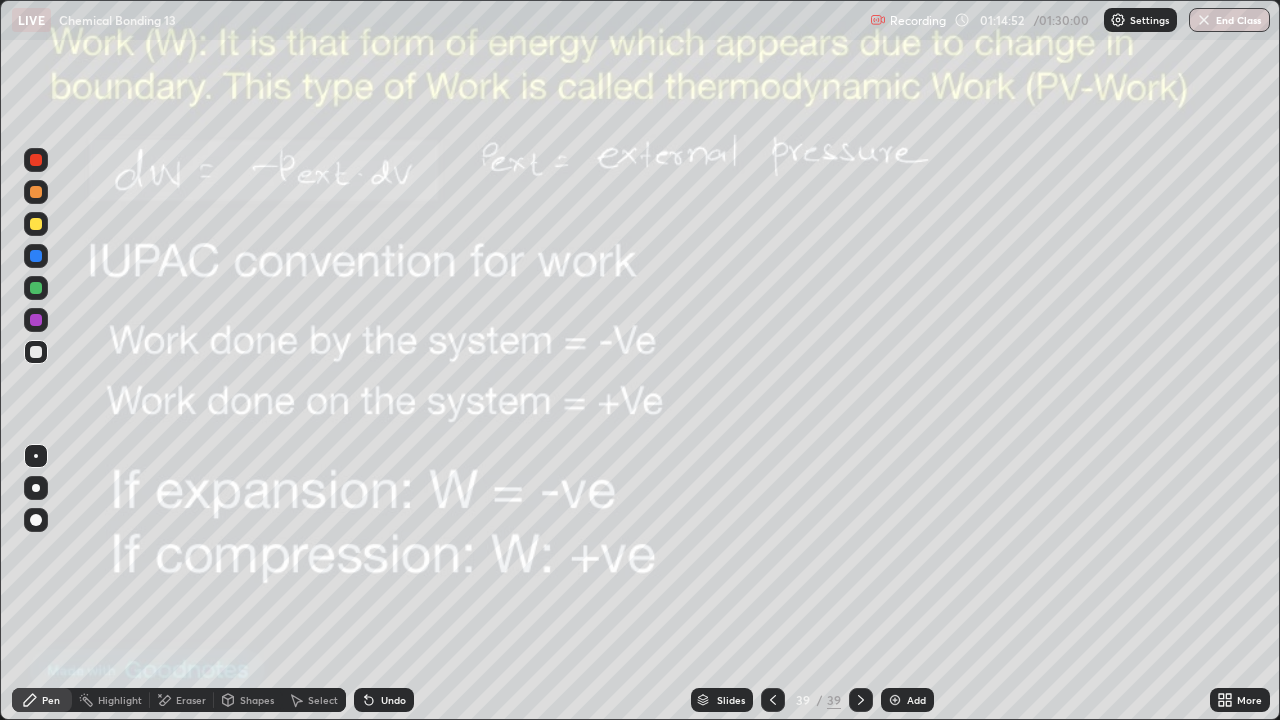 click on "End Class" at bounding box center (1229, 20) 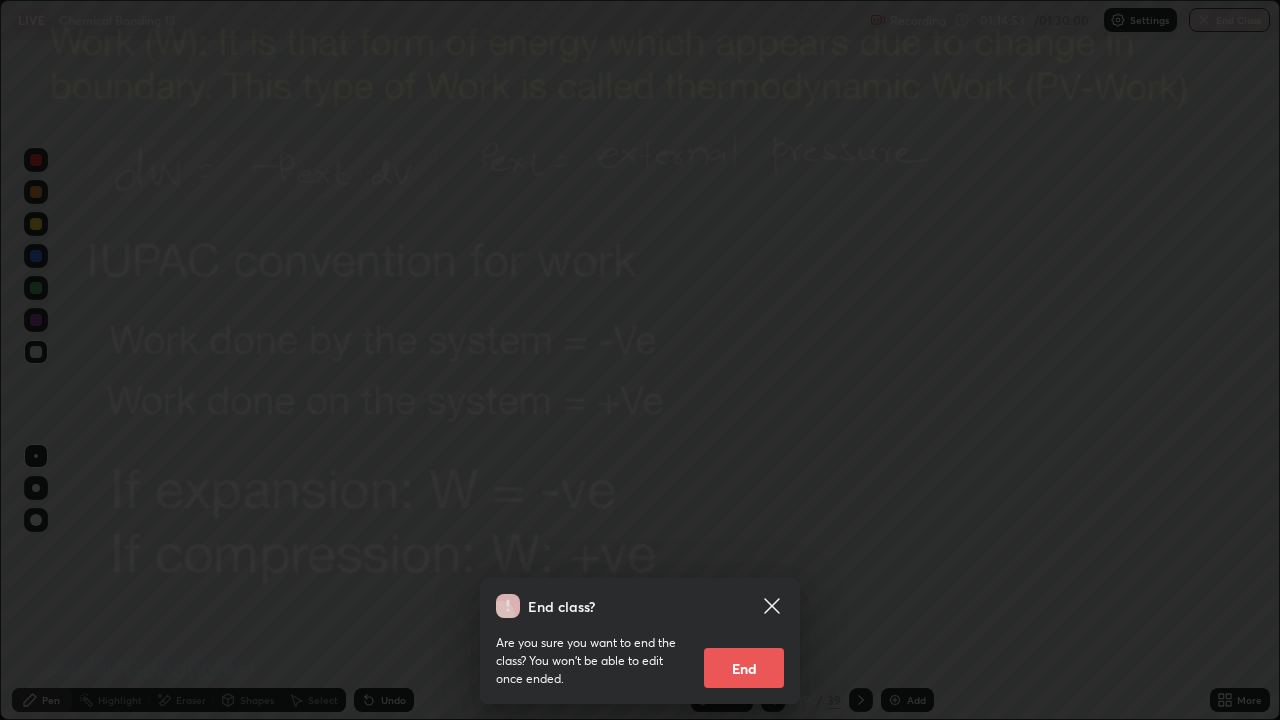 click on "End" at bounding box center [744, 668] 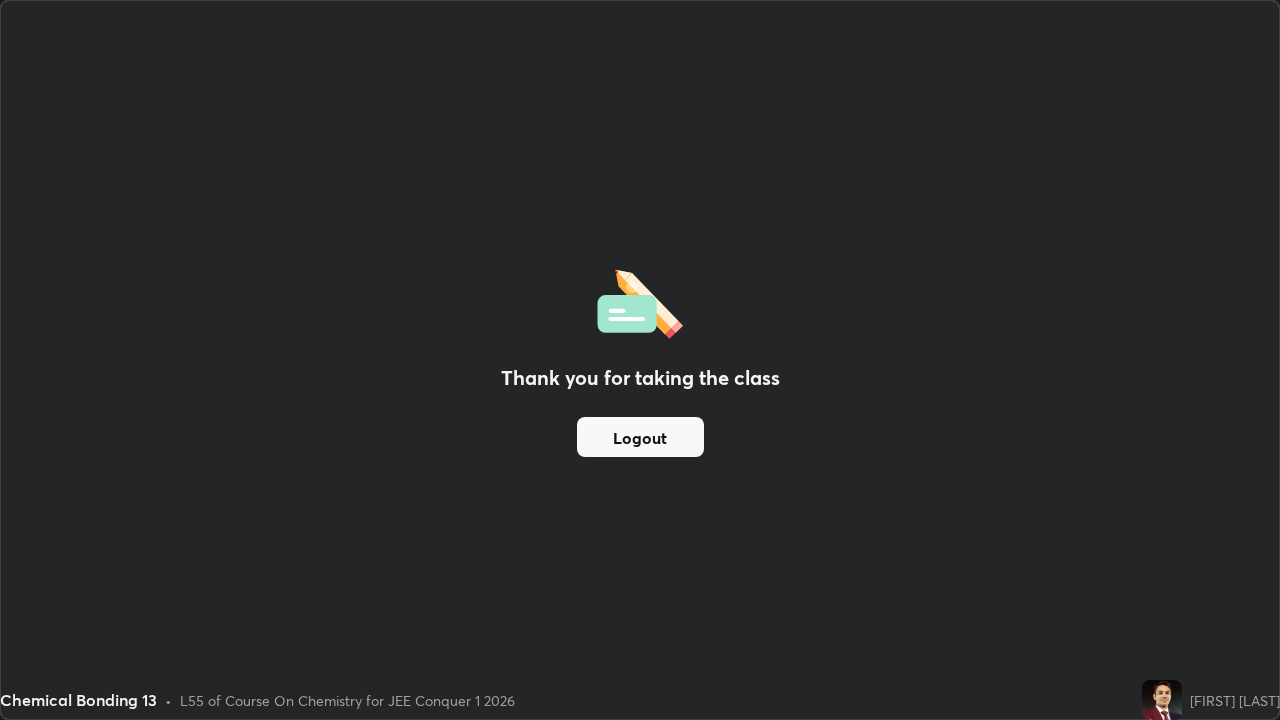 click on "Logout" at bounding box center [640, 437] 